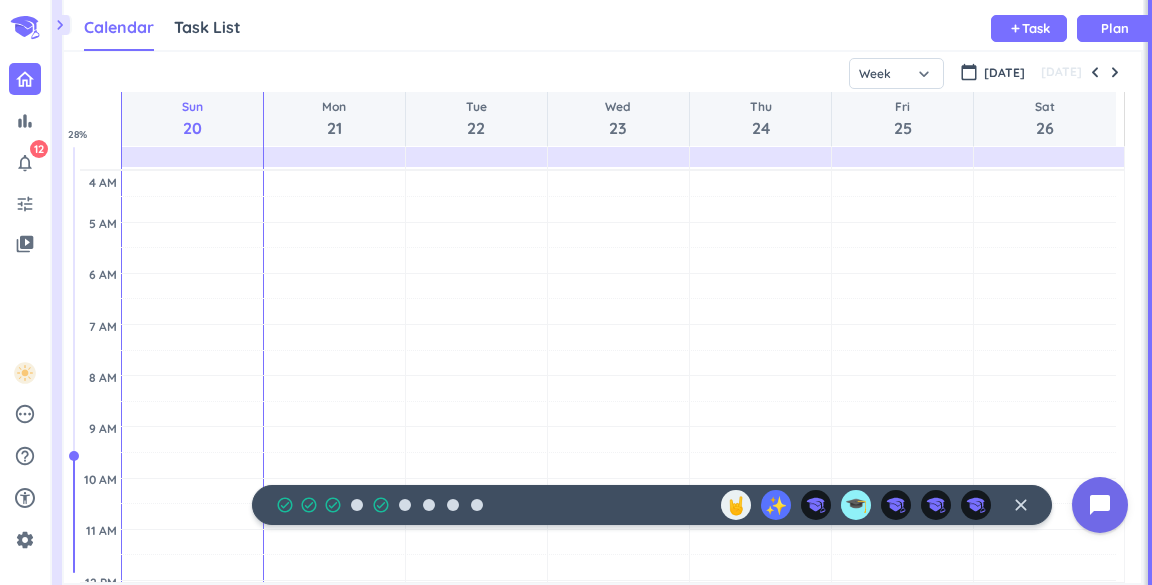 scroll, scrollTop: 0, scrollLeft: 0, axis: both 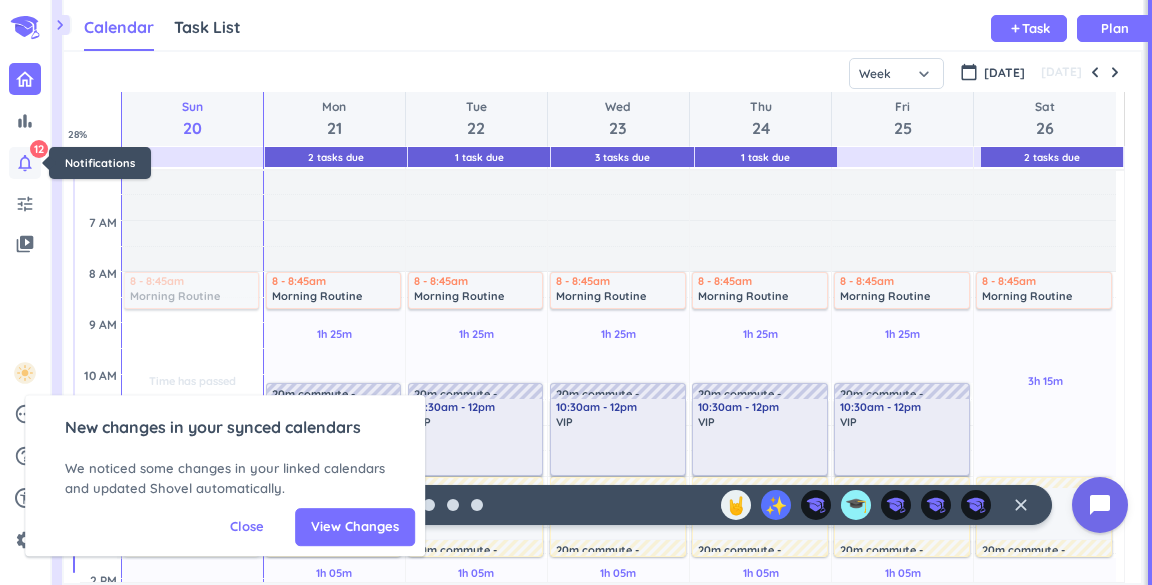 click on "notifications_none" at bounding box center [25, 163] 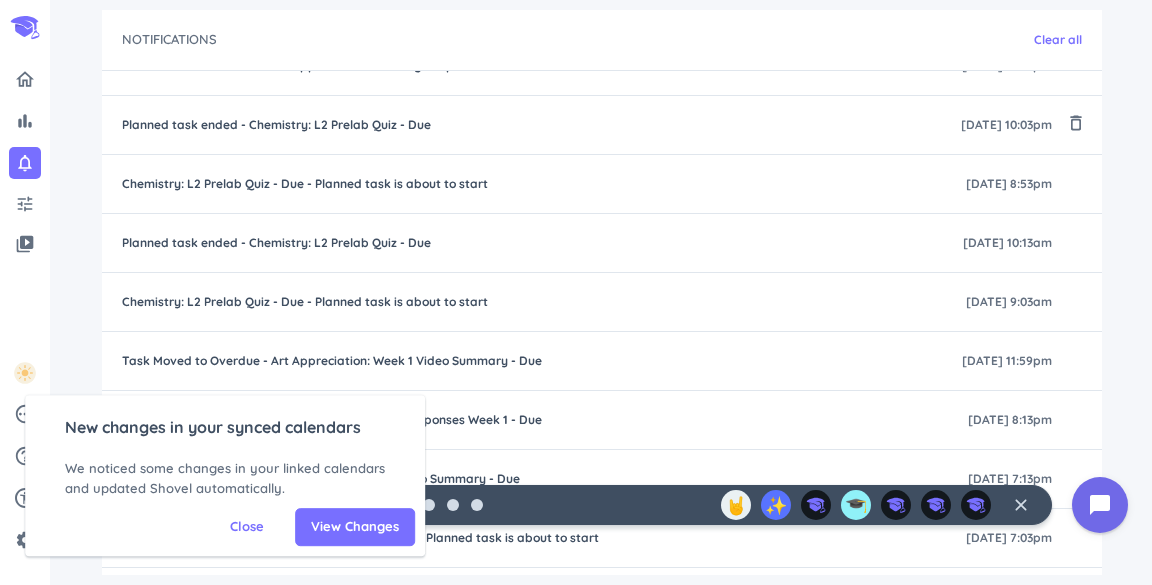 scroll, scrollTop: 208, scrollLeft: 0, axis: vertical 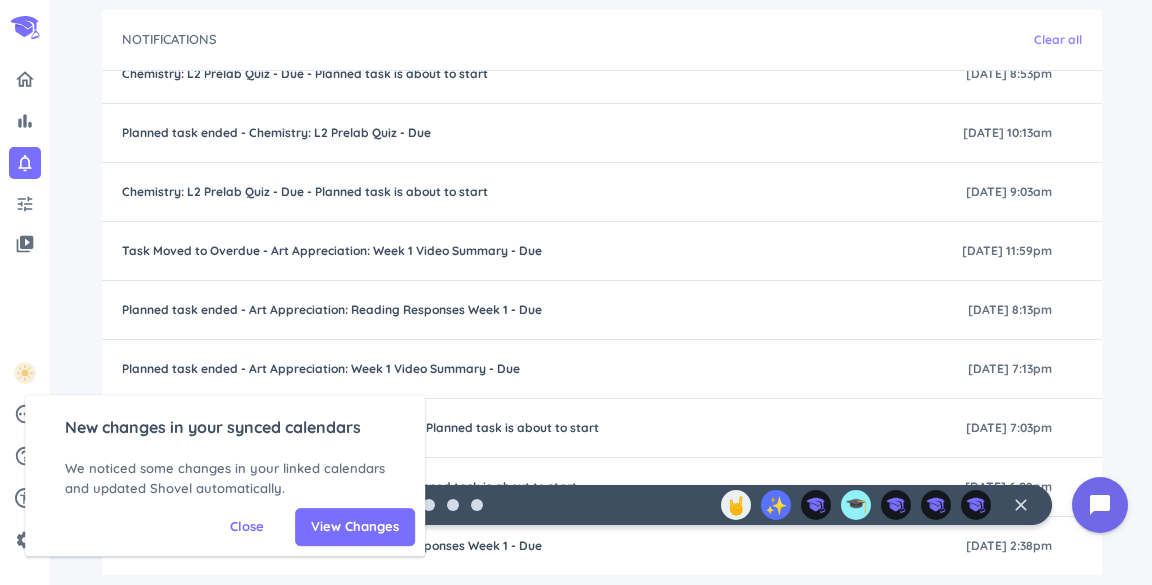 click on "Clear all" at bounding box center (1058, 40) 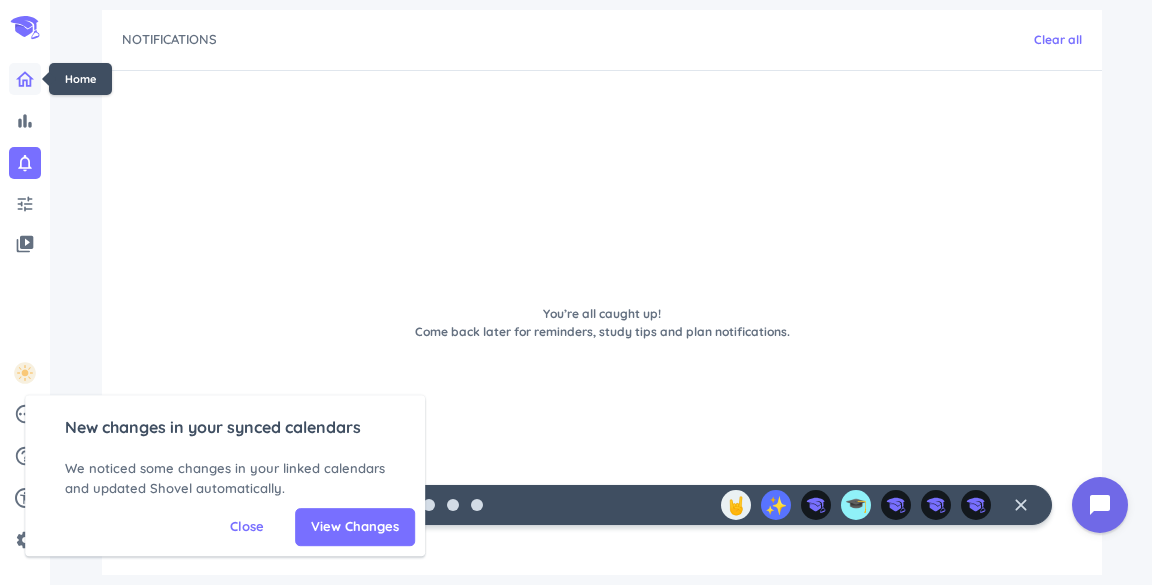 click 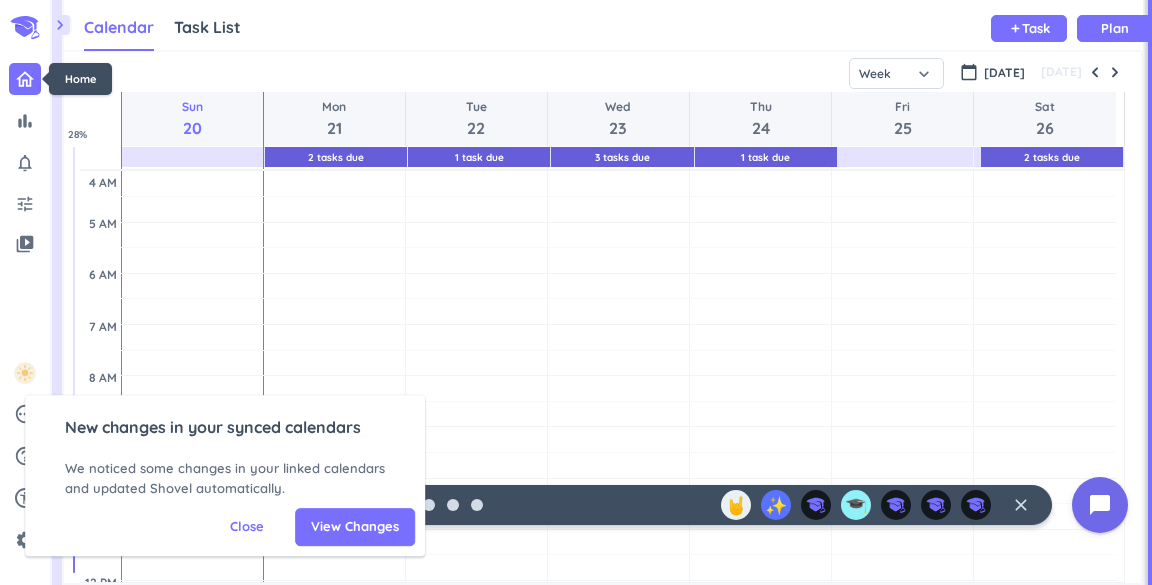 scroll, scrollTop: 9, scrollLeft: 8, axis: both 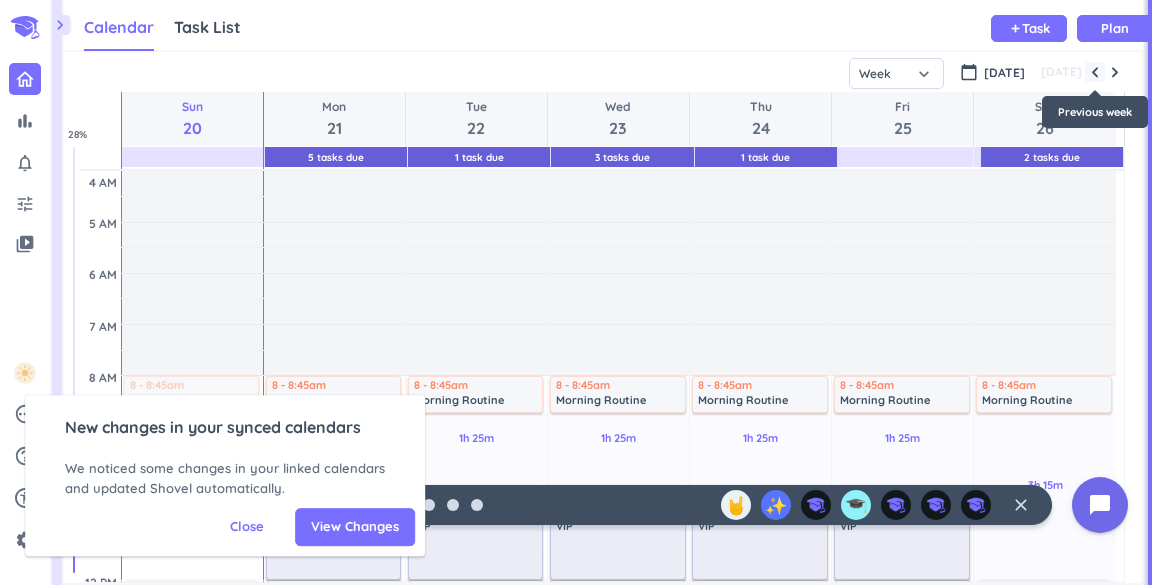 click at bounding box center [1095, 72] 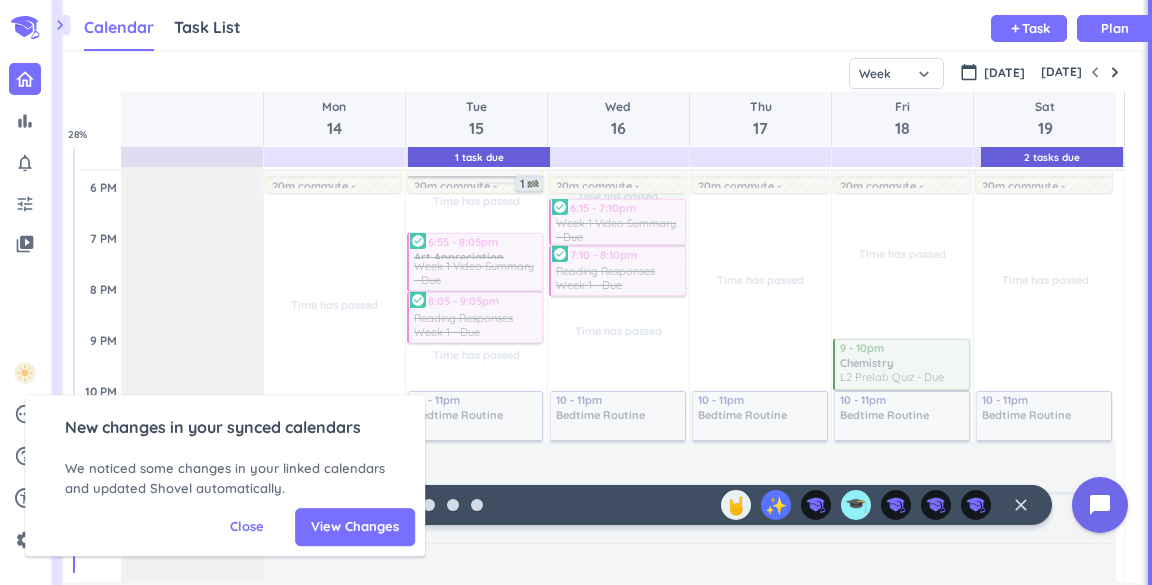 scroll, scrollTop: 703, scrollLeft: 0, axis: vertical 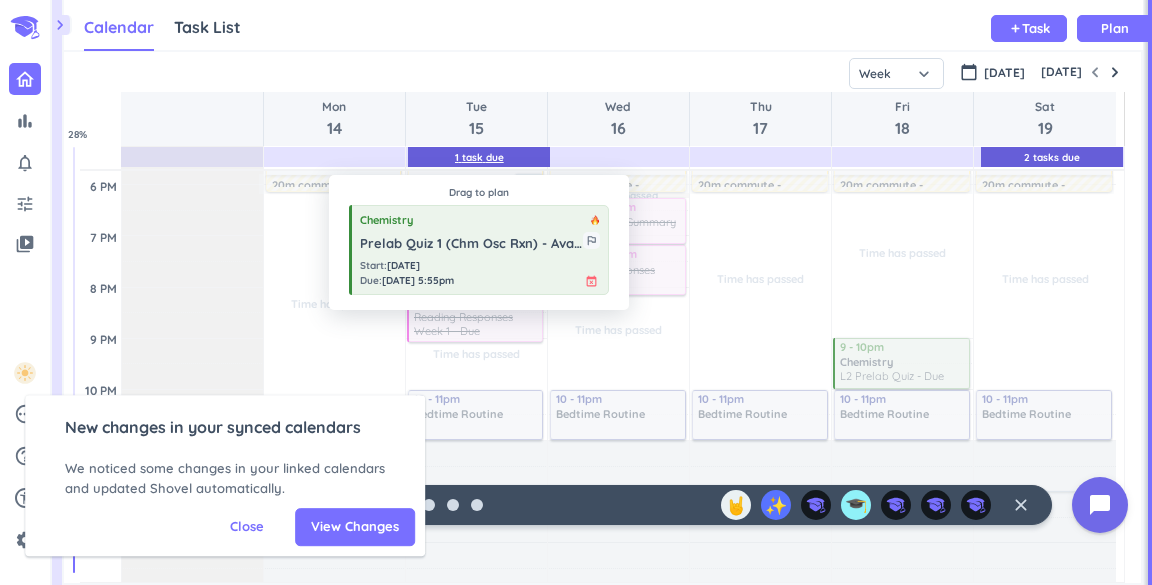 click on "1   Task   Due" at bounding box center (479, 157) 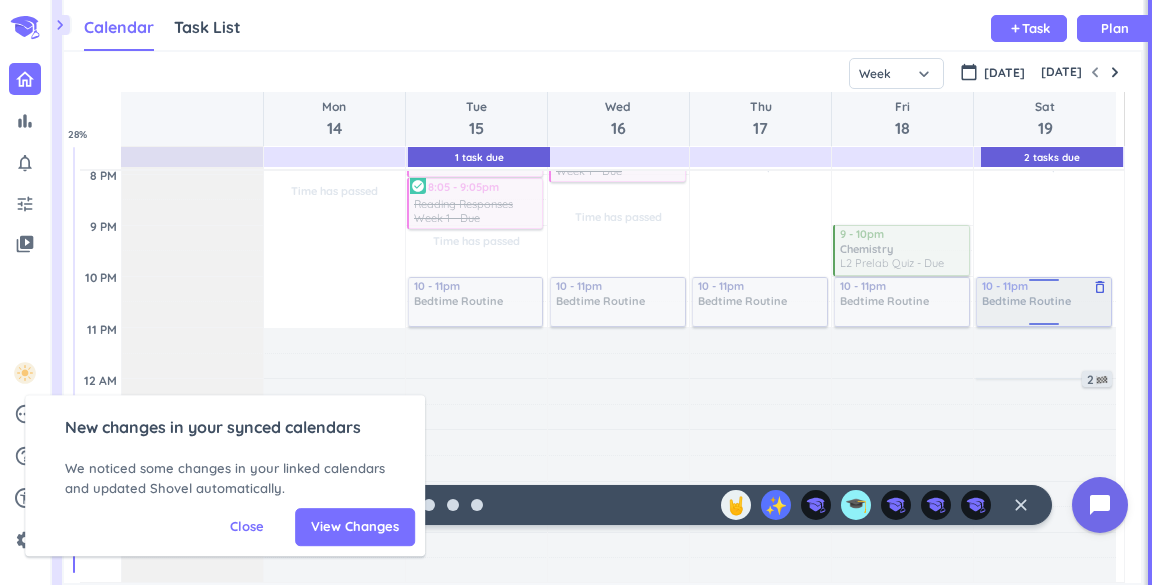 scroll, scrollTop: 817, scrollLeft: 0, axis: vertical 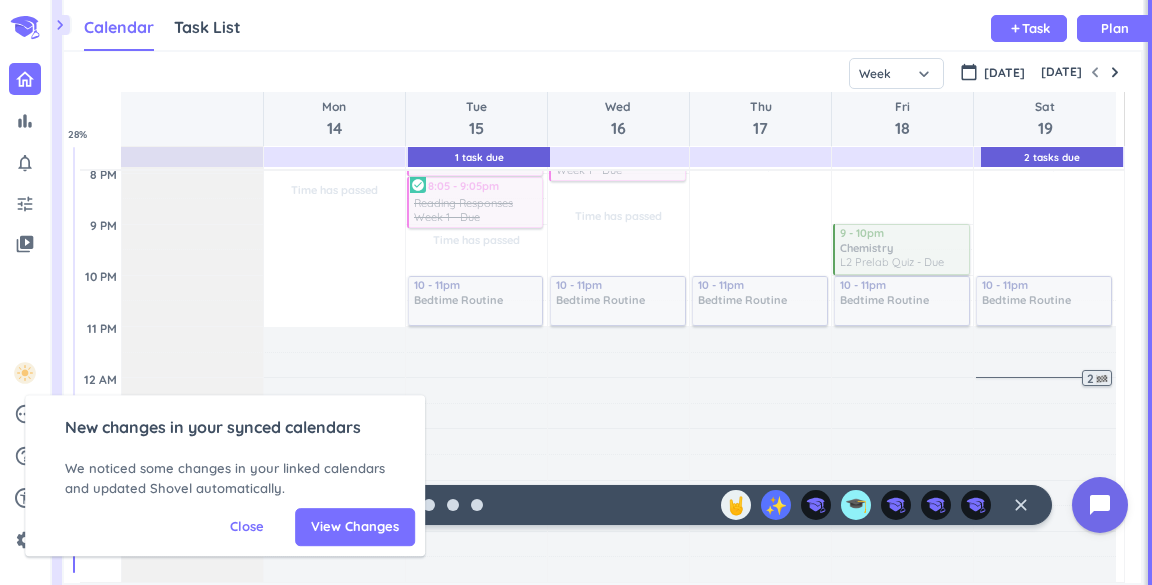 click at bounding box center [1102, 379] 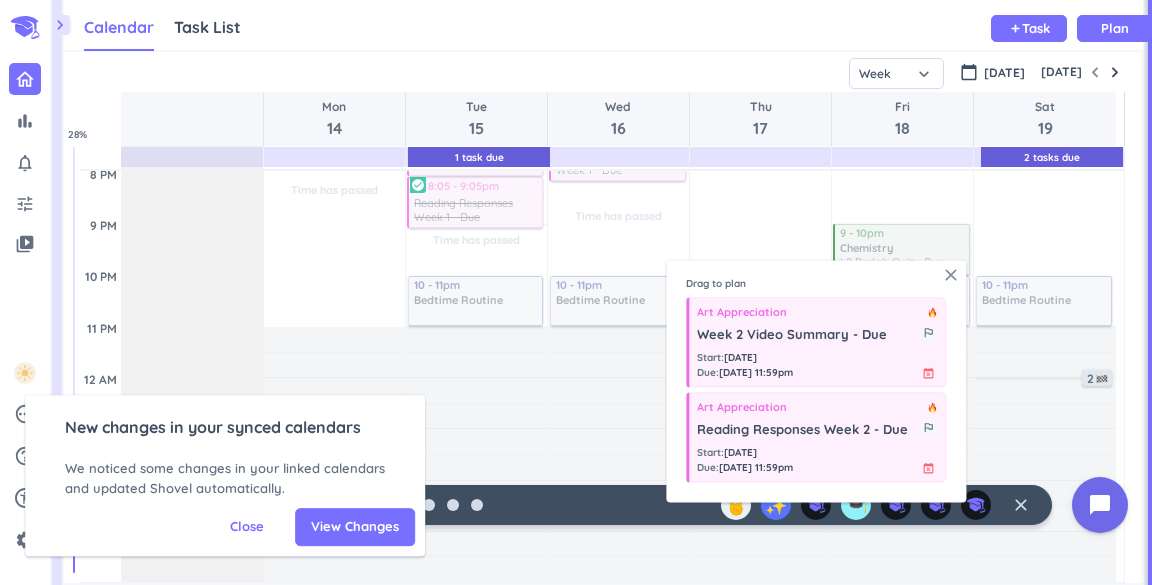 click on "close" at bounding box center [951, 275] 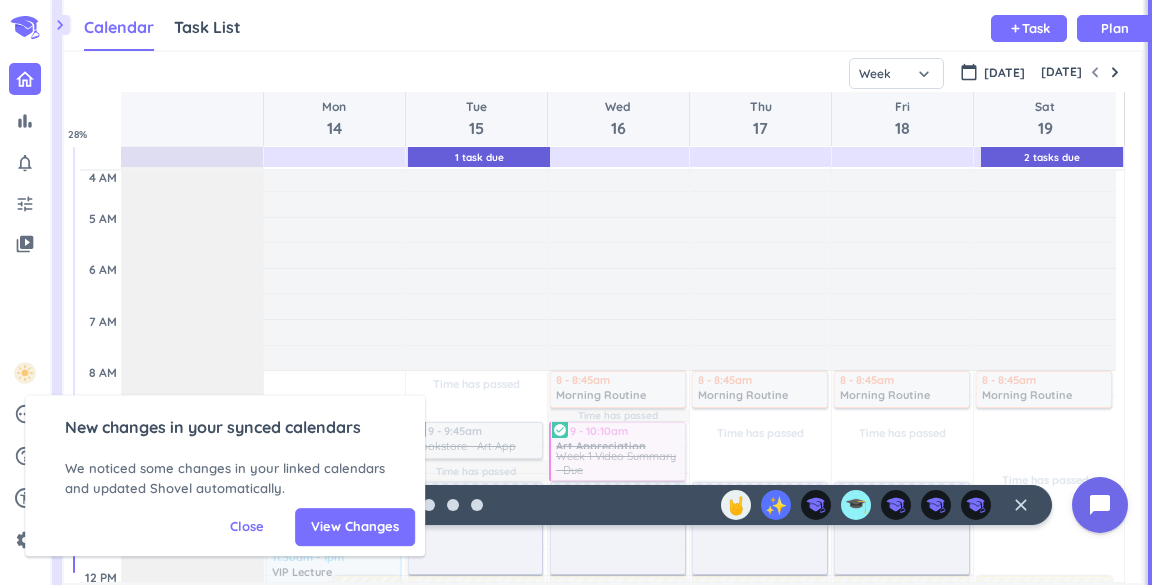 scroll, scrollTop: 0, scrollLeft: 0, axis: both 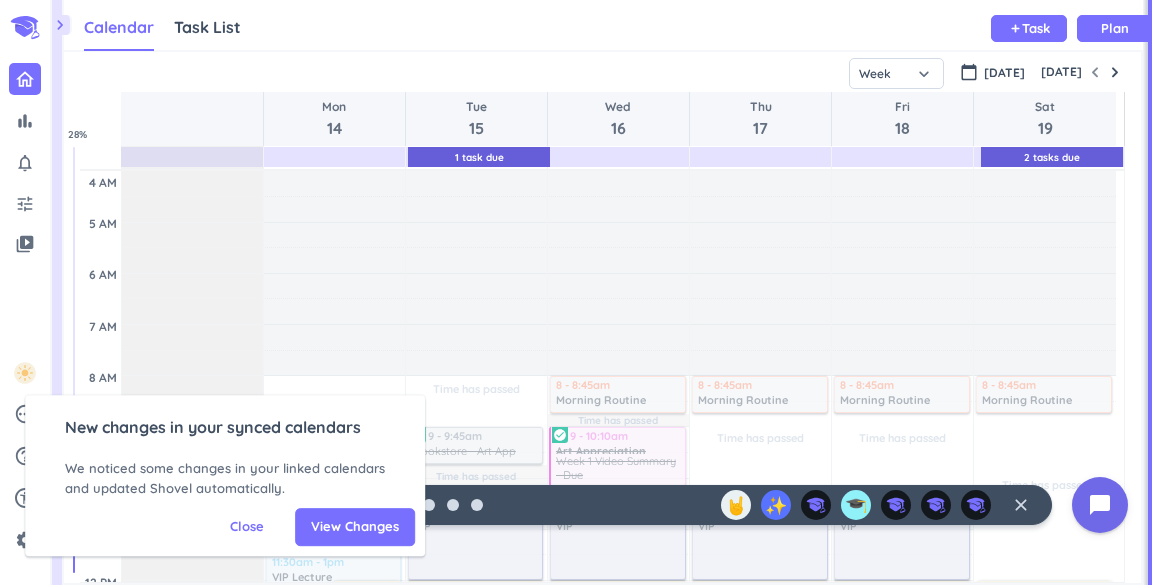 click on "28 %" at bounding box center (85, 134) 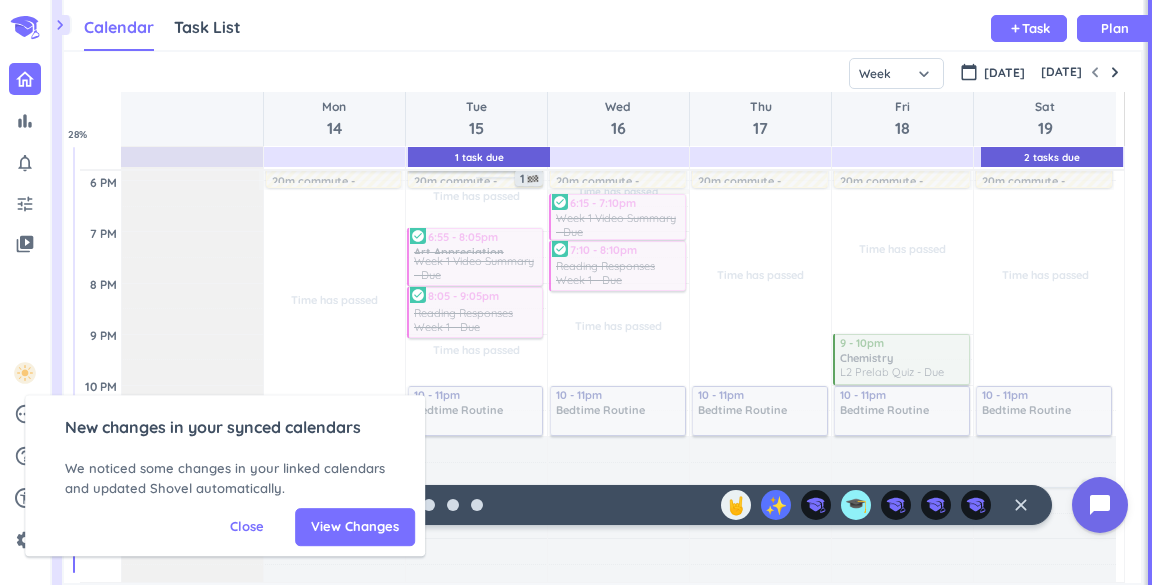scroll, scrollTop: 817, scrollLeft: 0, axis: vertical 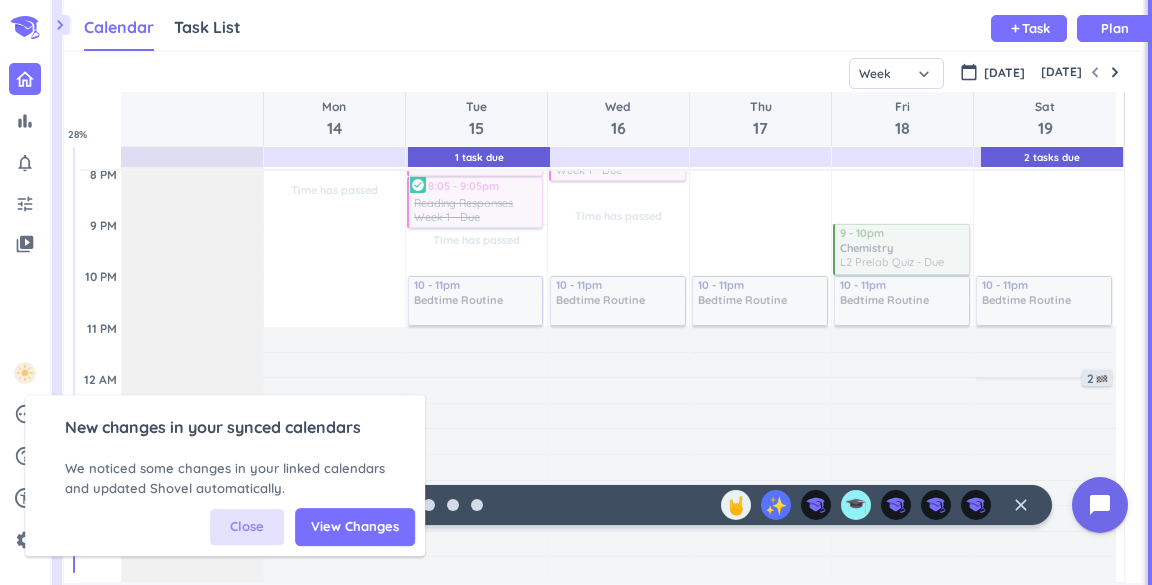 click on "Close" at bounding box center [247, 527] 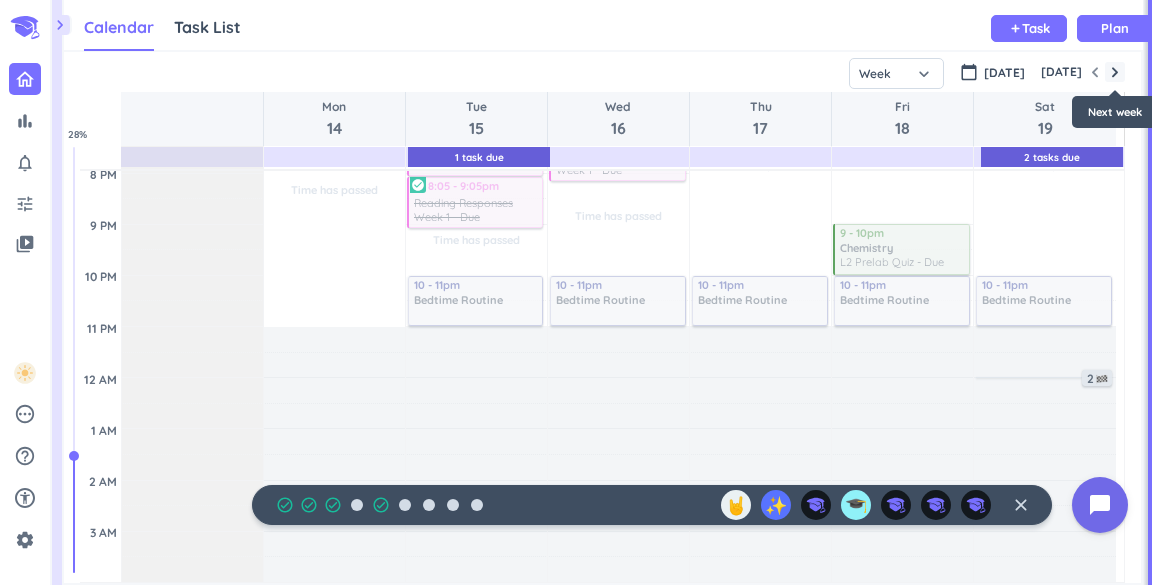 click at bounding box center (1115, 72) 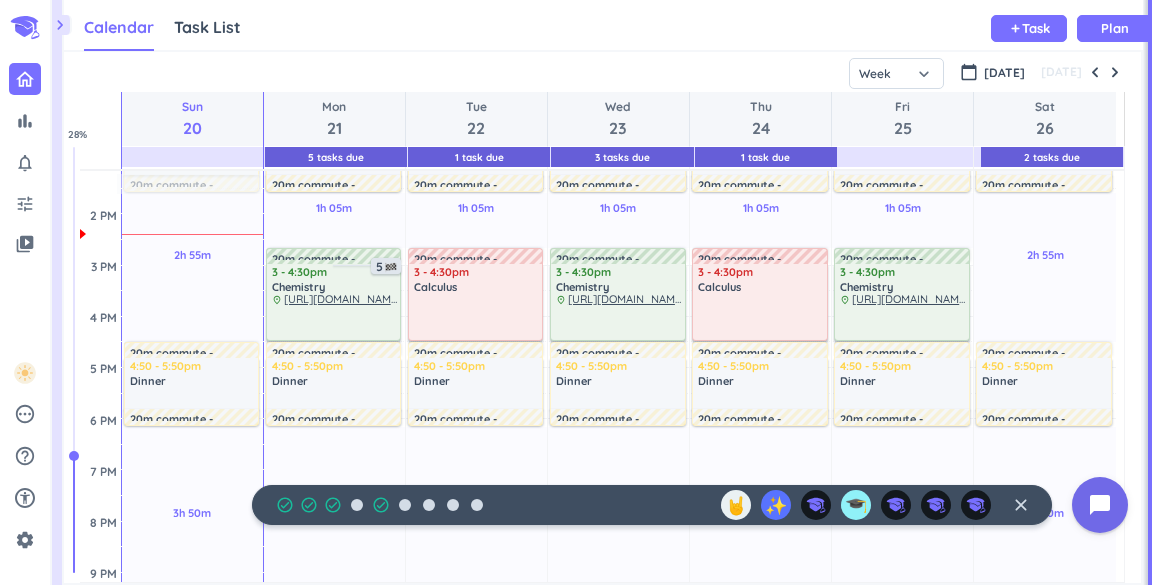 scroll, scrollTop: 470, scrollLeft: 0, axis: vertical 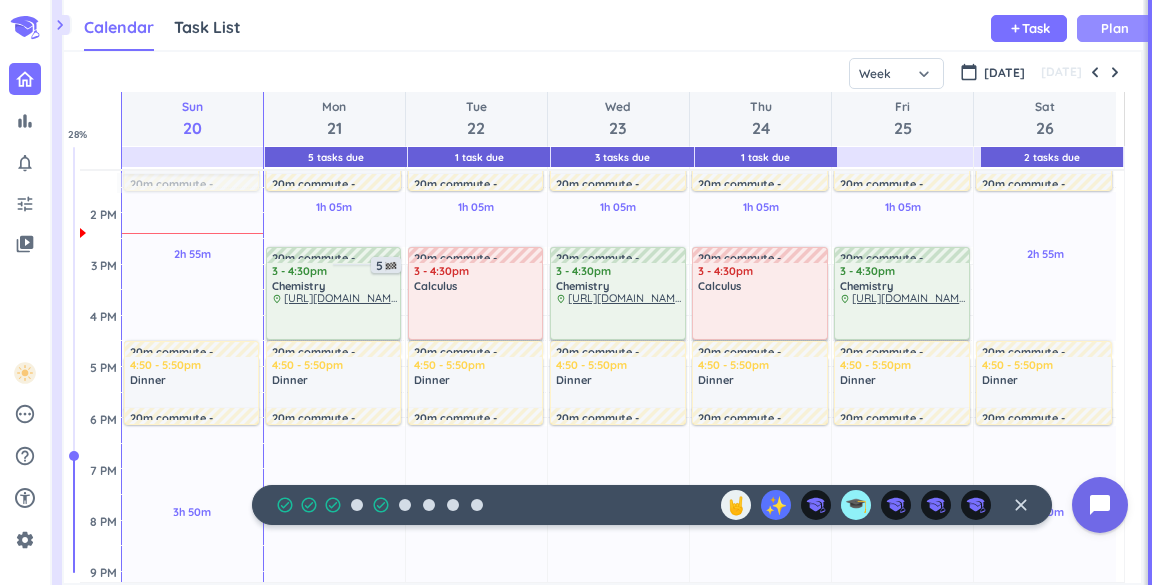 click on "Plan" at bounding box center (1115, 28) 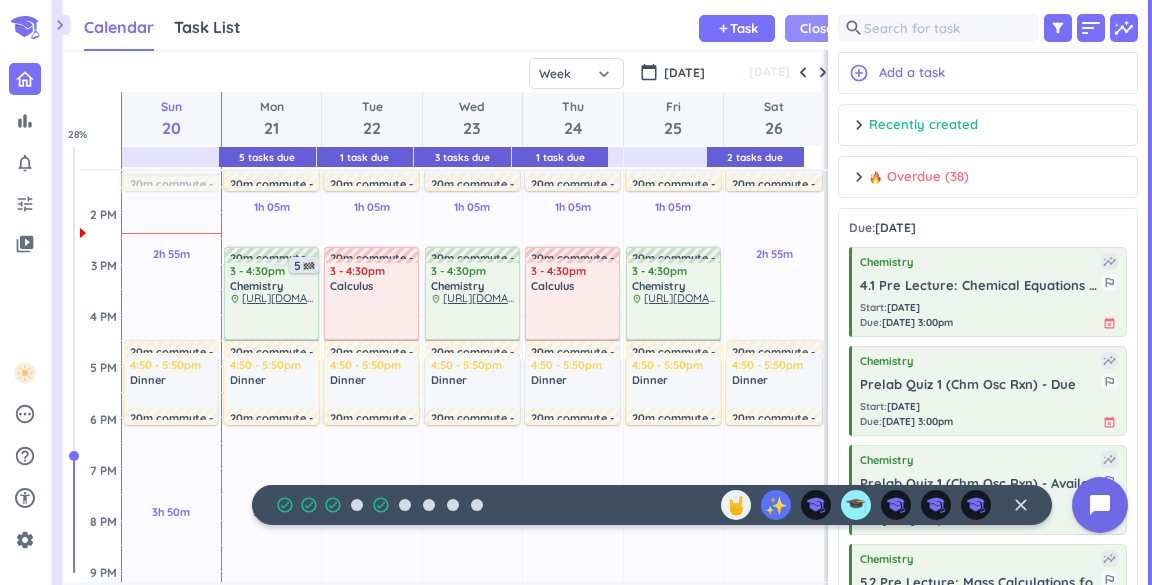 scroll, scrollTop: 42, scrollLeft: 756, axis: both 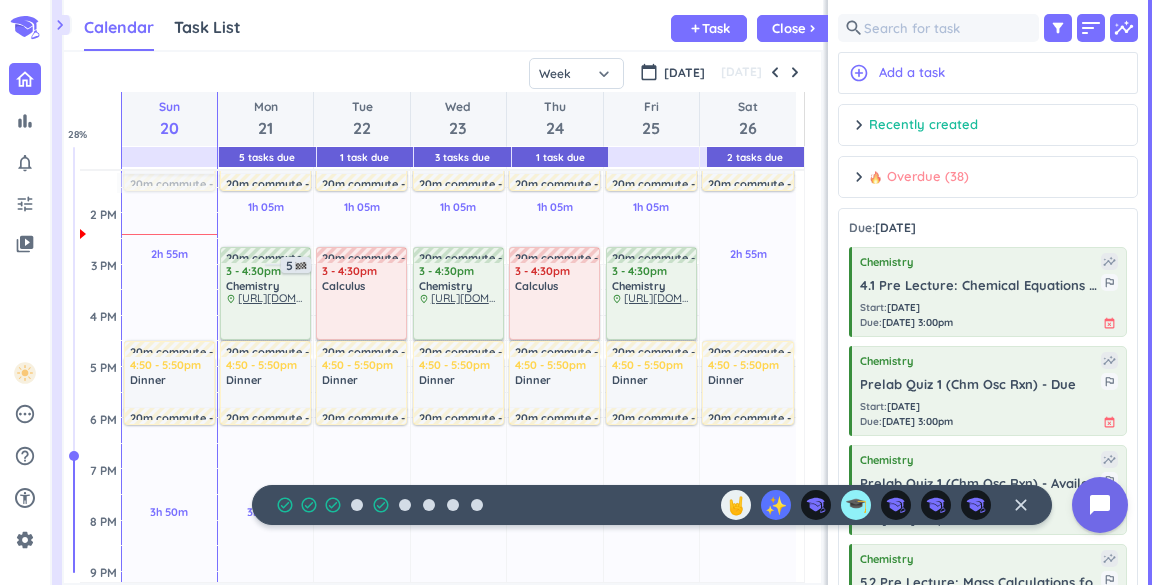 click on "chevron_right" at bounding box center [859, 177] 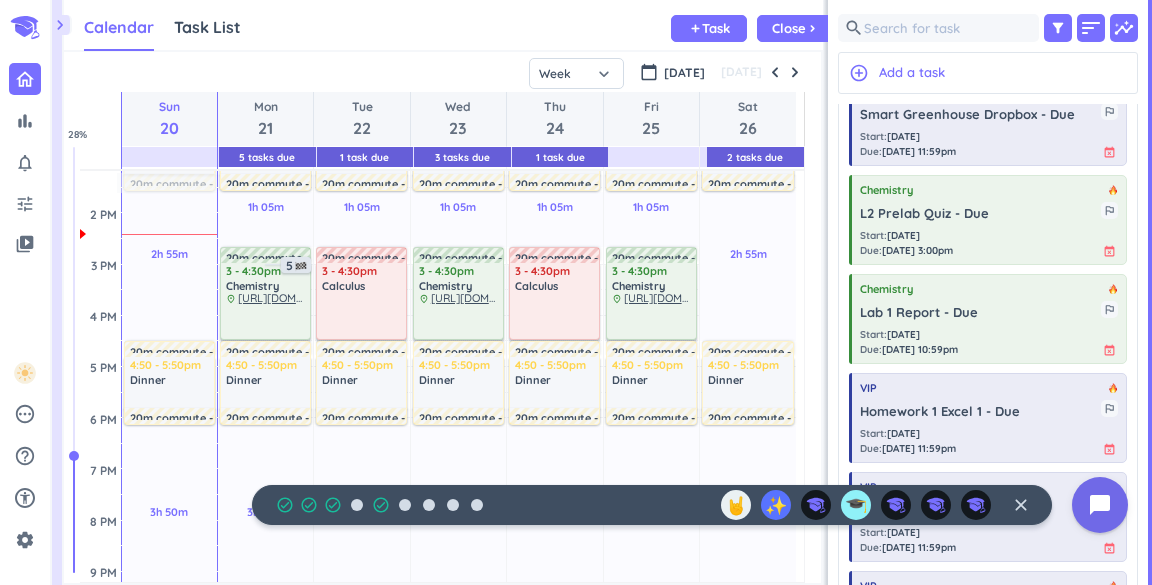 scroll, scrollTop: 819, scrollLeft: 0, axis: vertical 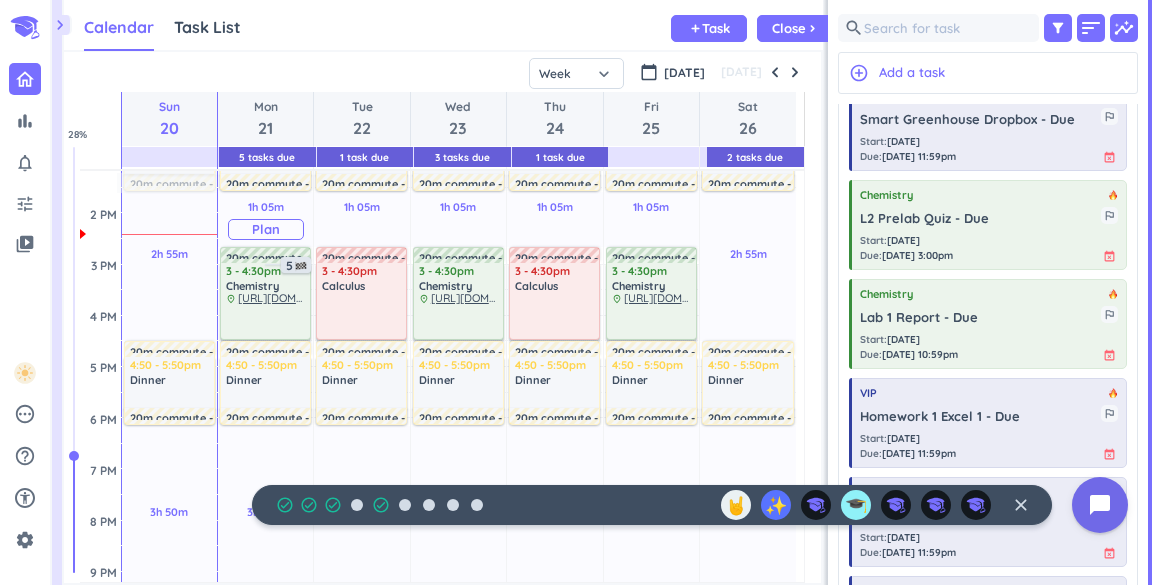 drag, startPoint x: 922, startPoint y: 193, endPoint x: 266, endPoint y: 195, distance: 656.00305 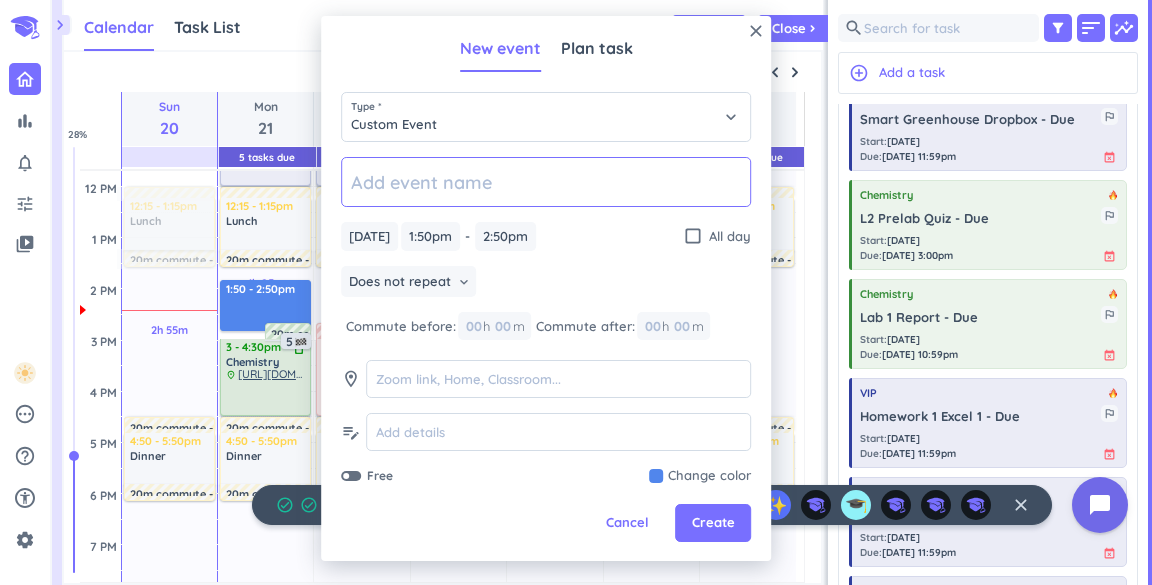 scroll, scrollTop: 382, scrollLeft: 0, axis: vertical 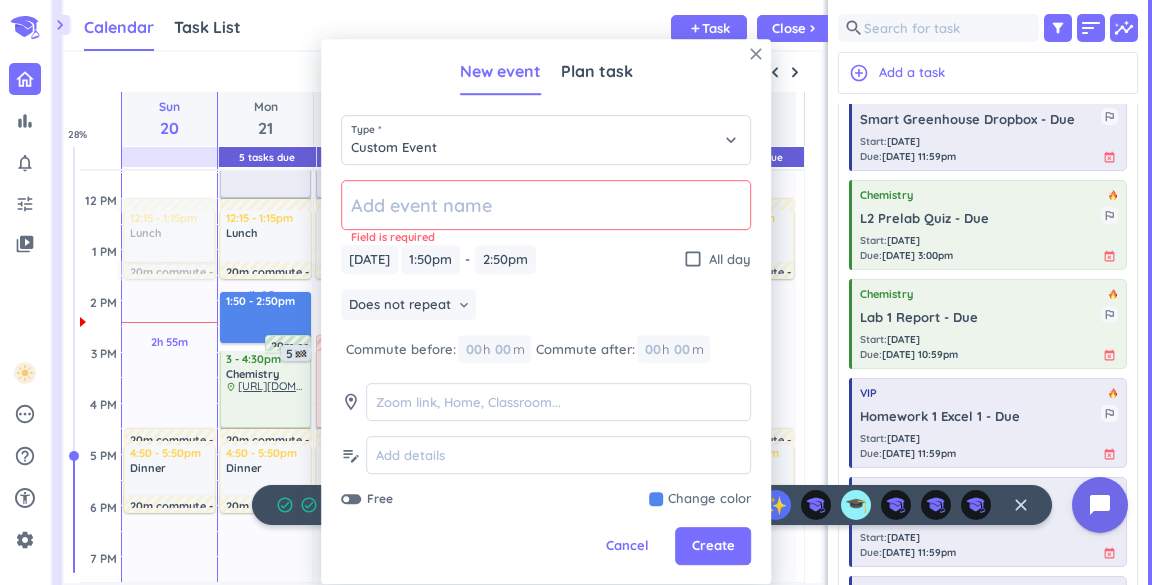 click on "close" at bounding box center [756, 54] 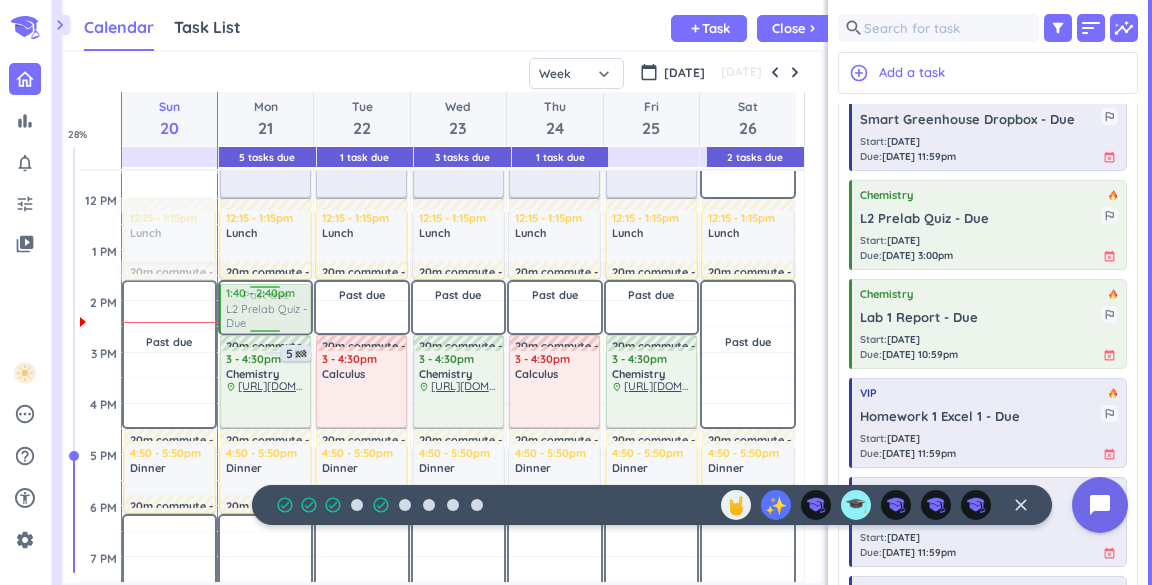 drag, startPoint x: 936, startPoint y: 202, endPoint x: 268, endPoint y: 284, distance: 673.0141 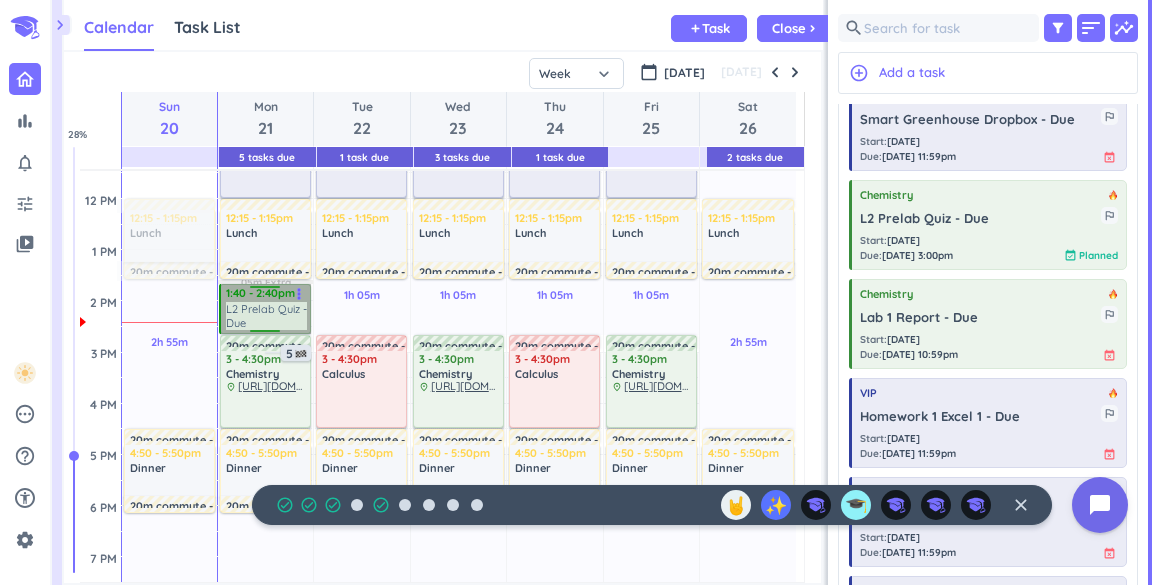 drag, startPoint x: 255, startPoint y: 303, endPoint x: 253, endPoint y: 289, distance: 14.142136 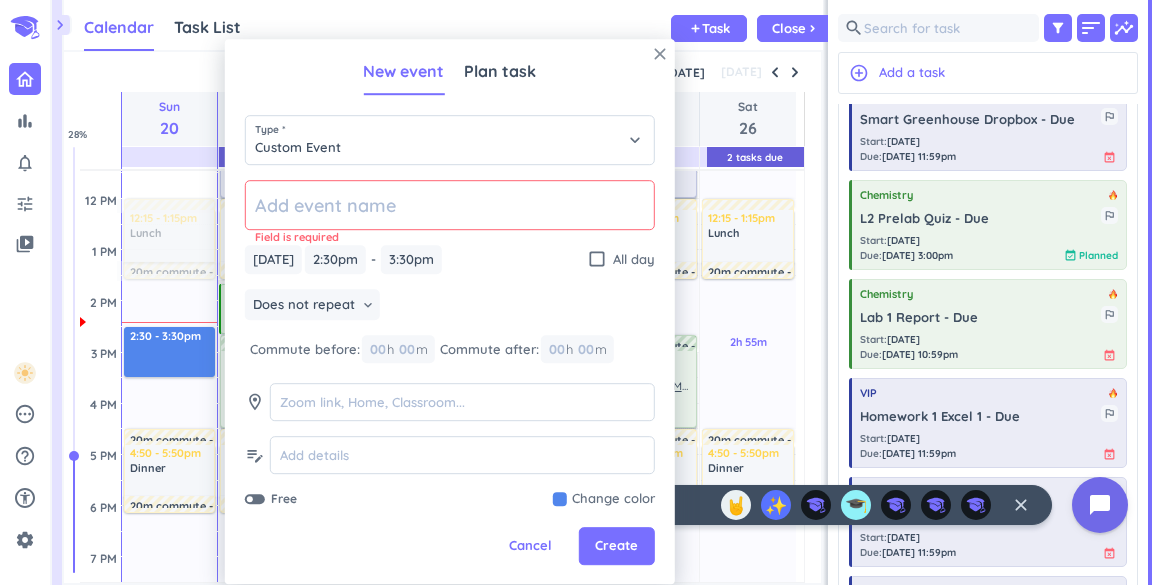 click on "close" at bounding box center (660, 54) 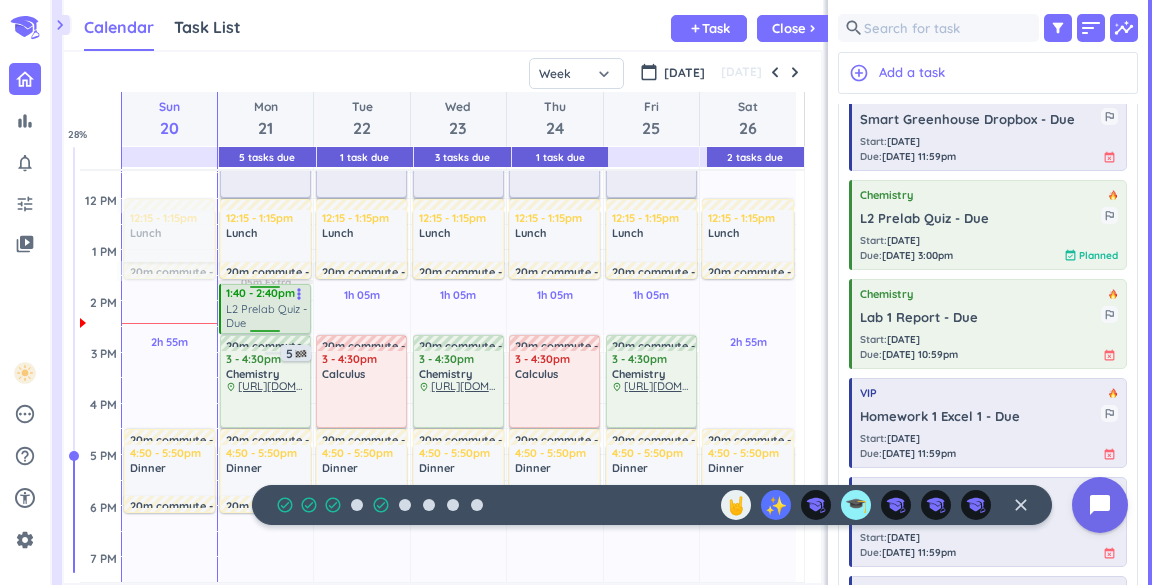click on "[DATE]" at bounding box center (442, 72) 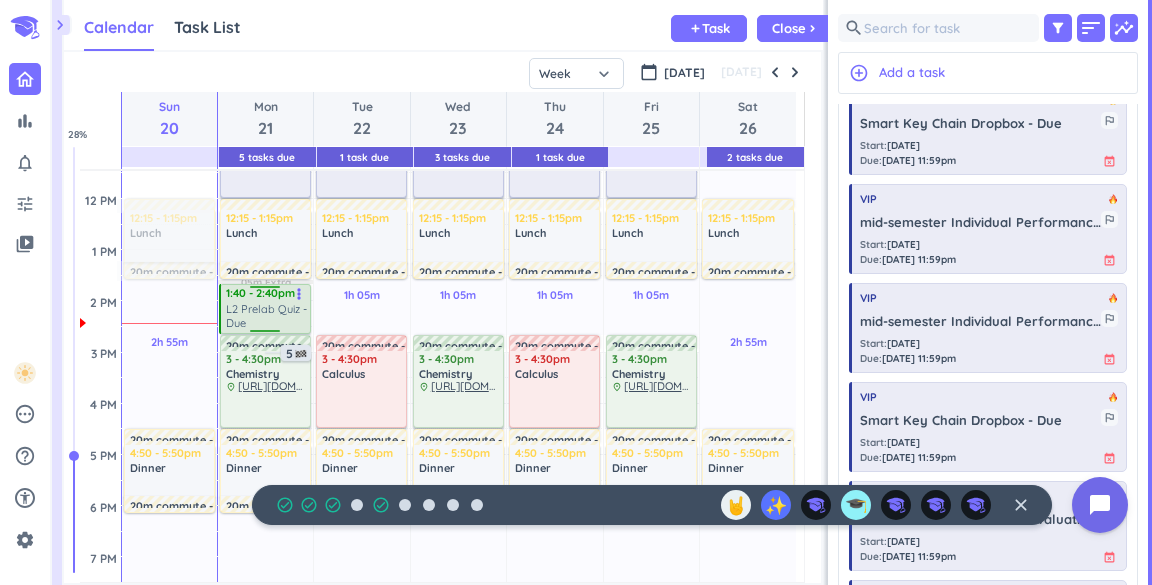 scroll, scrollTop: 0, scrollLeft: 0, axis: both 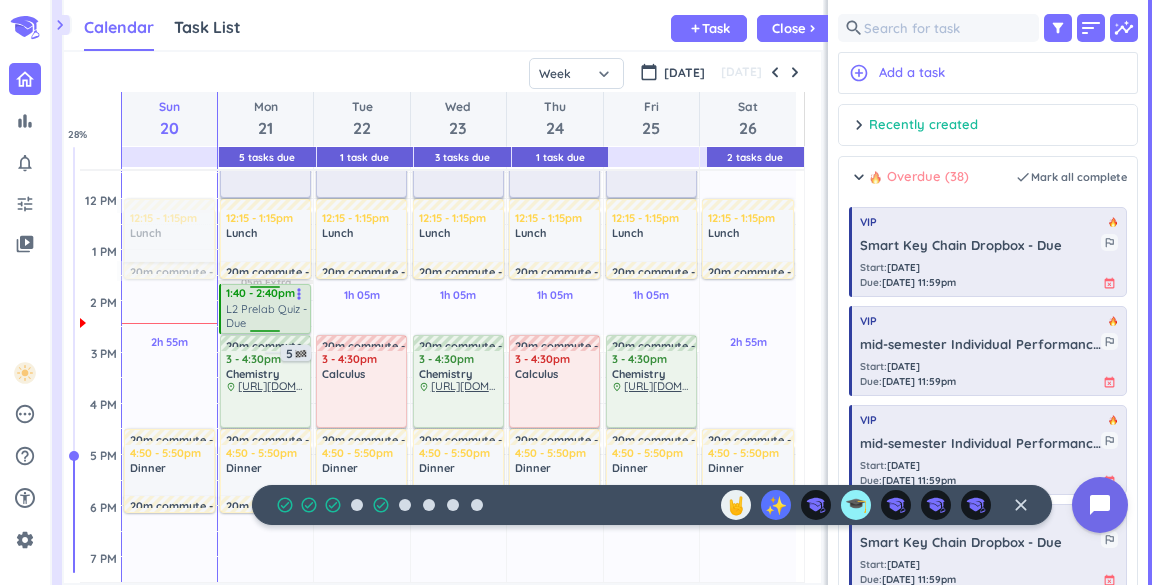 click on "chevron_right" at bounding box center (859, 177) 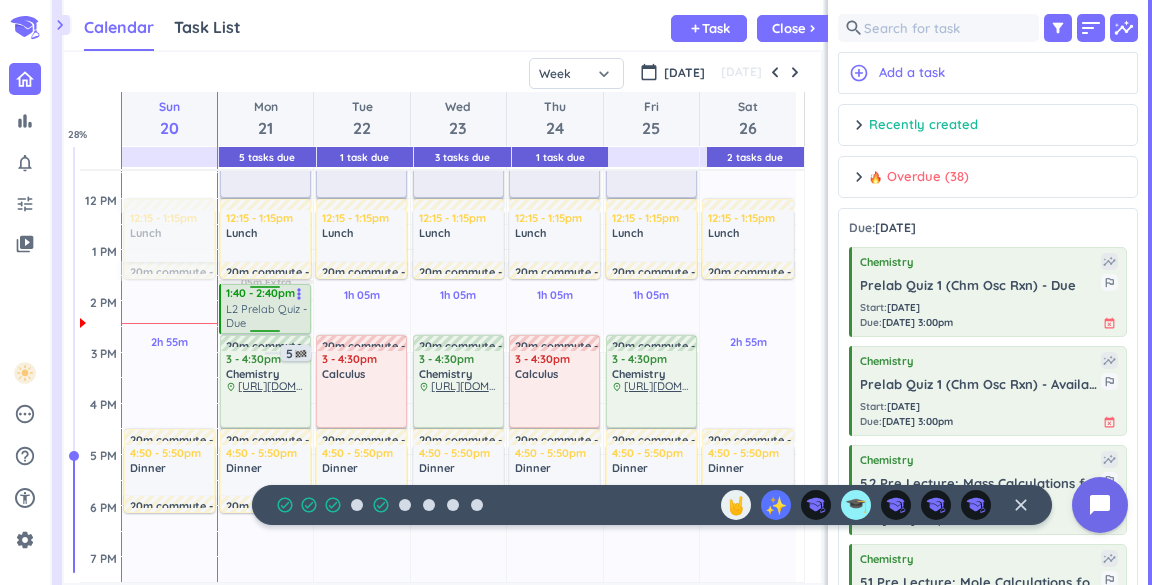 click on "chevron_right Recently created done Mark all complete" at bounding box center [988, 125] 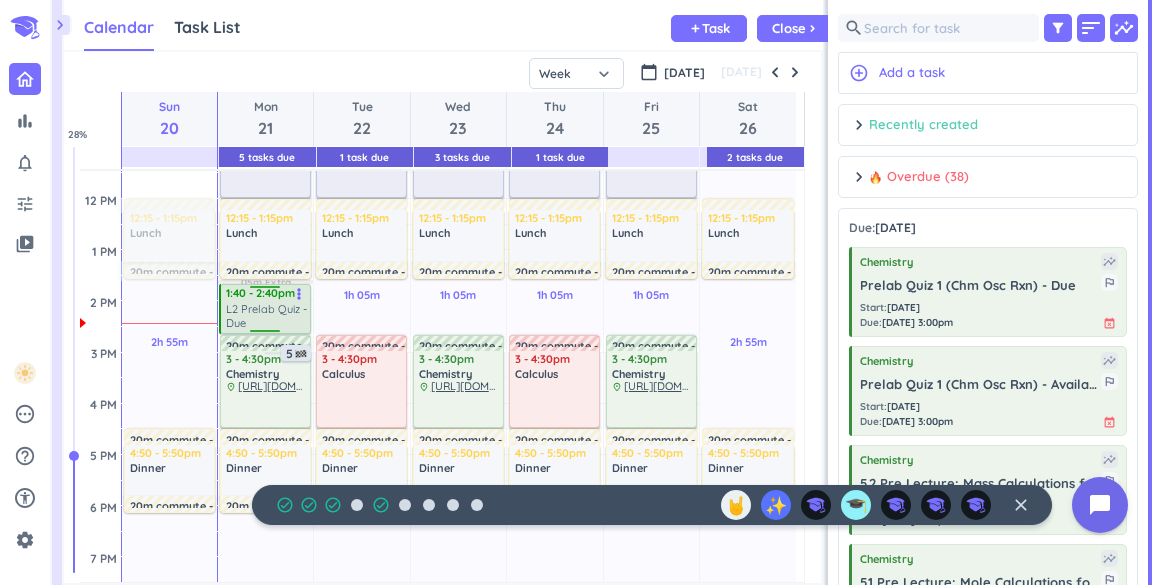 click on "chevron_right" at bounding box center [859, 125] 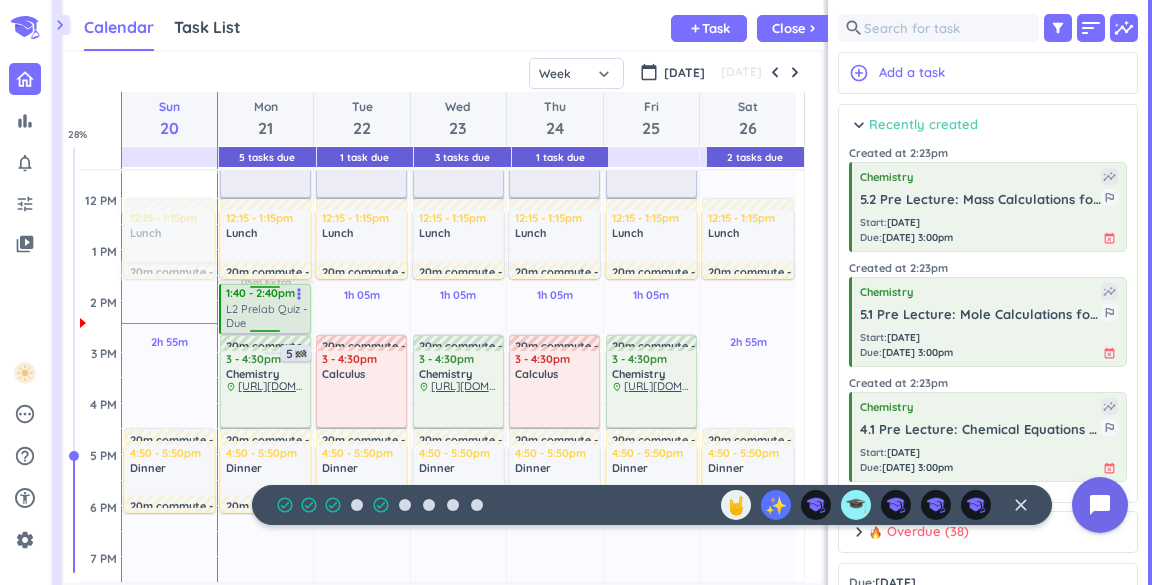 click on "chevron_right" at bounding box center (859, 125) 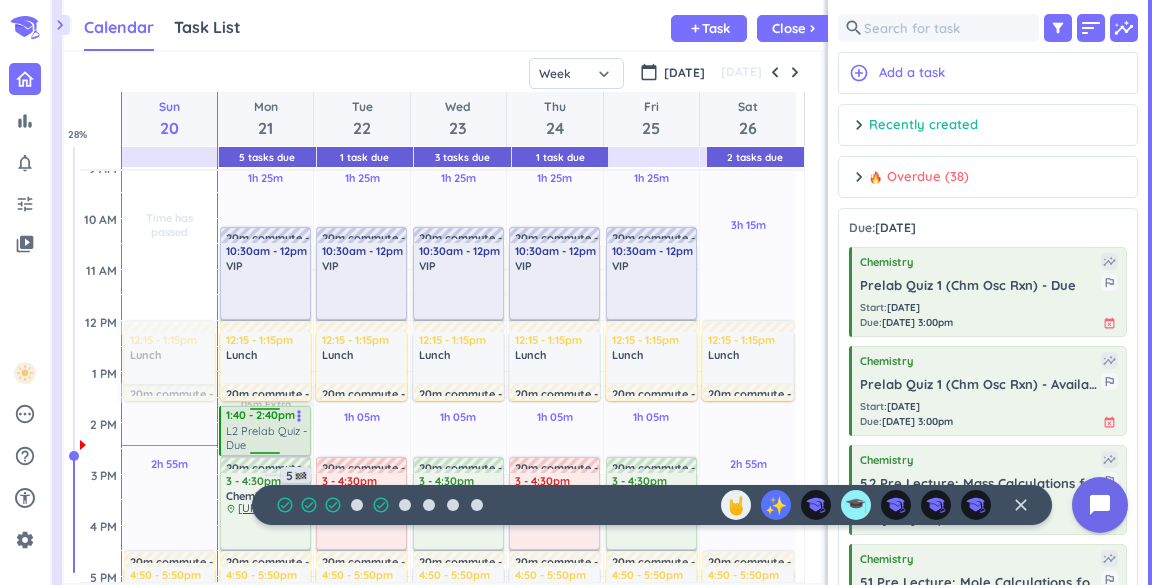scroll, scrollTop: 257, scrollLeft: 0, axis: vertical 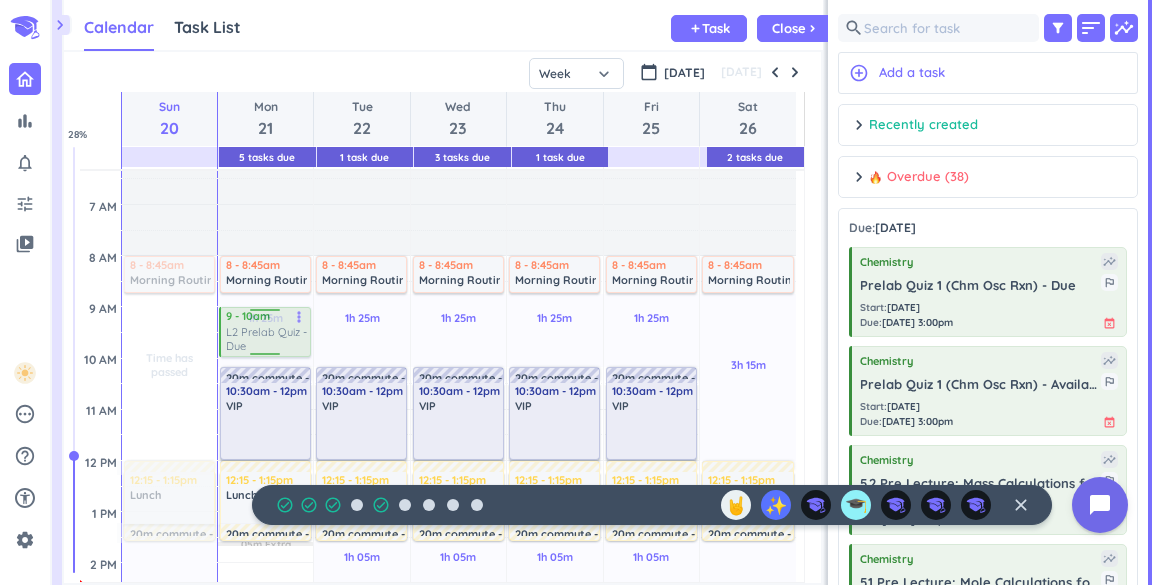 drag, startPoint x: 268, startPoint y: 433, endPoint x: 302, endPoint y: 325, distance: 113.22544 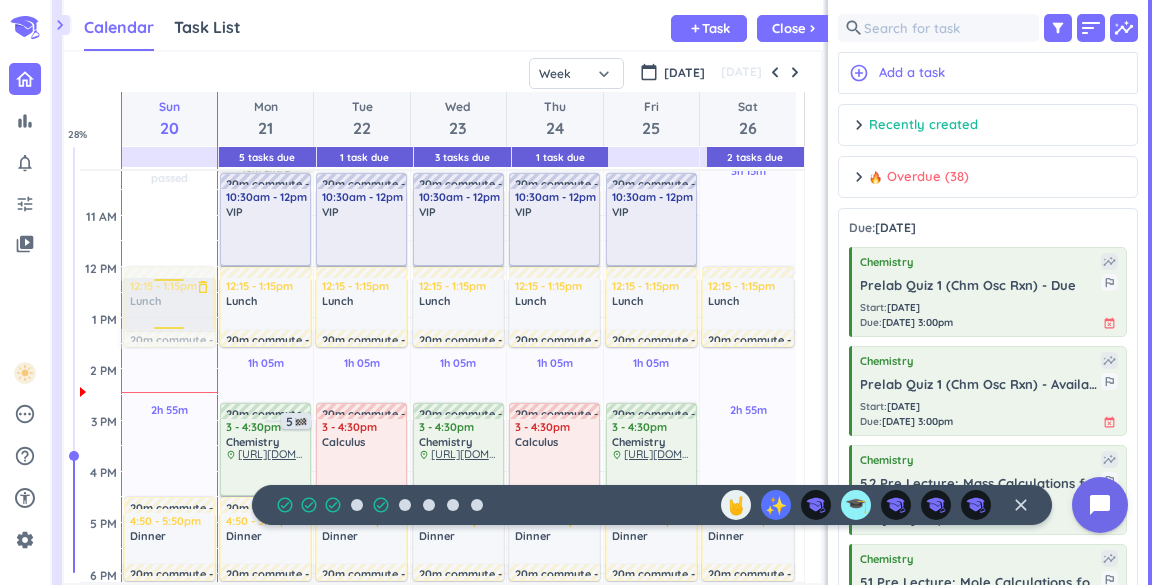 scroll, scrollTop: 322, scrollLeft: 0, axis: vertical 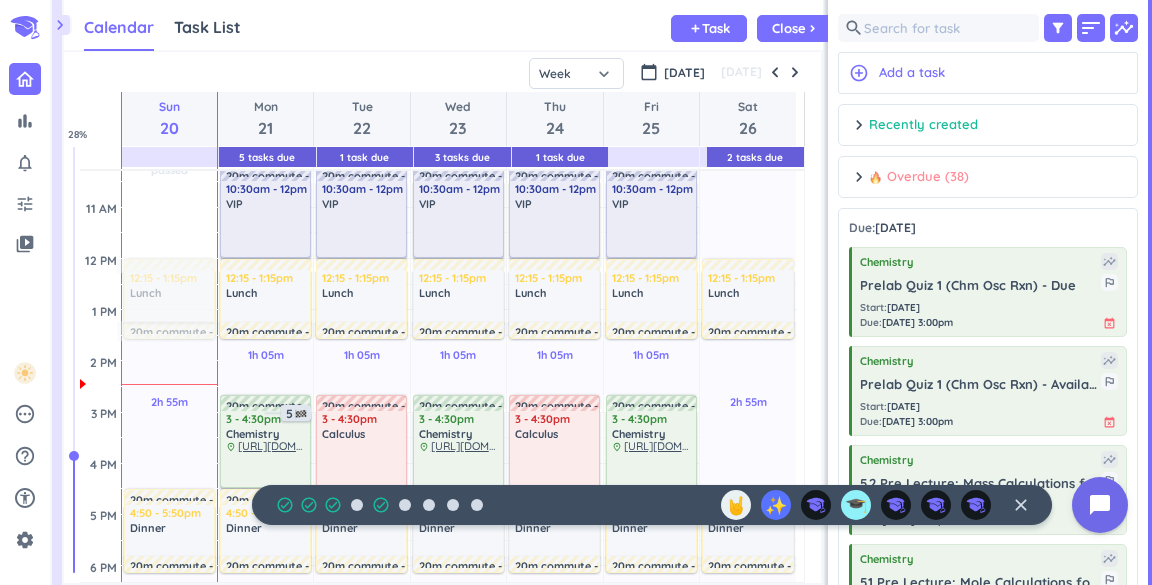 click on "chevron_right" at bounding box center [859, 177] 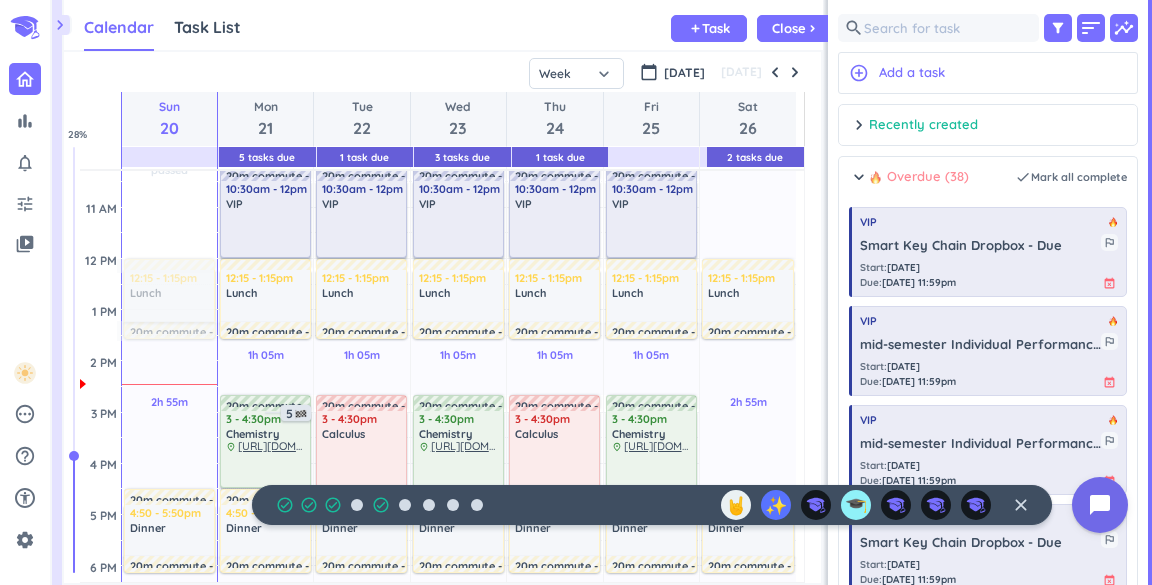 click on "chevron_right" at bounding box center (859, 177) 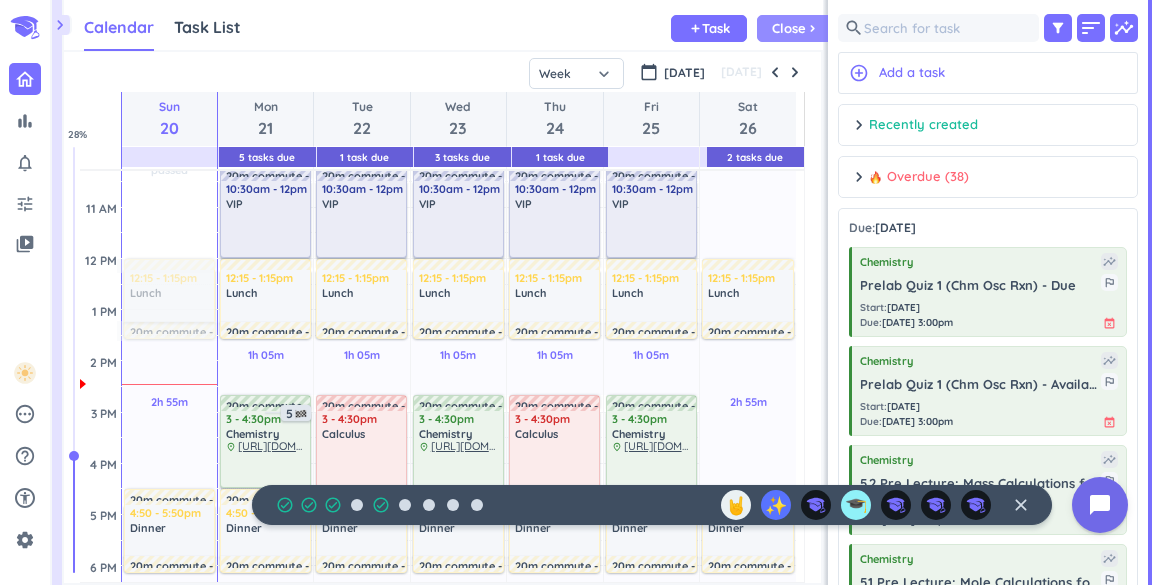 click on "Close" at bounding box center (789, 28) 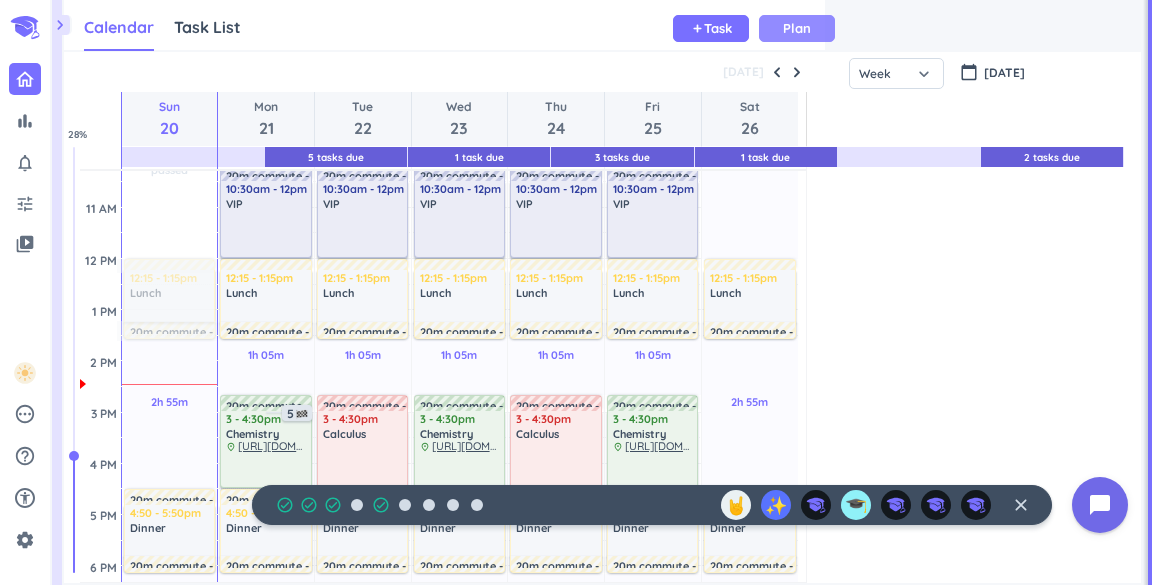 scroll, scrollTop: 9, scrollLeft: 9, axis: both 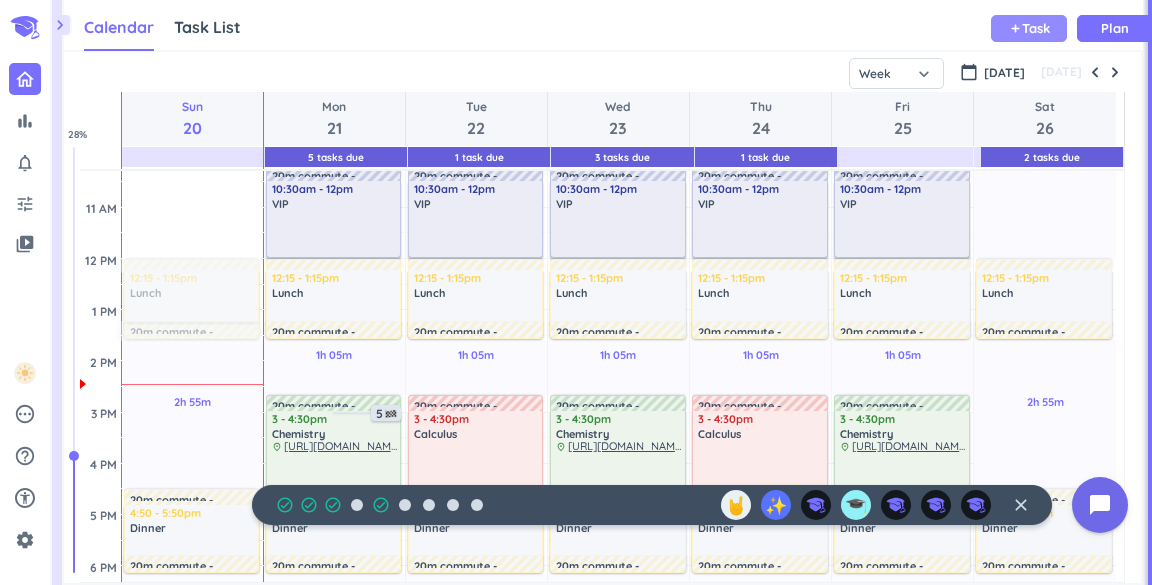 click on "Task" at bounding box center [1036, 28] 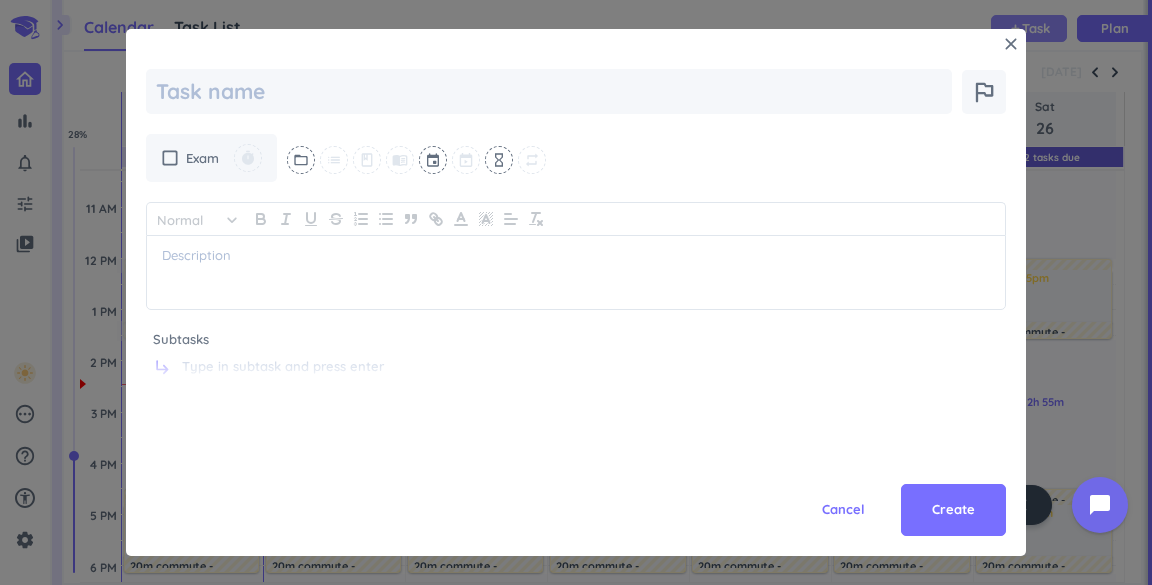 scroll, scrollTop: 0, scrollLeft: 0, axis: both 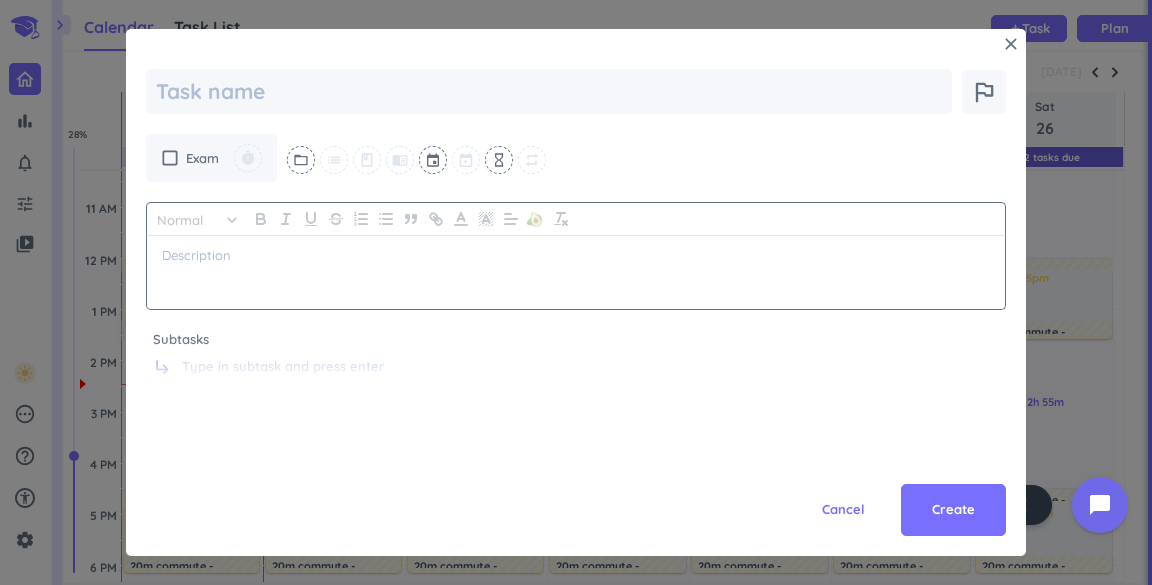 type on "x" 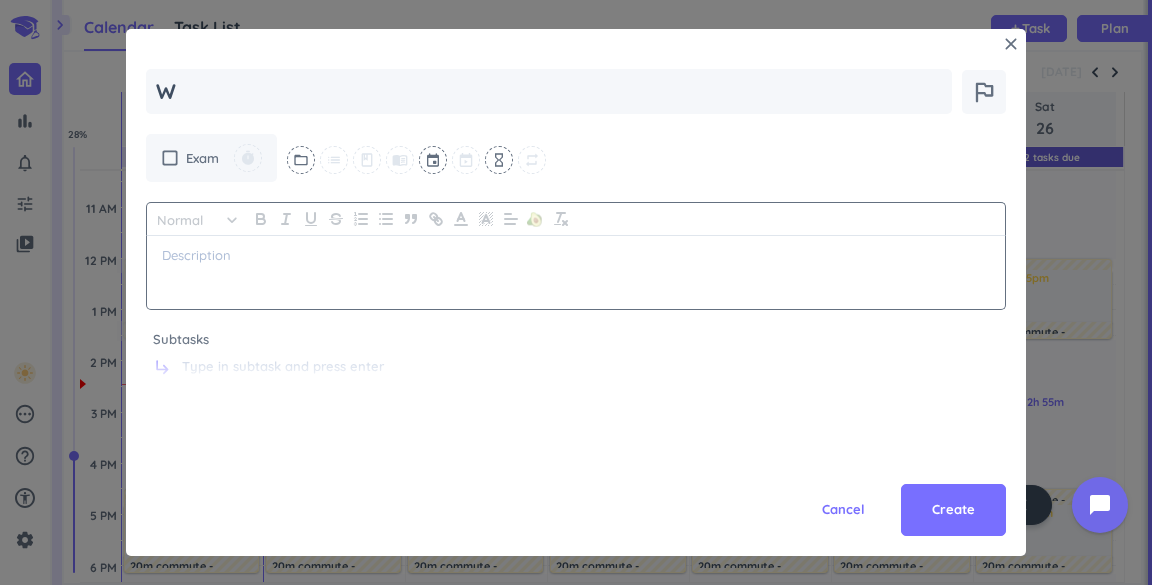 type on "x" 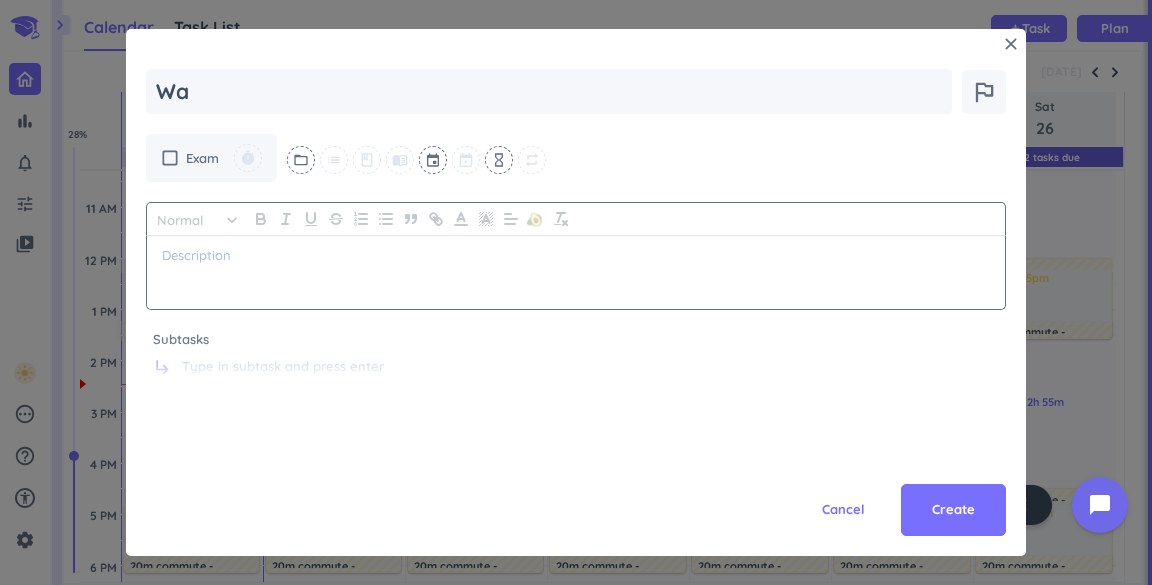 type on "x" 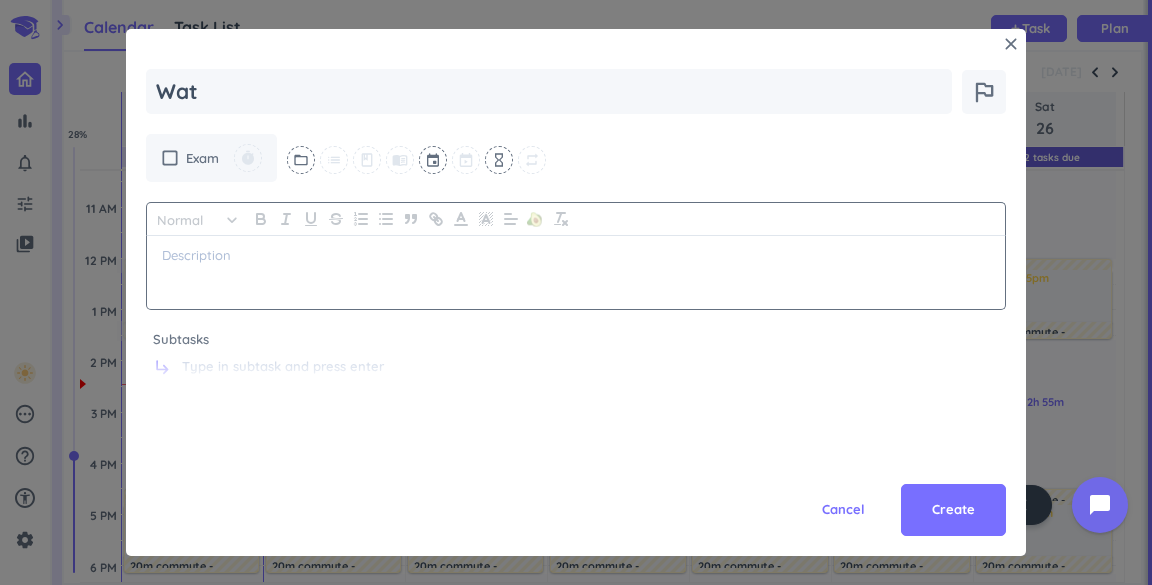 type on "x" 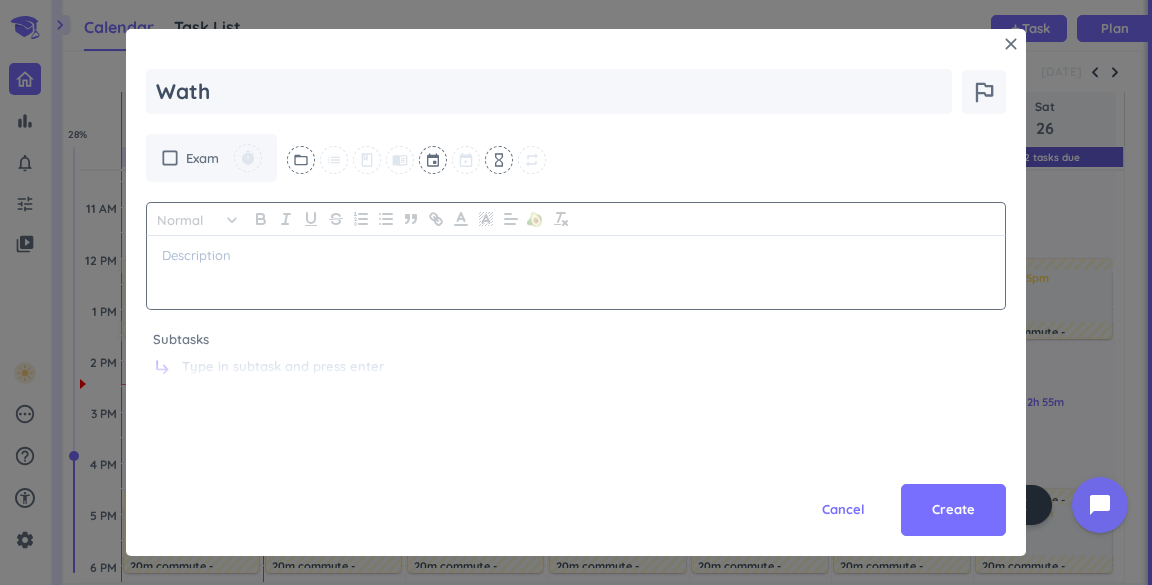 type on "x" 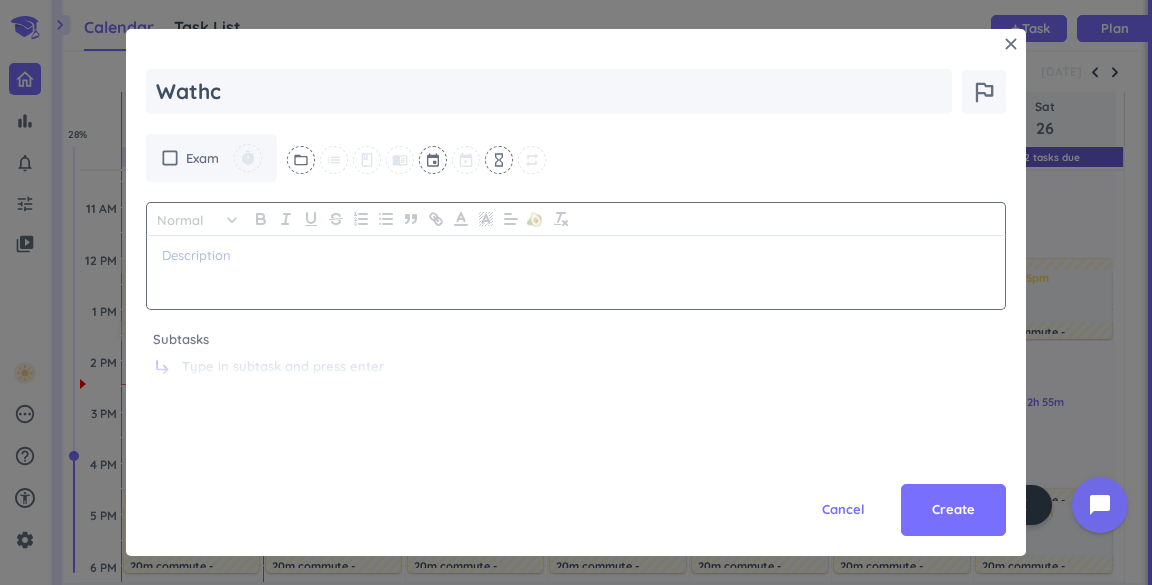 type on "x" 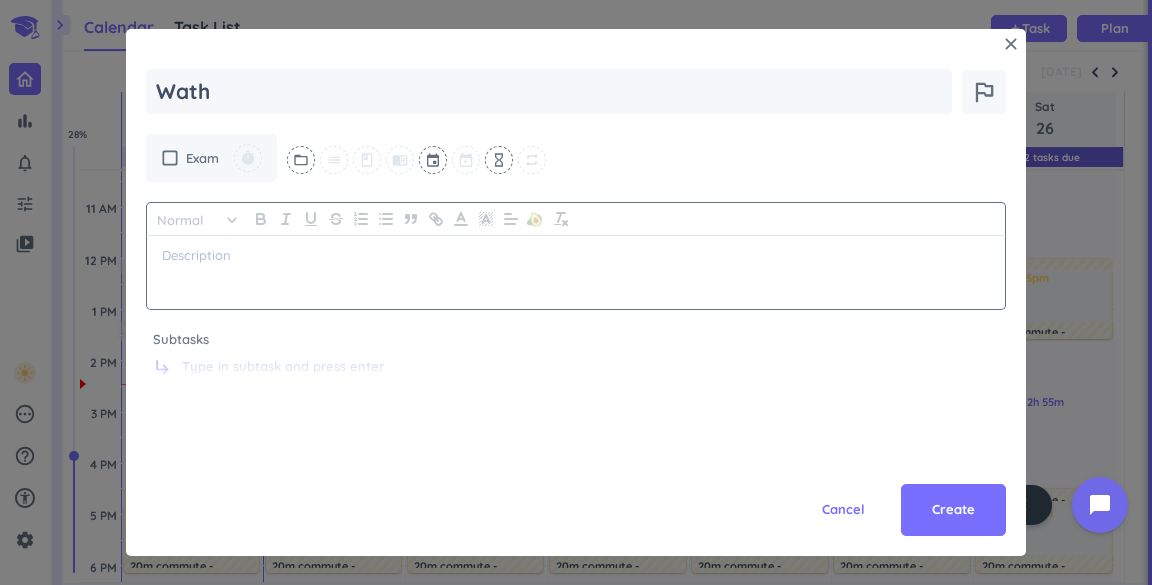 type on "x" 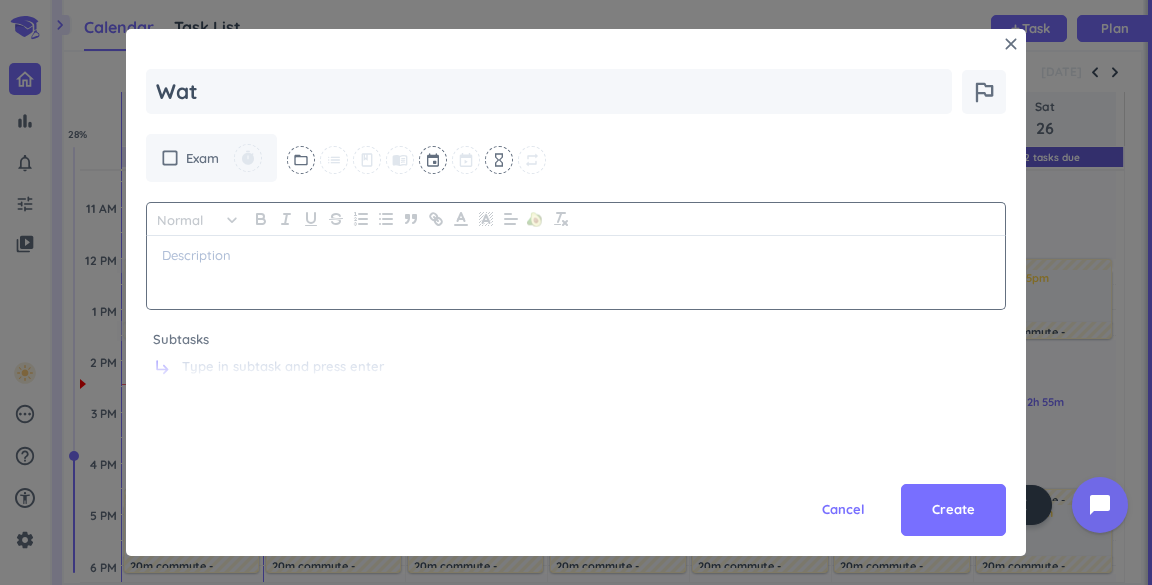 type on "x" 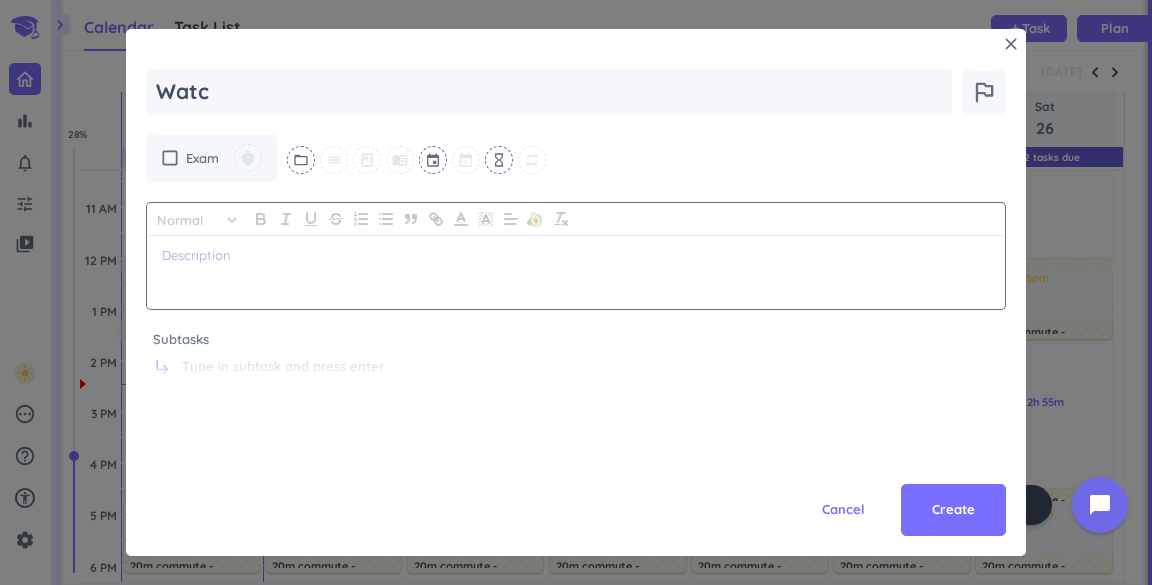 type on "x" 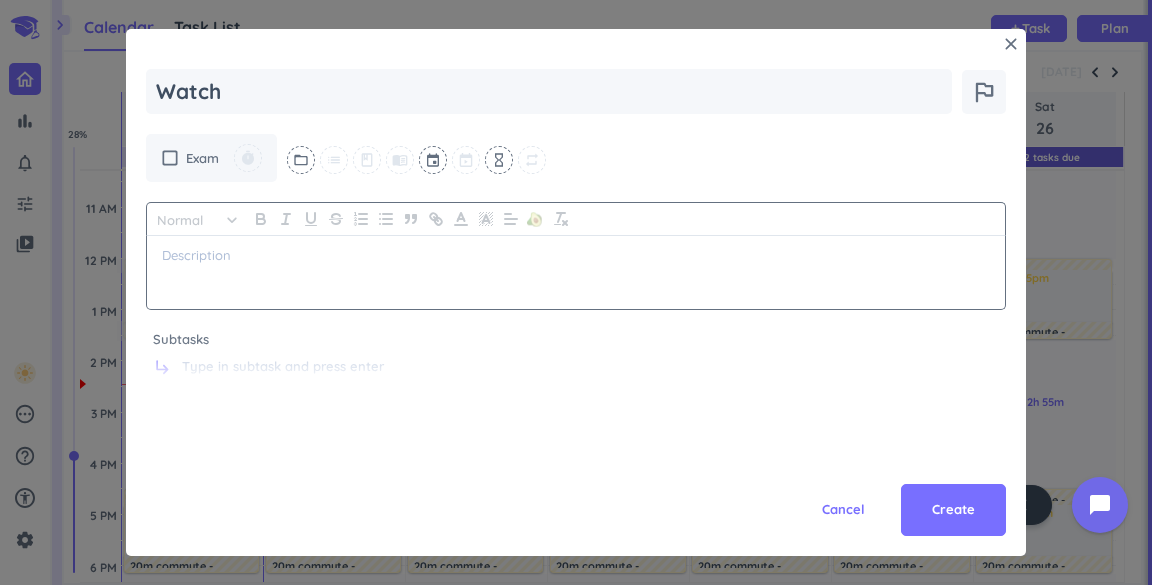 type on "x" 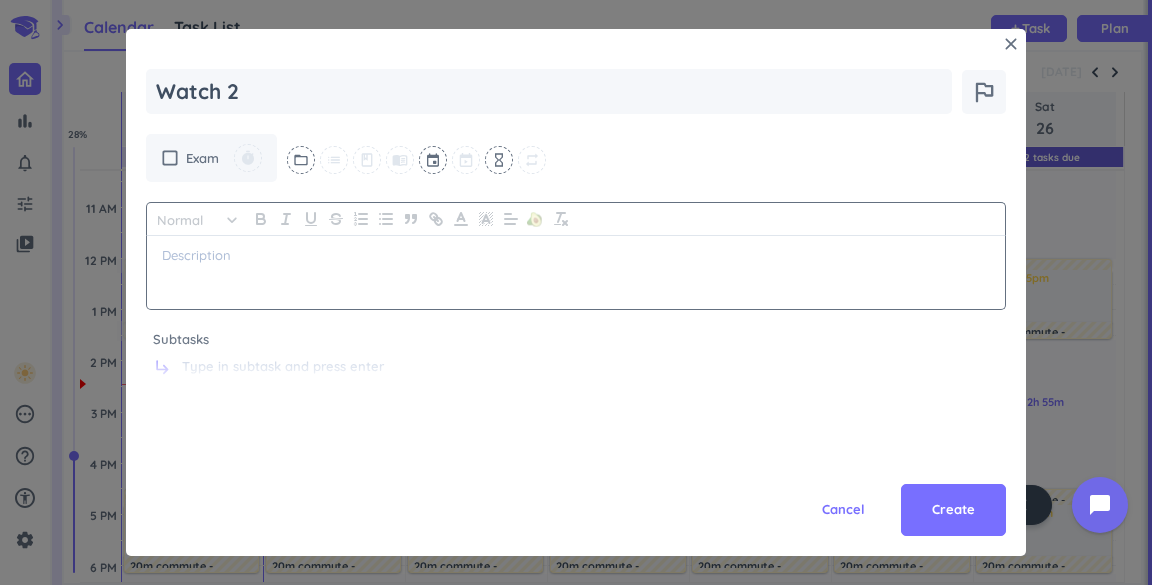 type on "x" 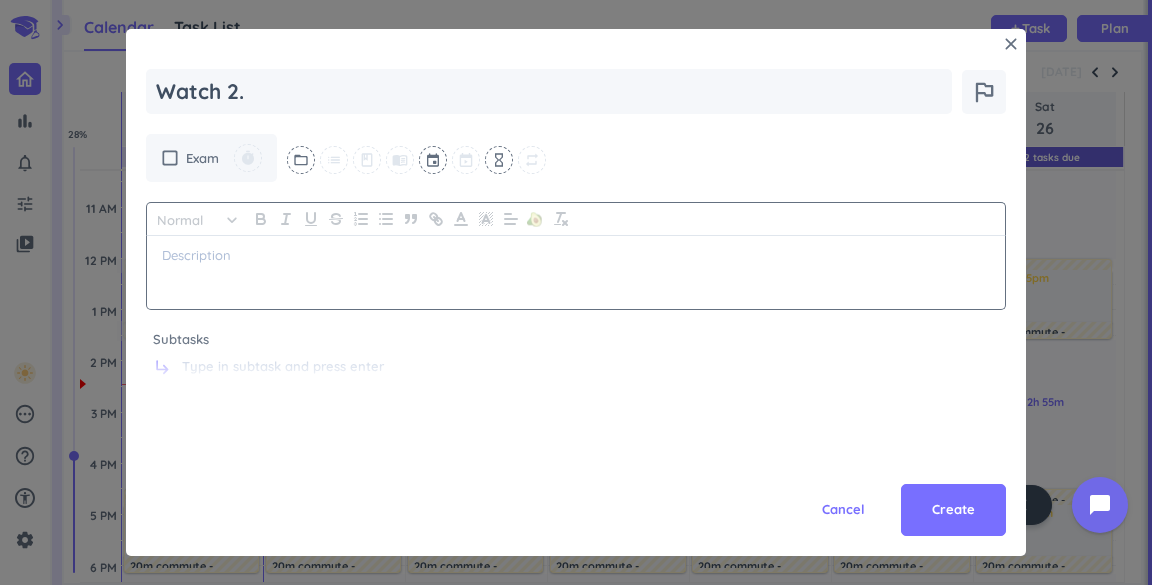type on "x" 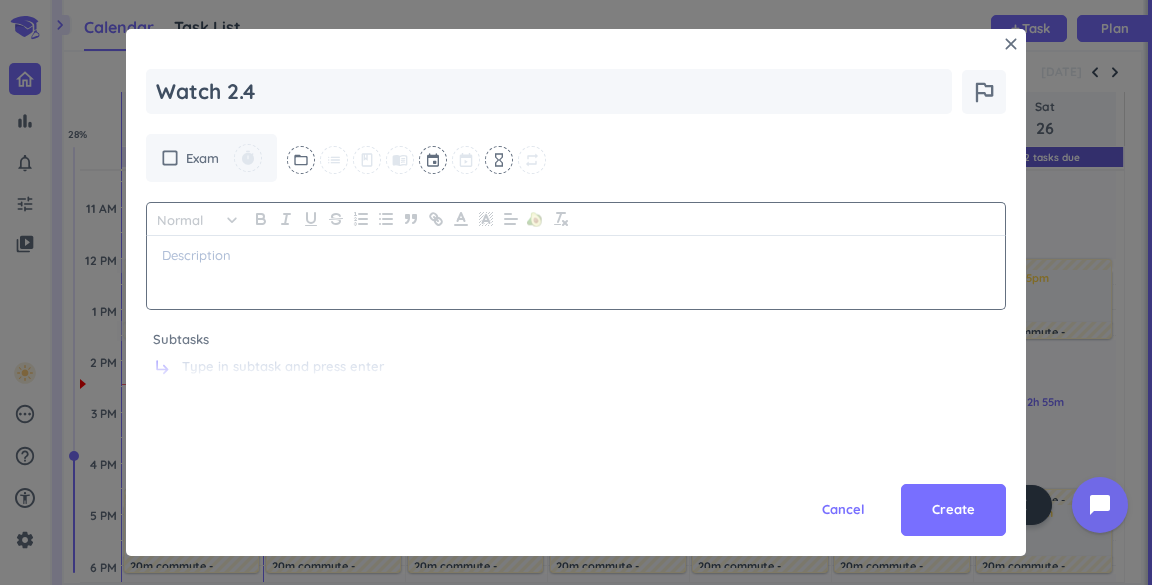 type on "x" 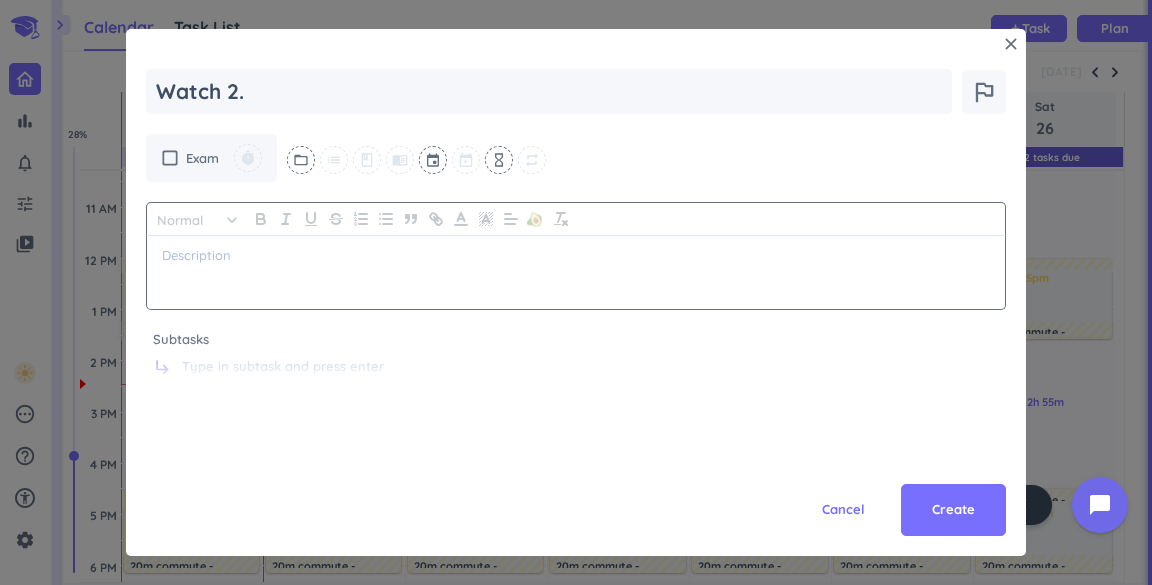 type on "x" 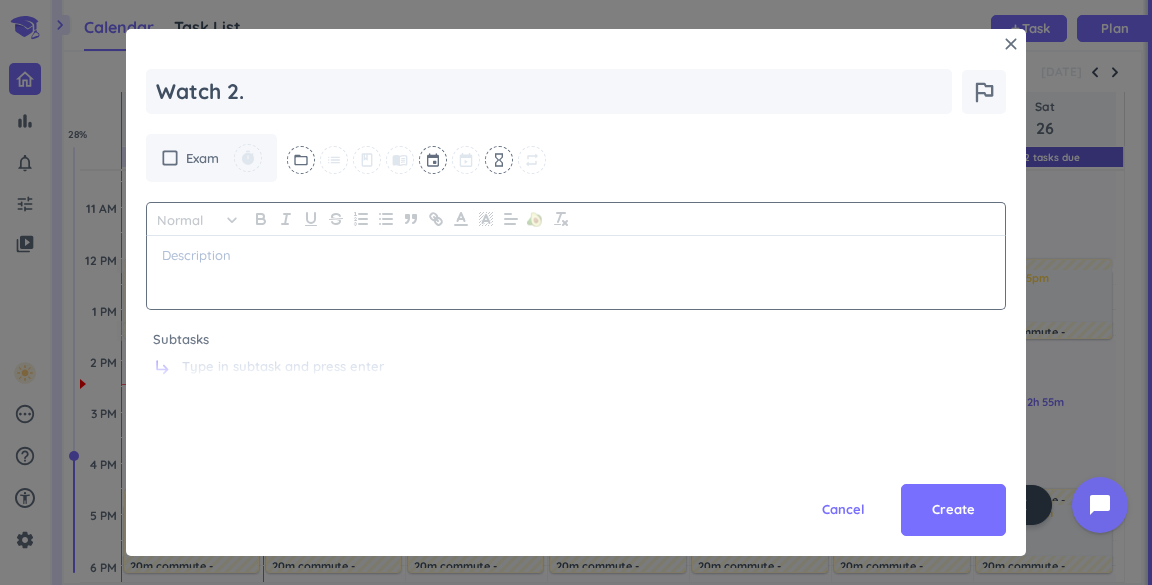 type on "Watch 2.5" 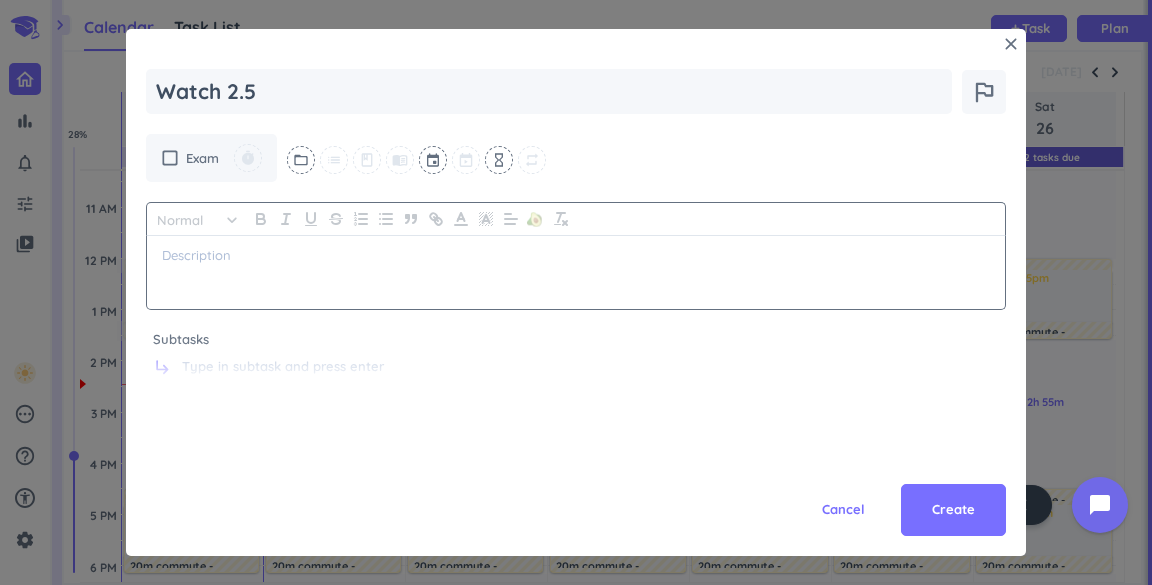 type on "x" 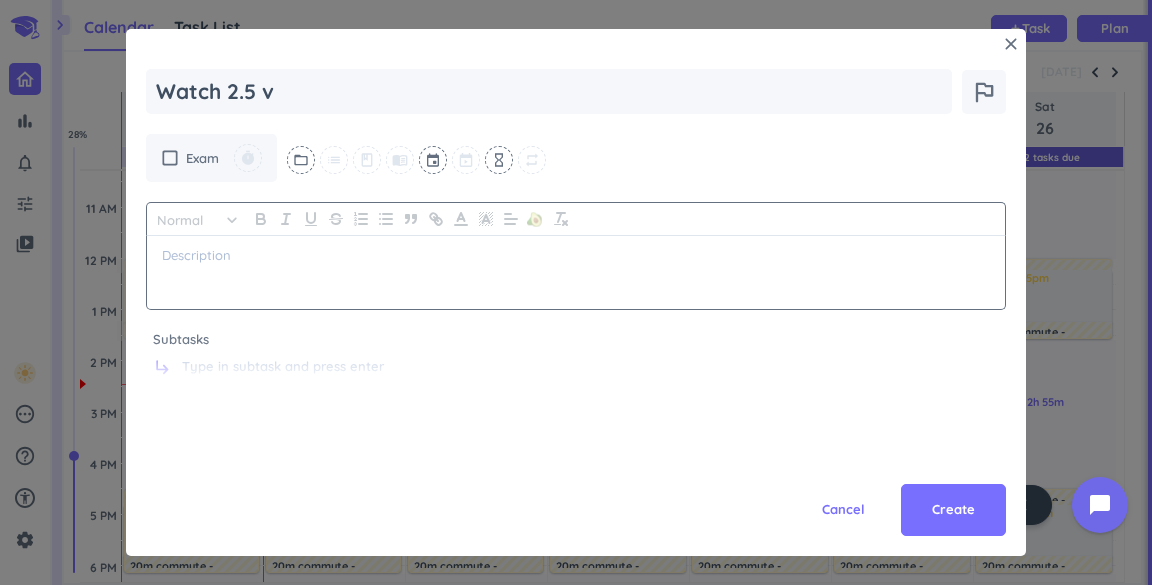 type on "x" 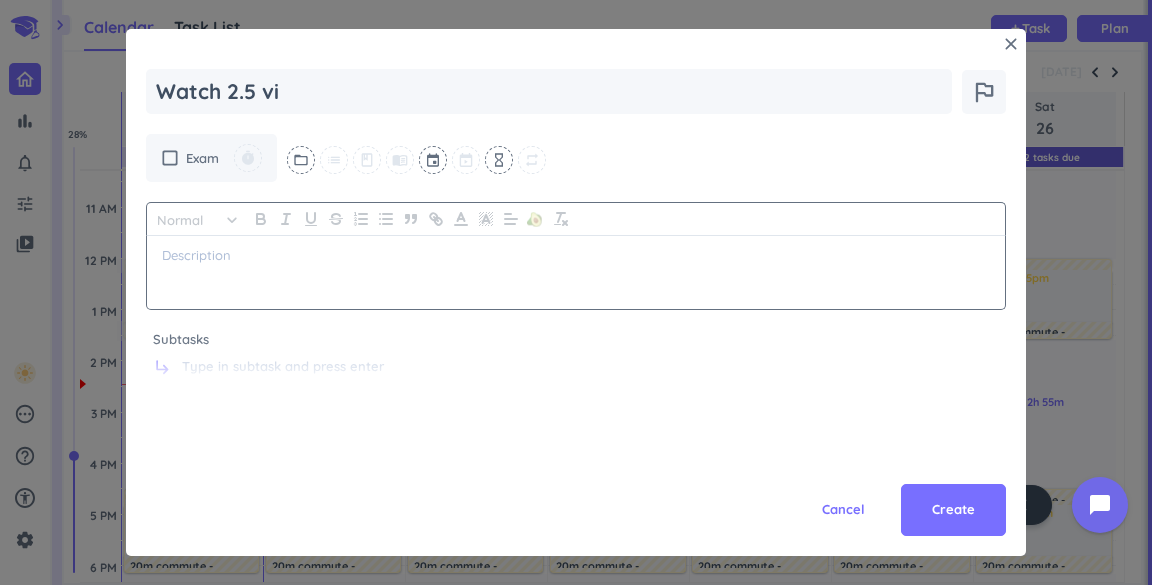type on "x" 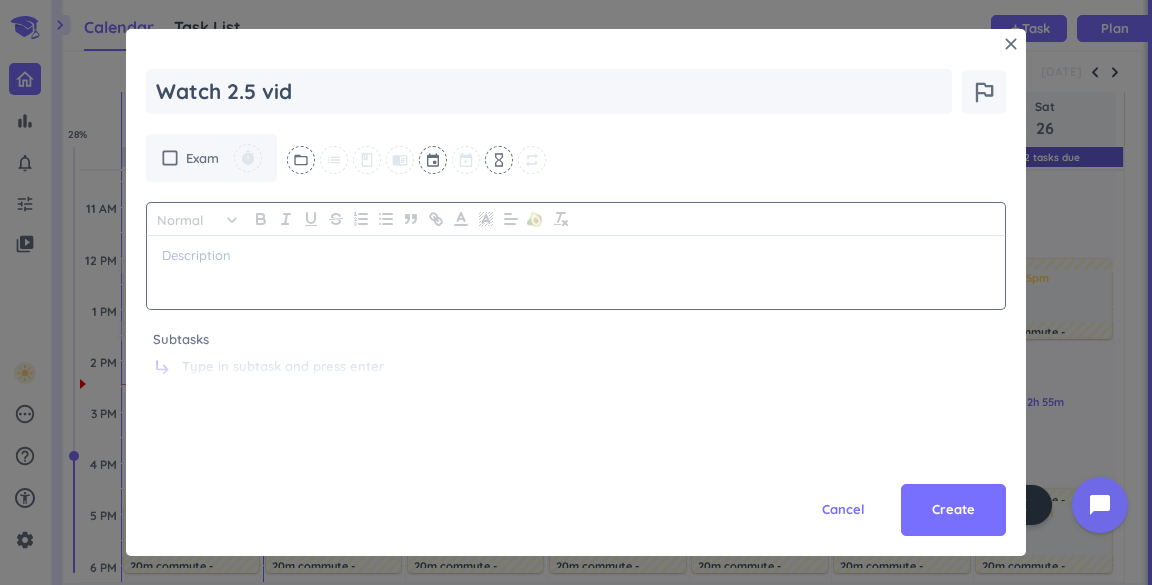 type on "Watch 2.5 vido" 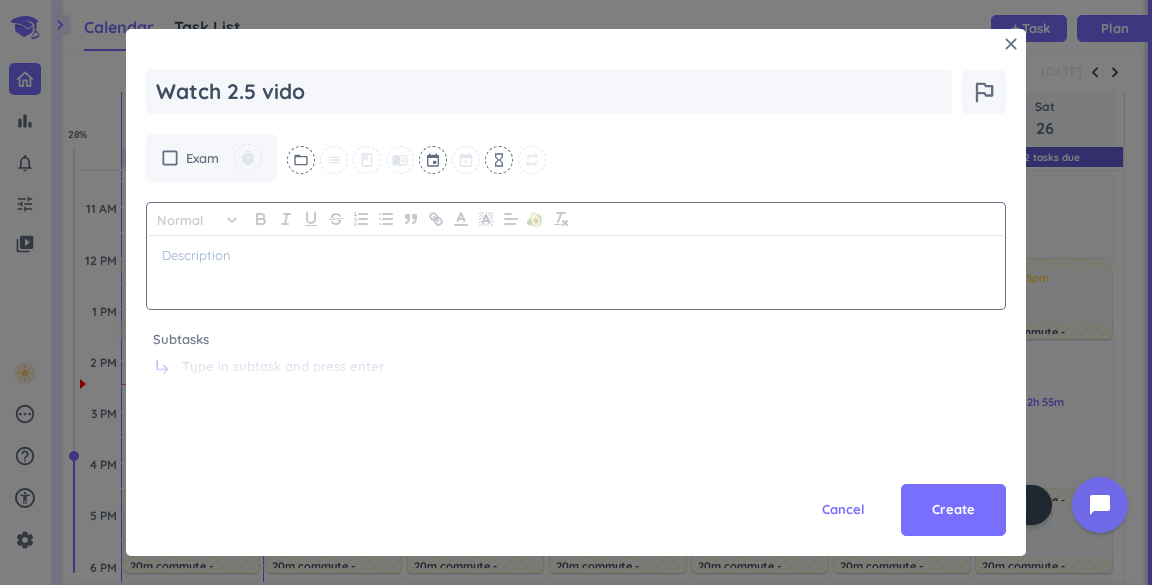 type on "x" 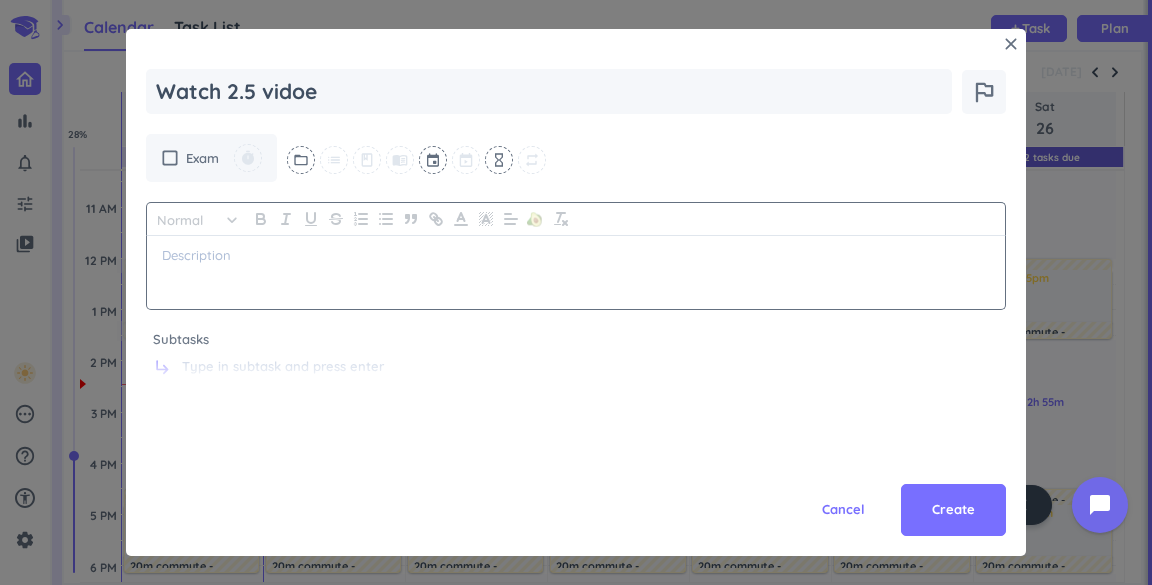 type on "x" 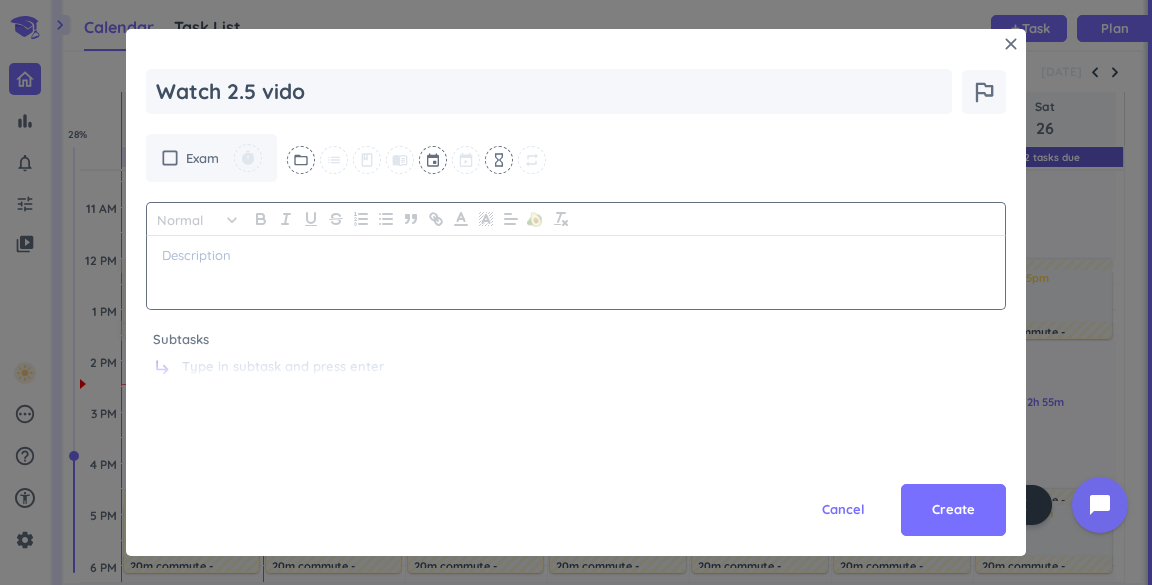 type on "x" 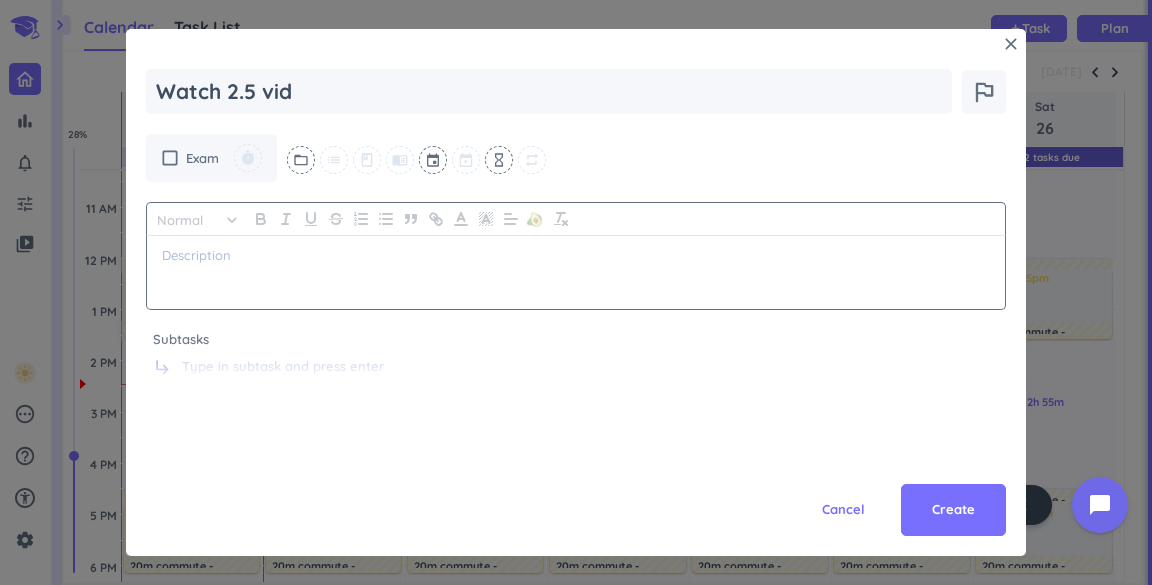 type on "x" 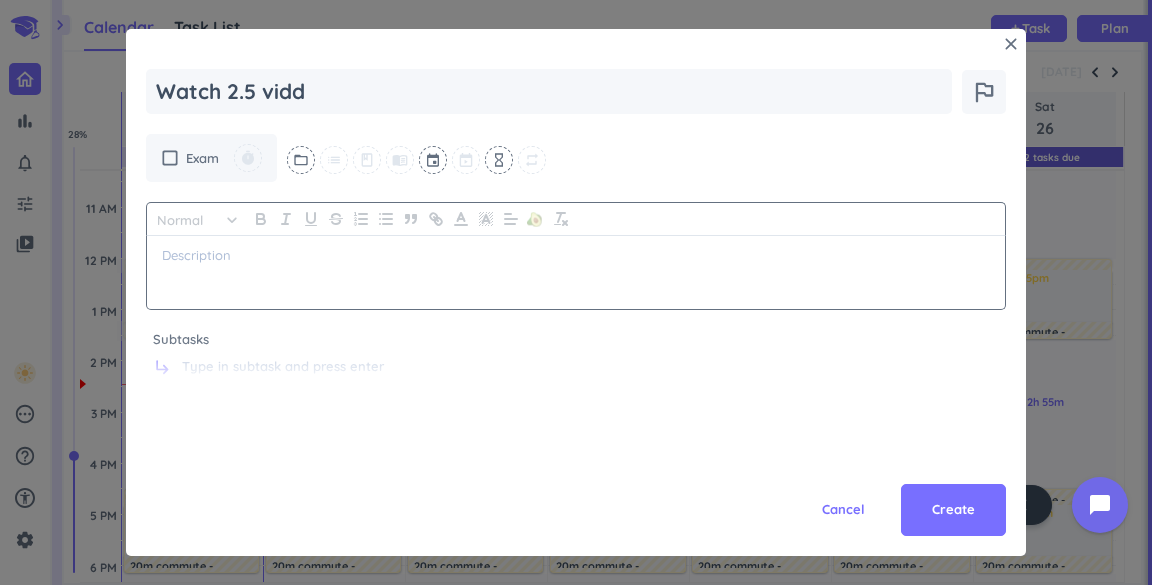 type on "x" 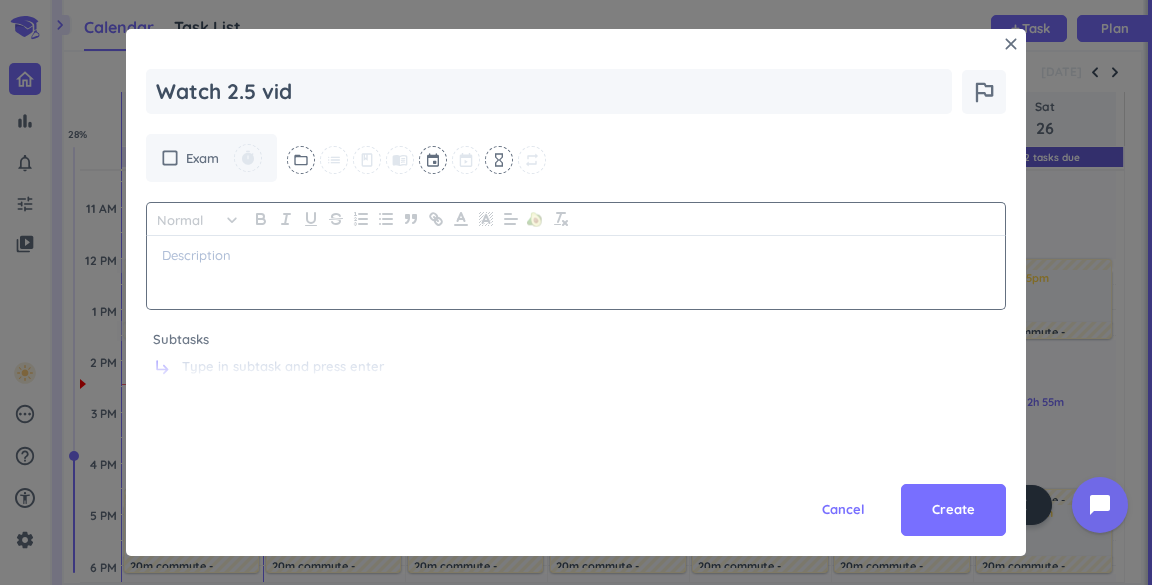 type on "x" 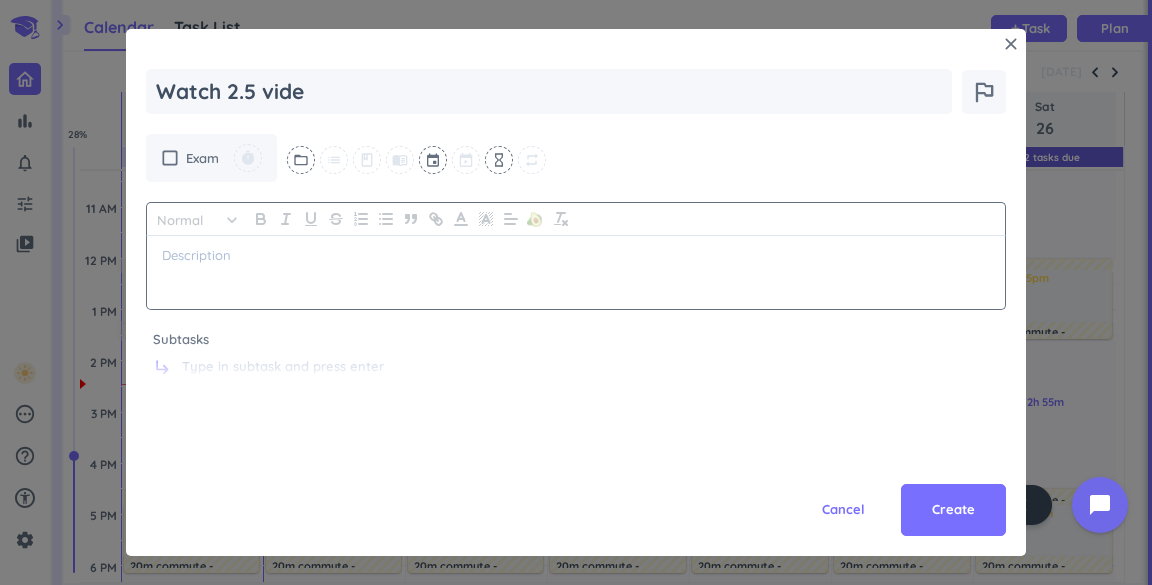 type on "x" 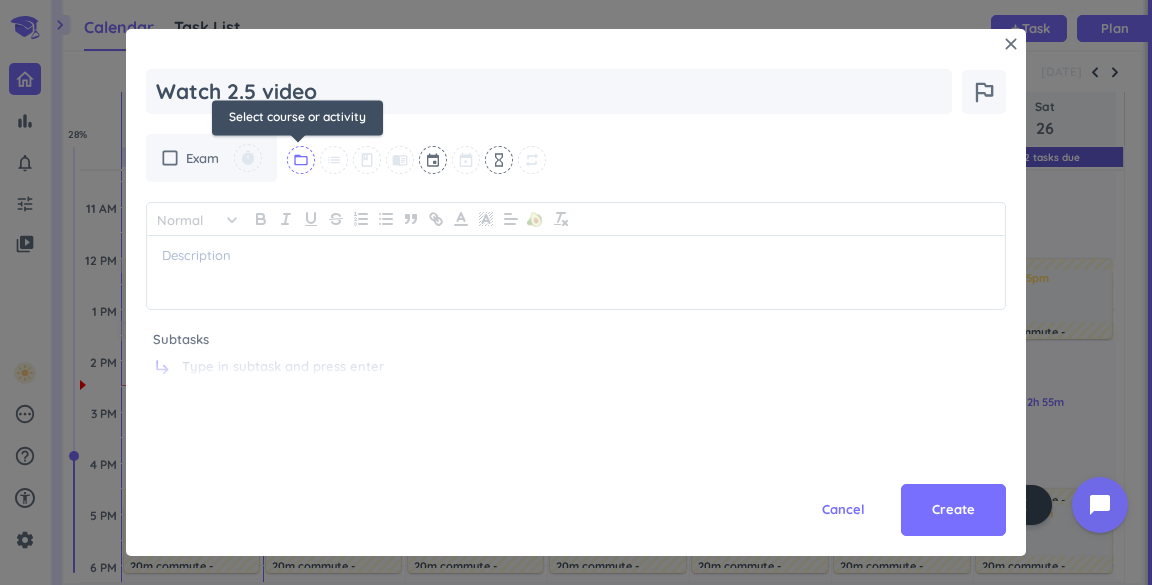 type on "Watch 2.5 video" 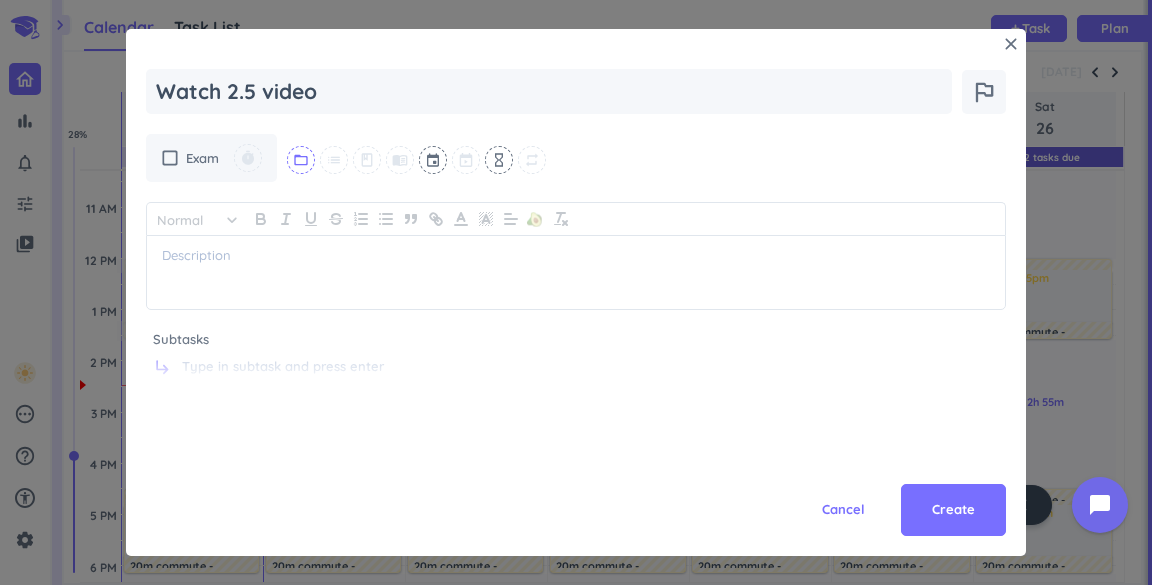 scroll, scrollTop: 0, scrollLeft: 0, axis: both 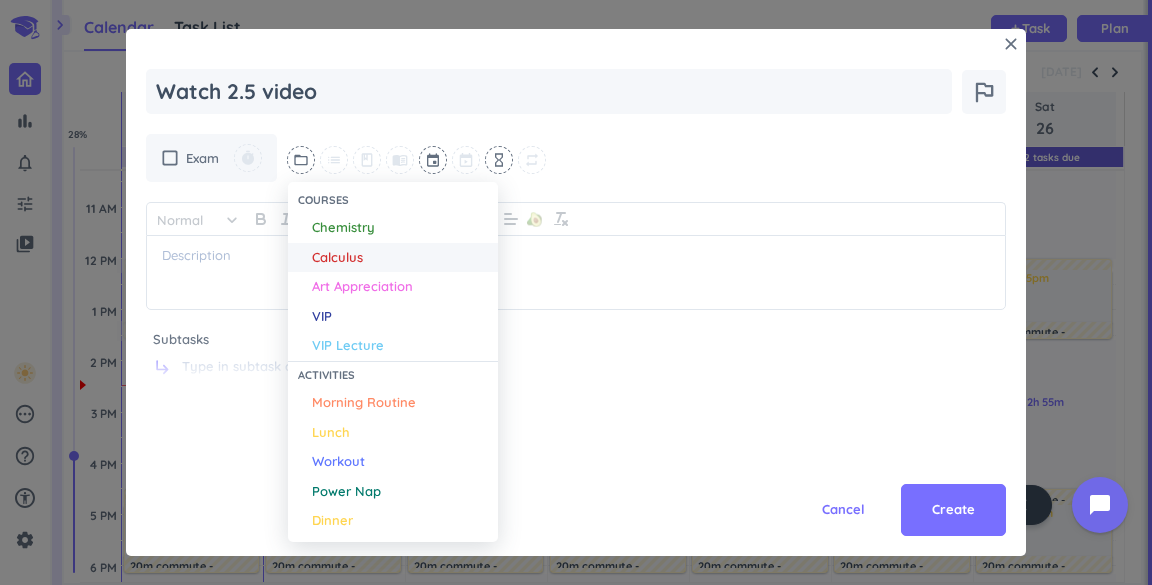 click on "Calculus" at bounding box center (393, 258) 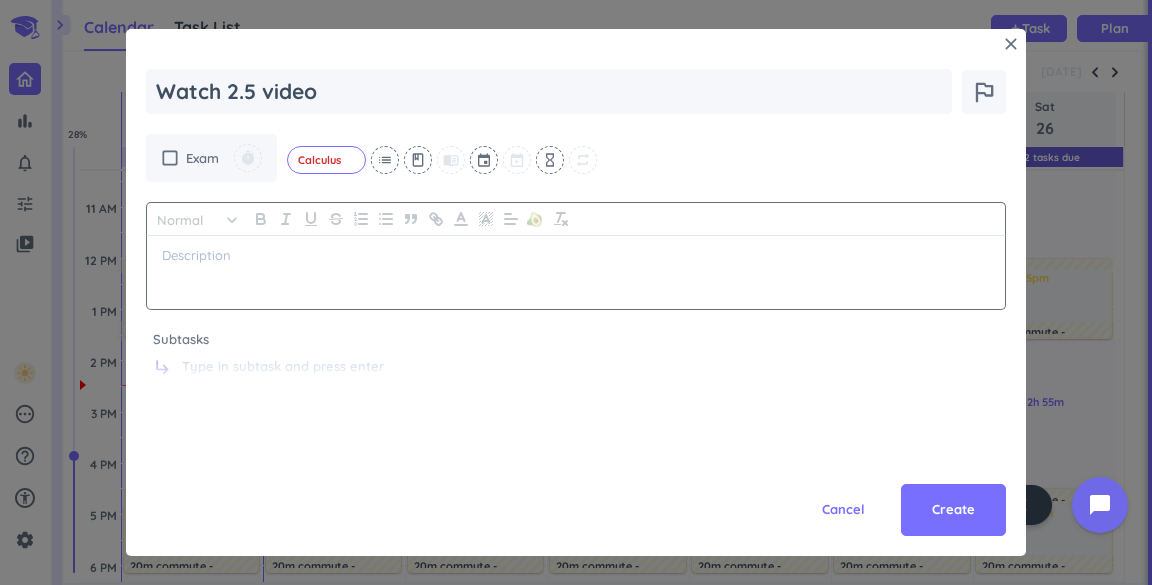 click at bounding box center (576, 255) 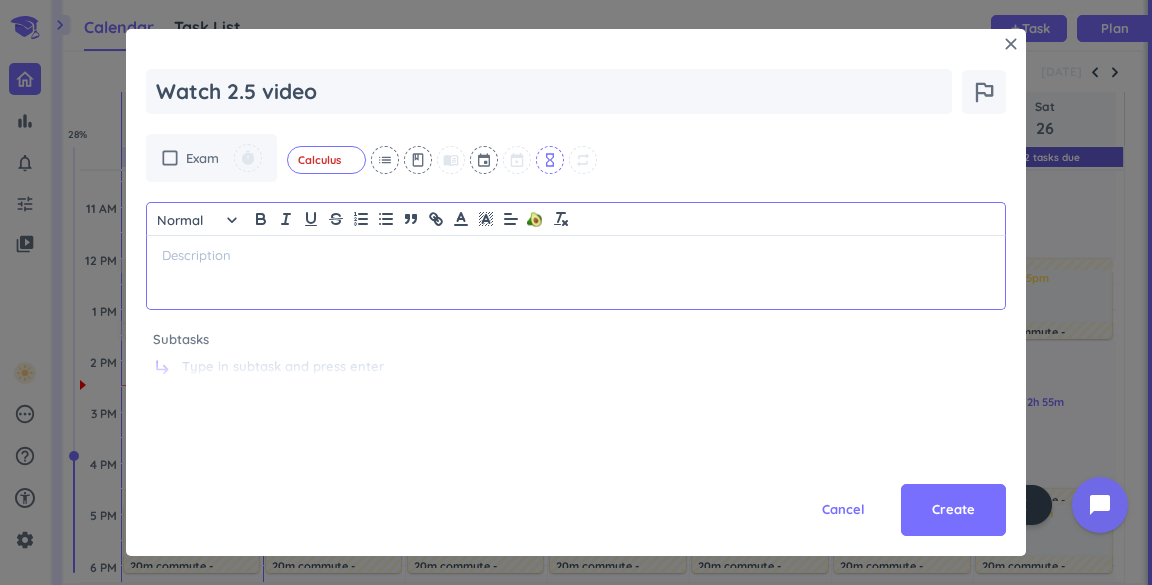 click on "hourglass_empty" at bounding box center (550, 160) 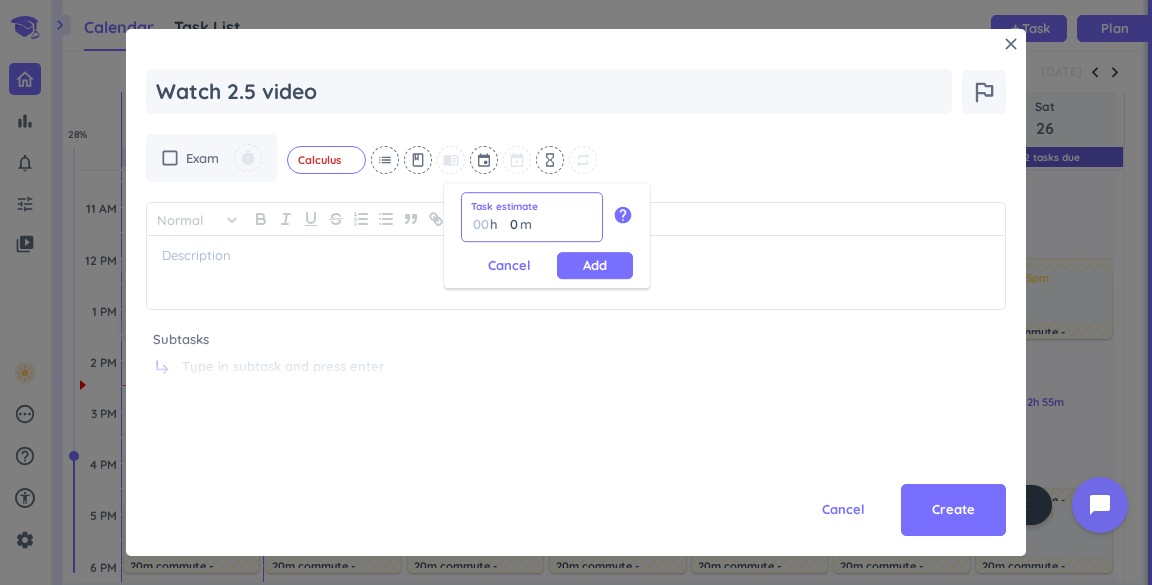 click on "0" at bounding box center (509, 224) 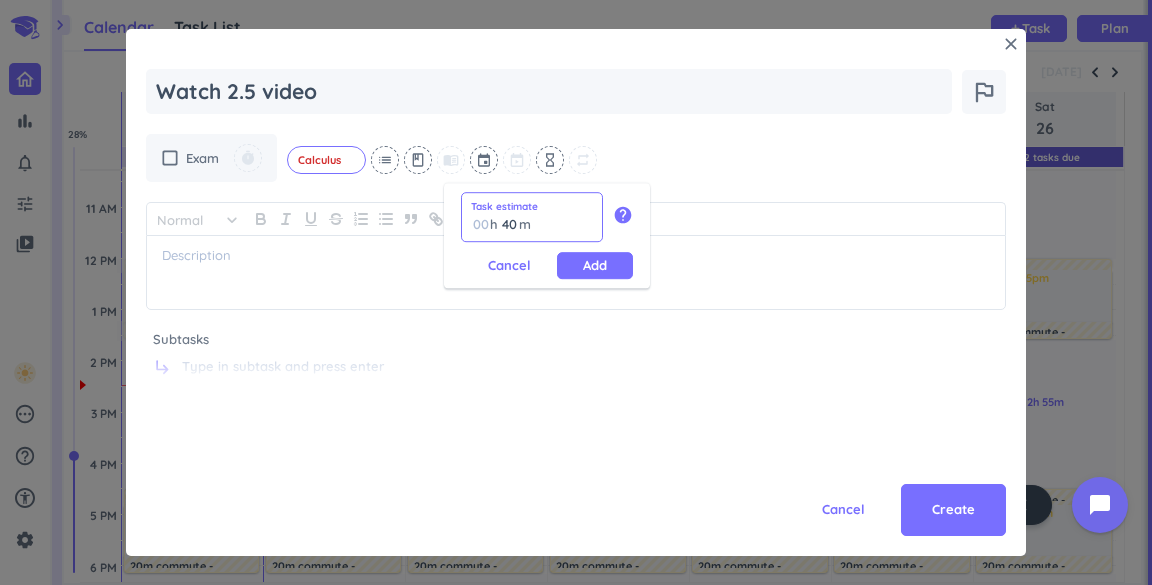 click on "40" at bounding box center (508, 224) 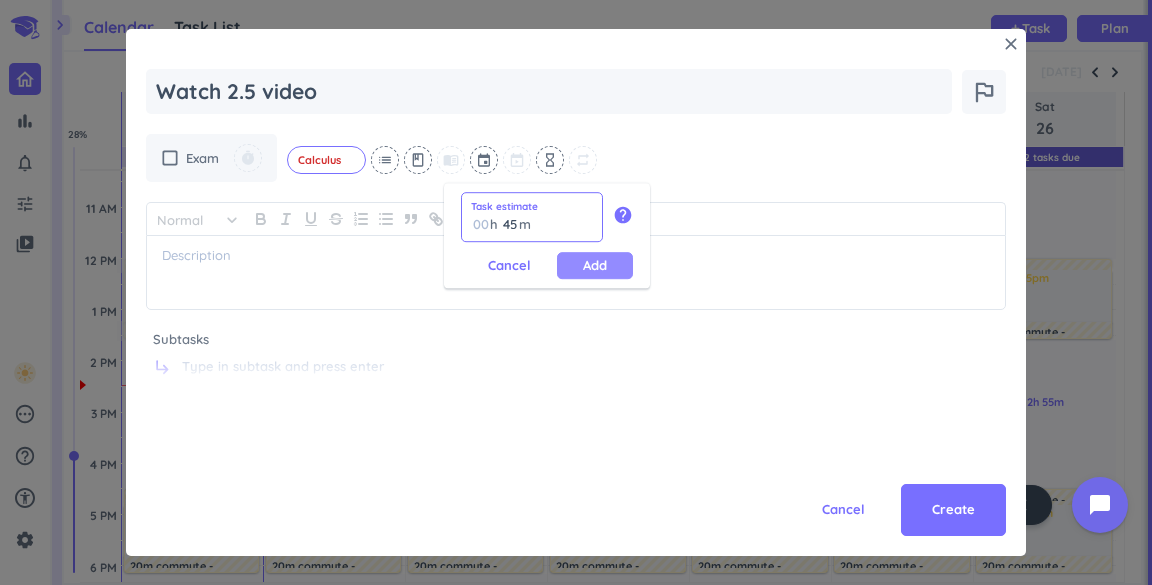 type on "45" 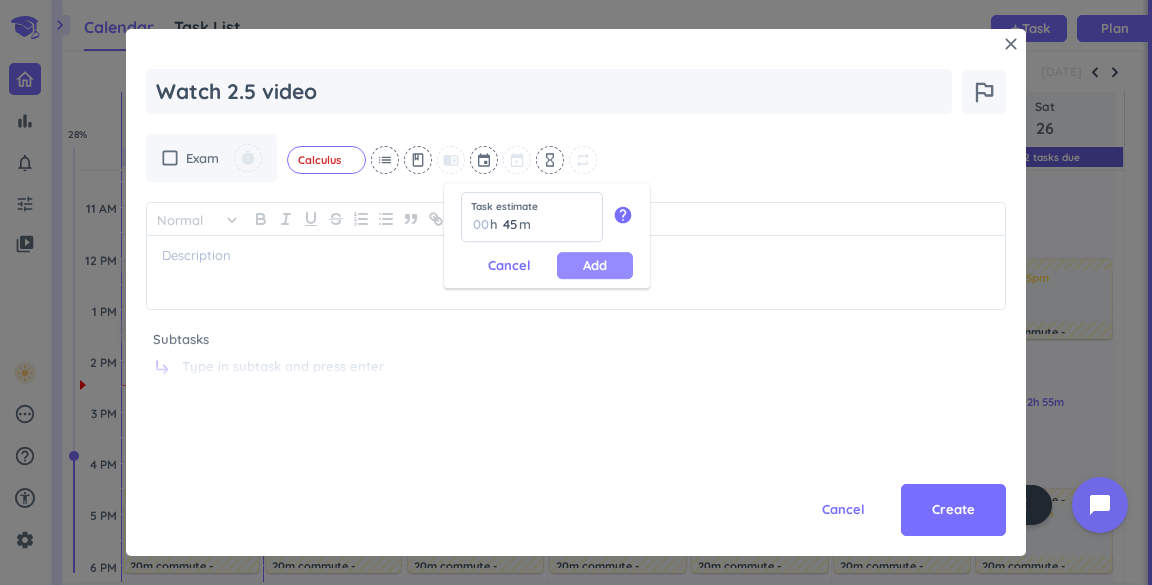 click on "Add" at bounding box center [595, 265] 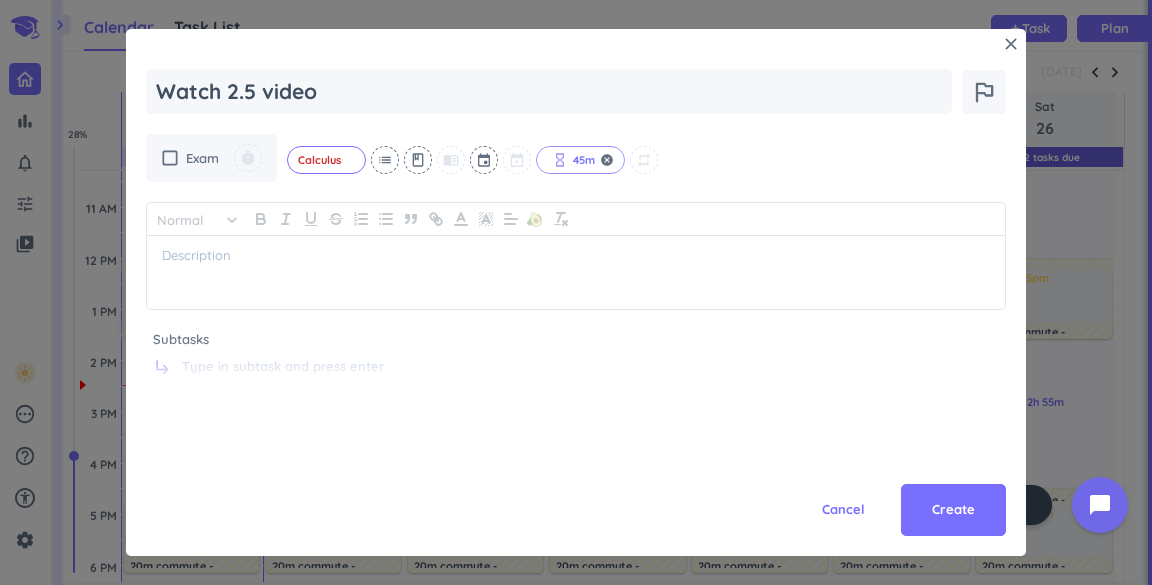 click on "hourglass_empty 45m cancel" at bounding box center [580, 160] 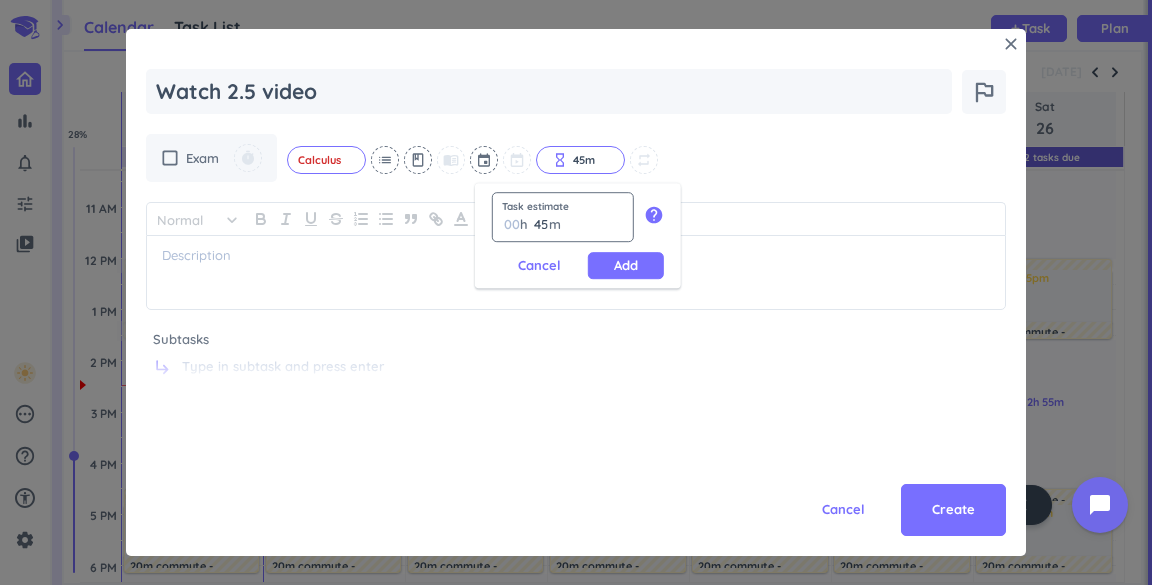 click on "45 45 00" at bounding box center (546, 224) 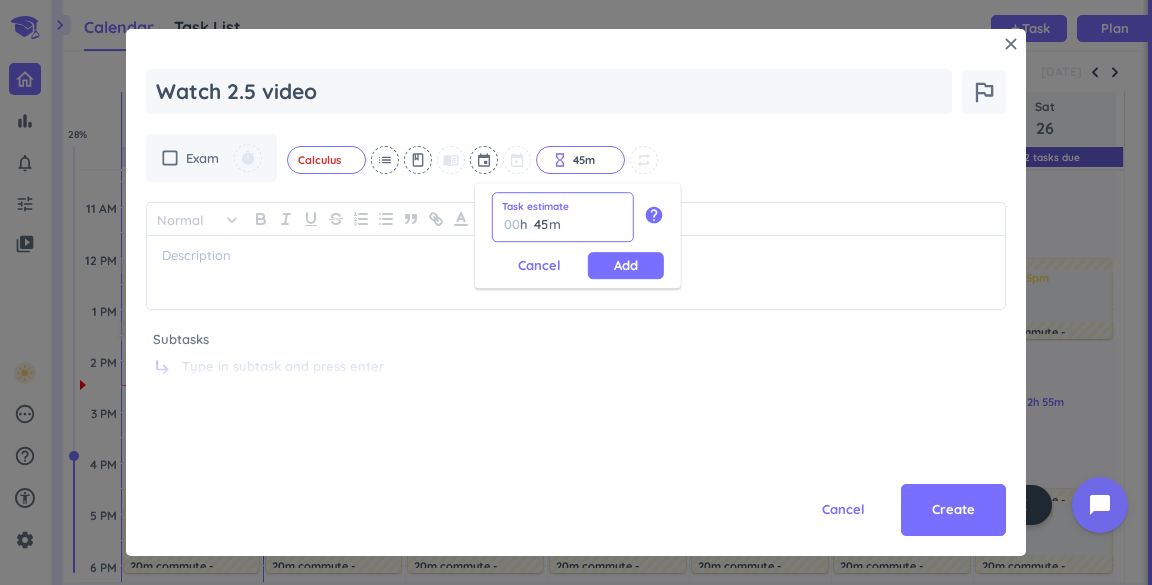 click on "45" at bounding box center (539, 224) 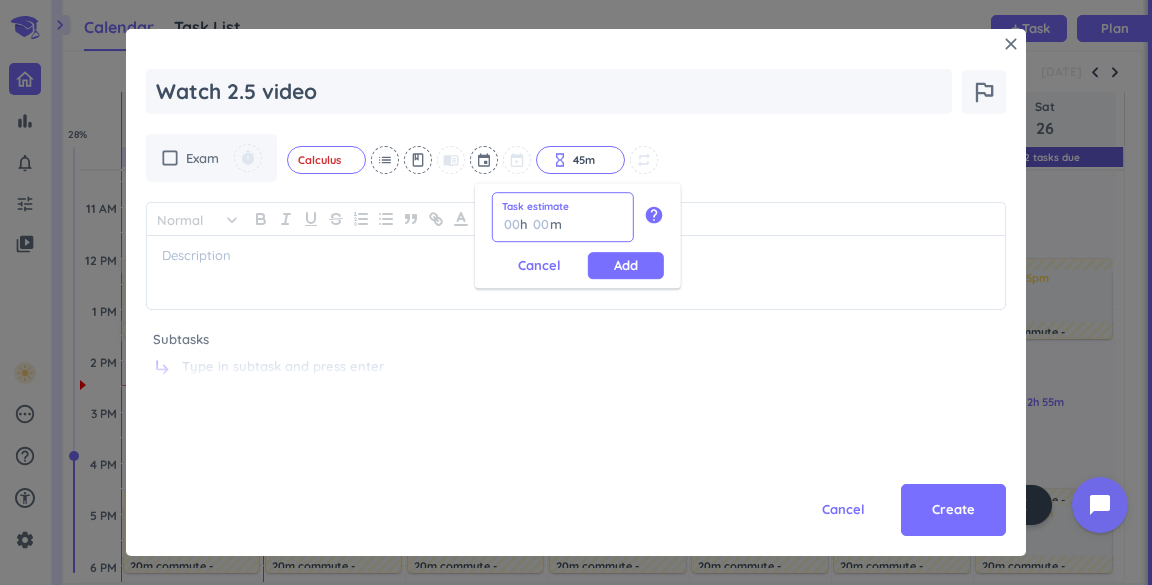 type 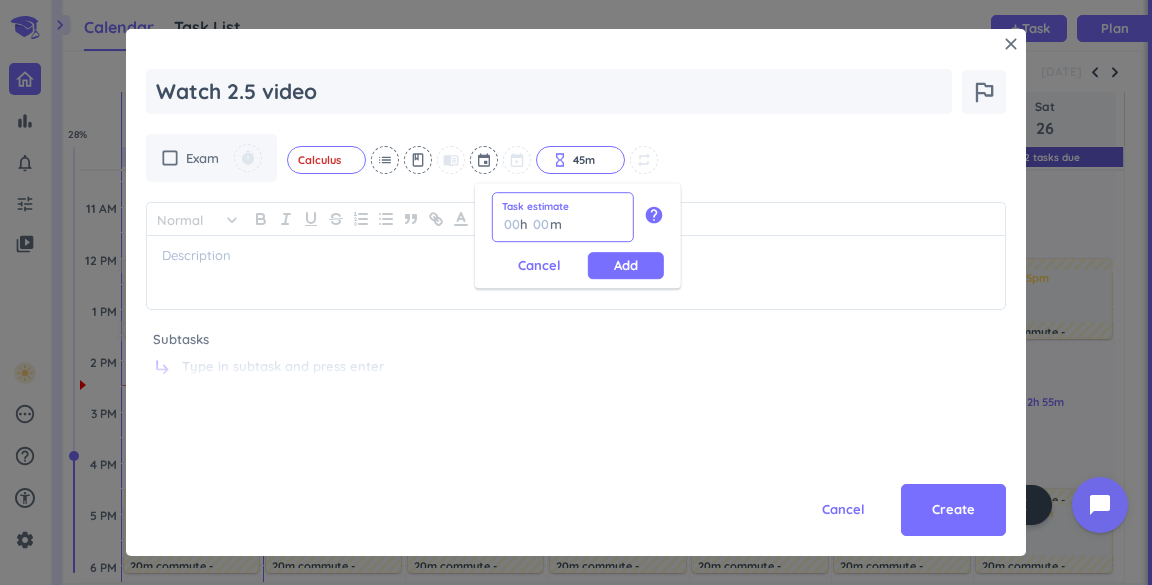 click at bounding box center [511, 224] 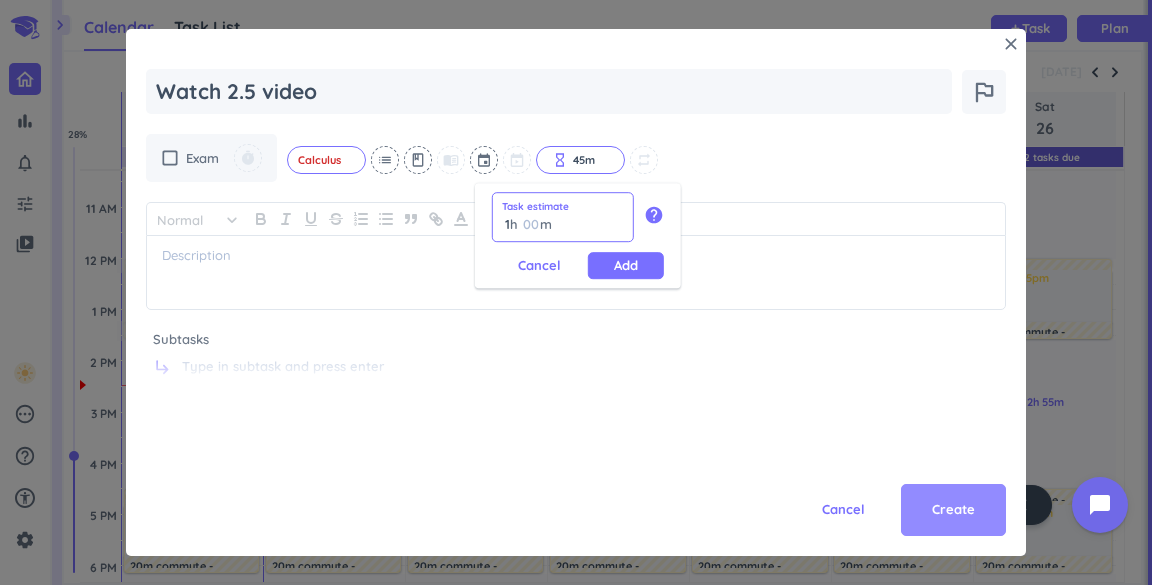 type on "1" 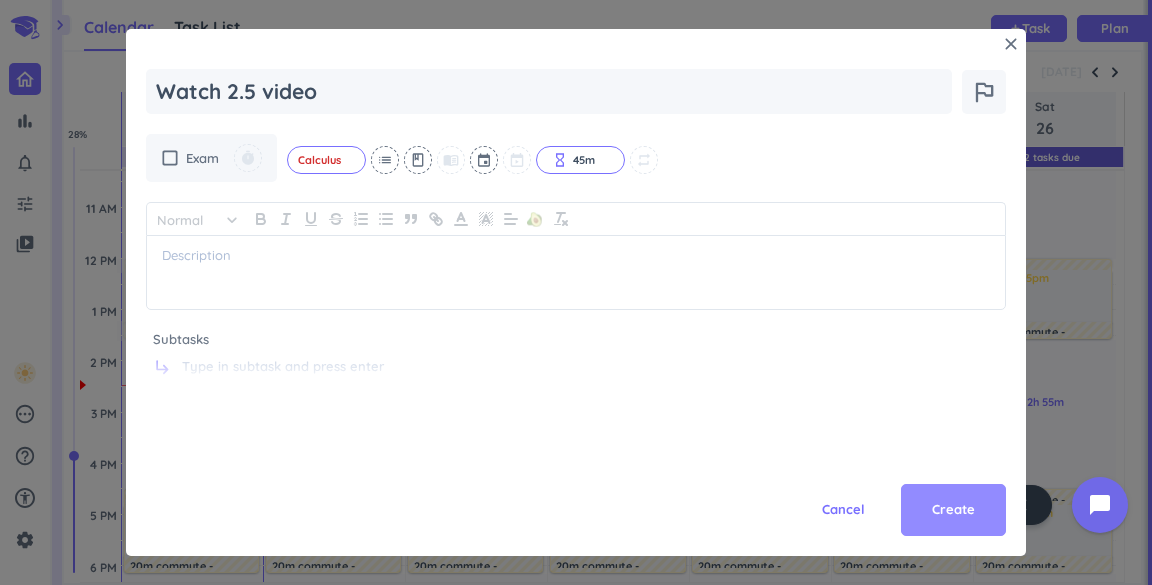 click on "Create" at bounding box center [953, 510] 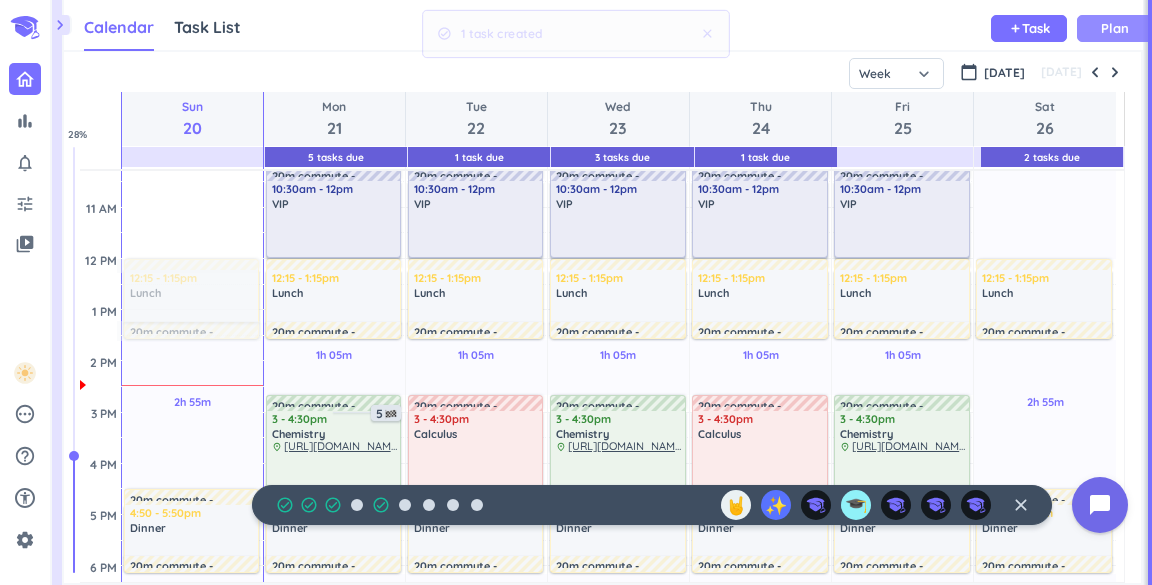 click on "Plan" at bounding box center (1115, 28) 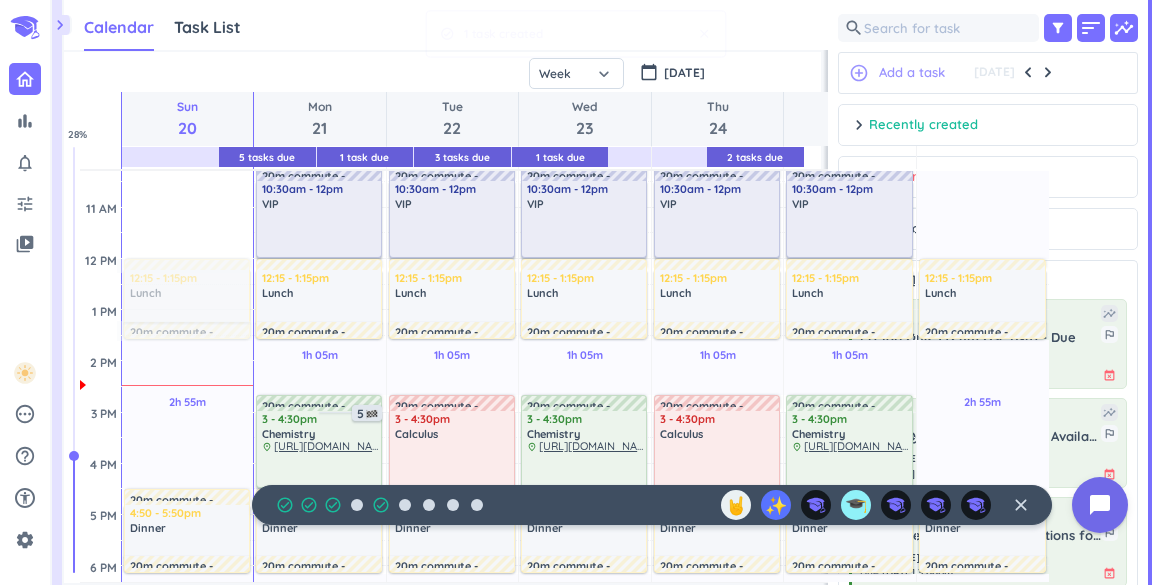 scroll, scrollTop: 42, scrollLeft: 751, axis: both 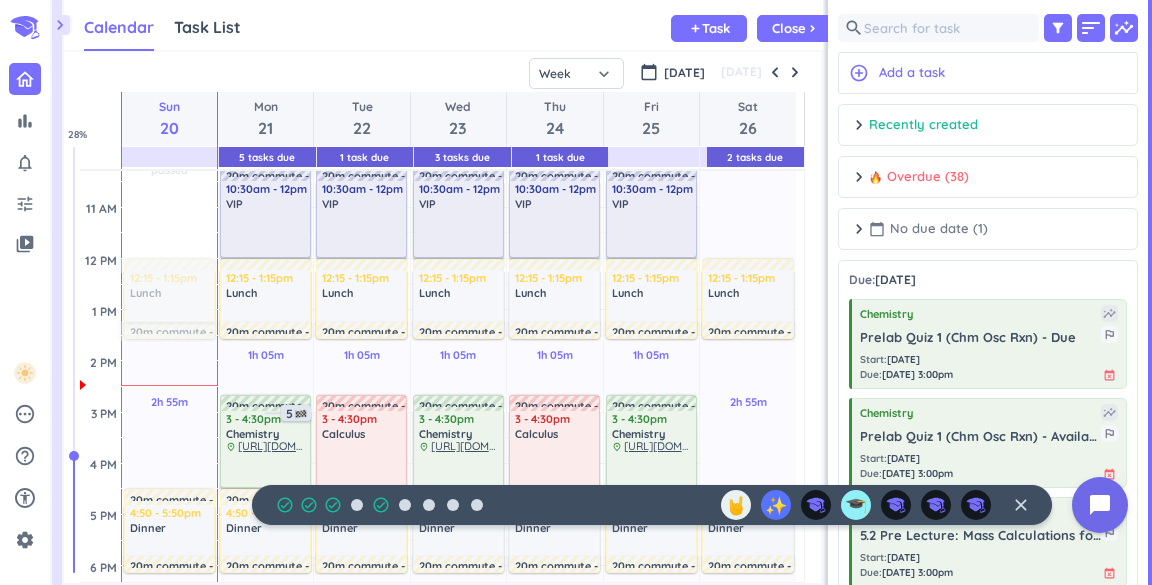 click on "calendar_today" at bounding box center (877, 229) 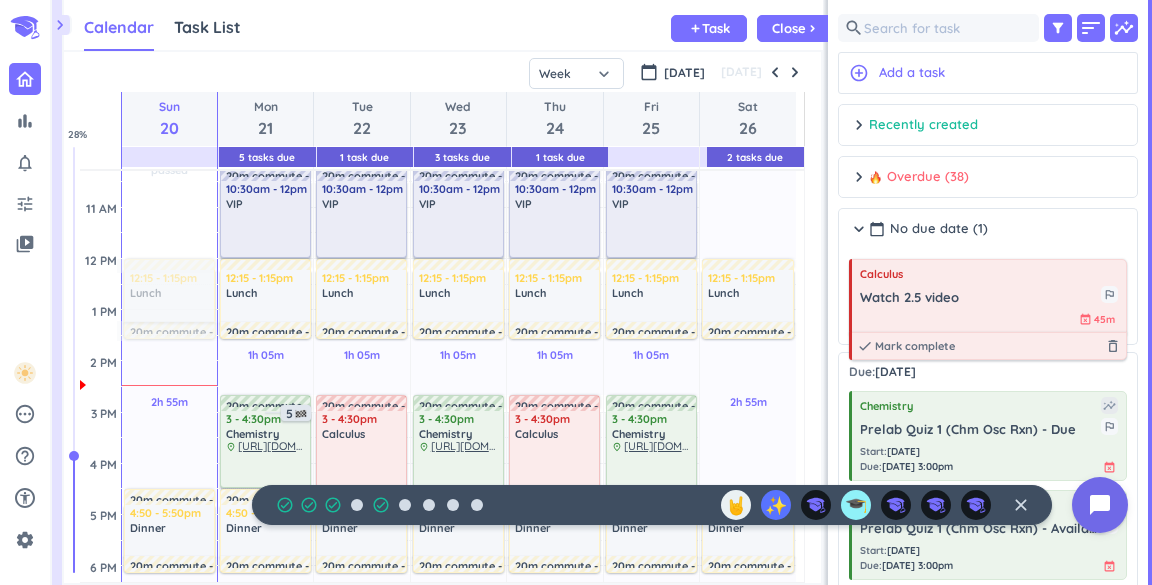 click on "Calculus Watch 2.5 video outlined_flag event_busy 45m   done Mark complete delete_outline" at bounding box center [988, 296] 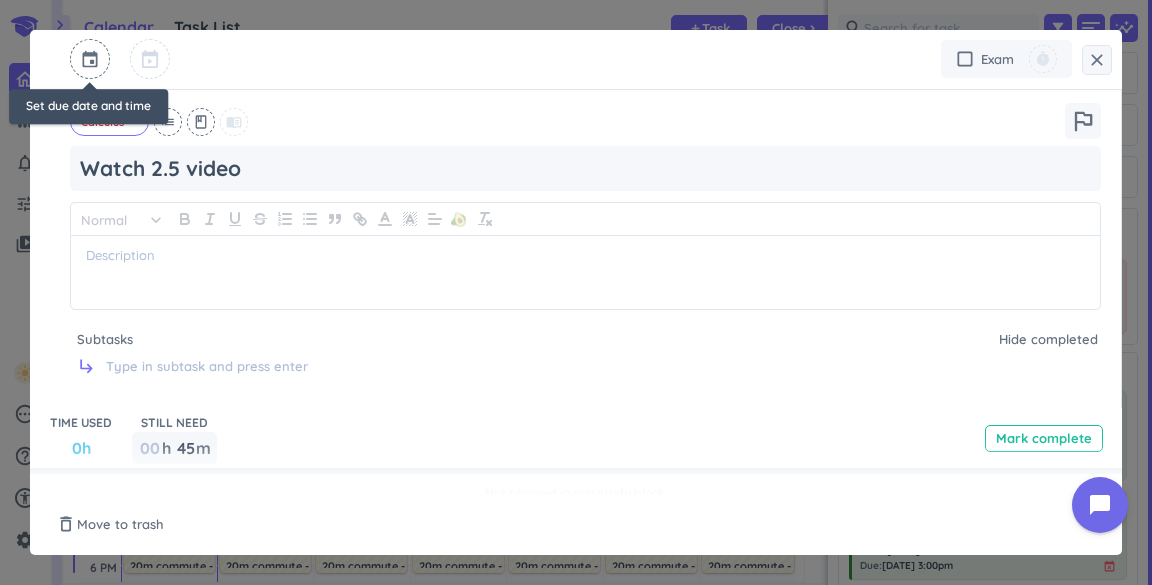 click at bounding box center (90, 59) 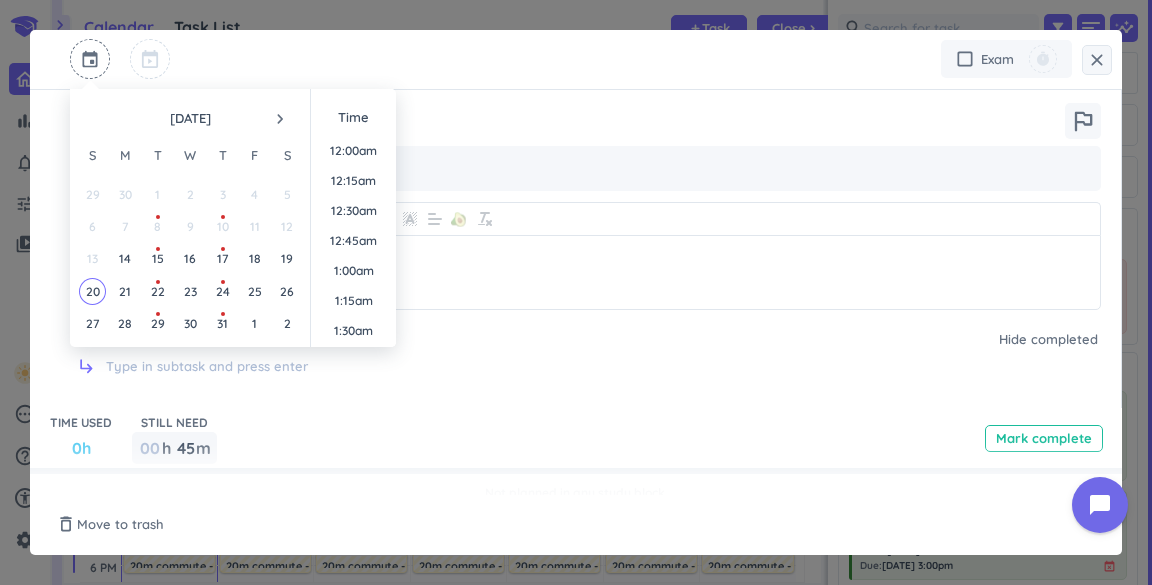 scroll, scrollTop: 1619, scrollLeft: 0, axis: vertical 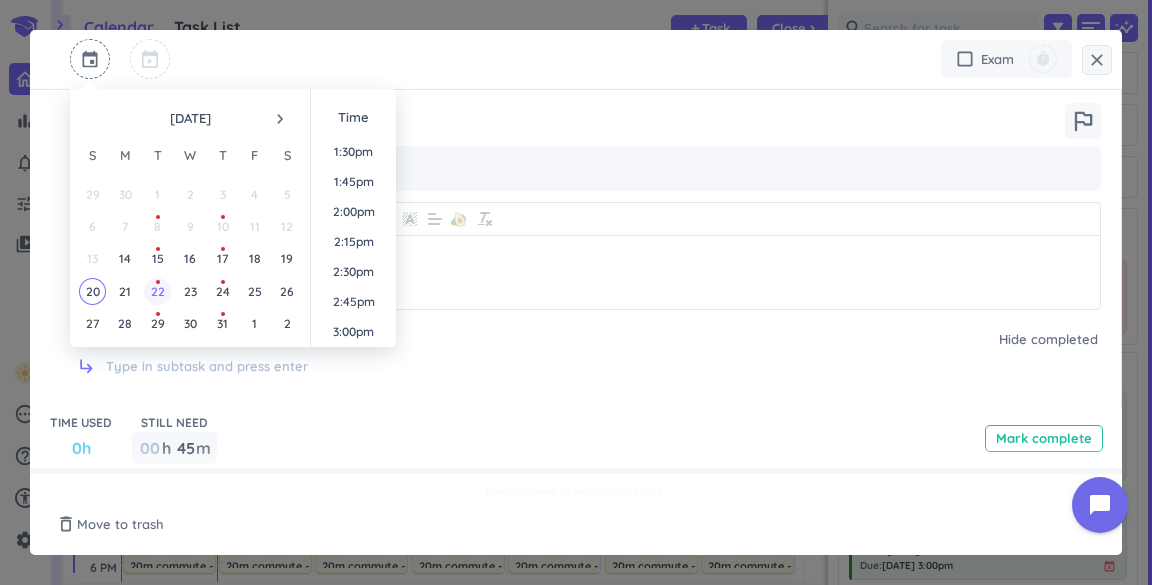 click on "22" at bounding box center [158, 291] 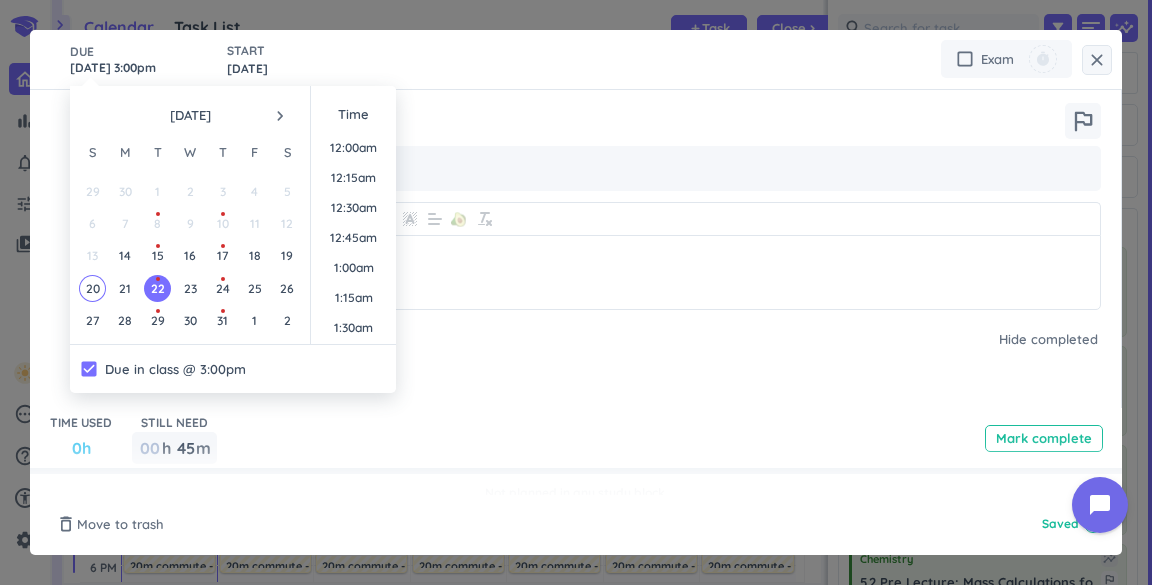 scroll, scrollTop: 1709, scrollLeft: 0, axis: vertical 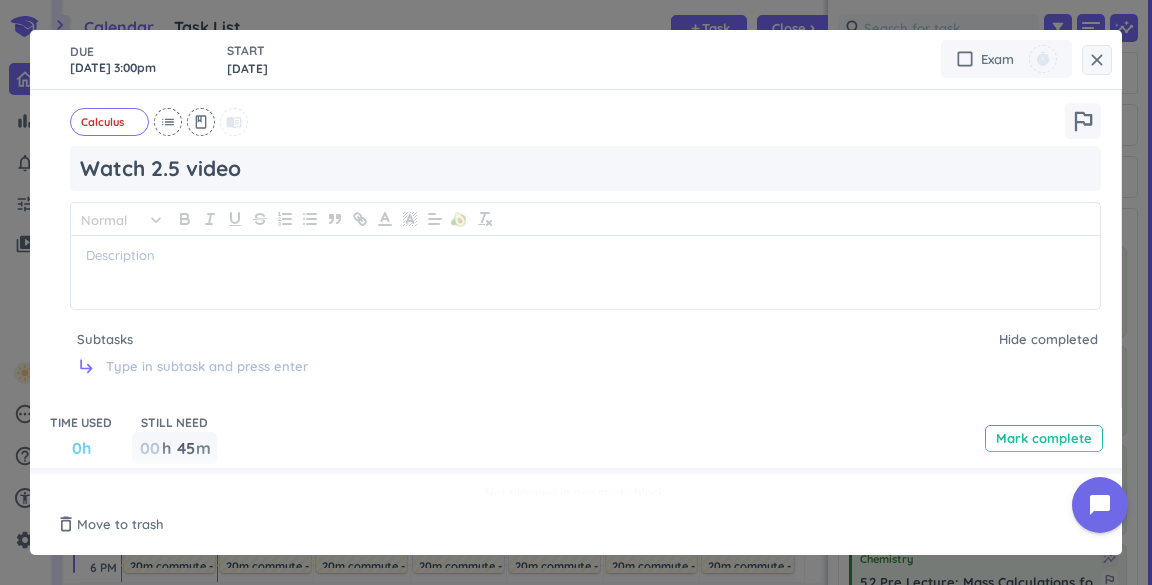 click on "Calculus cancel list class menu_book" at bounding box center (567, 120) 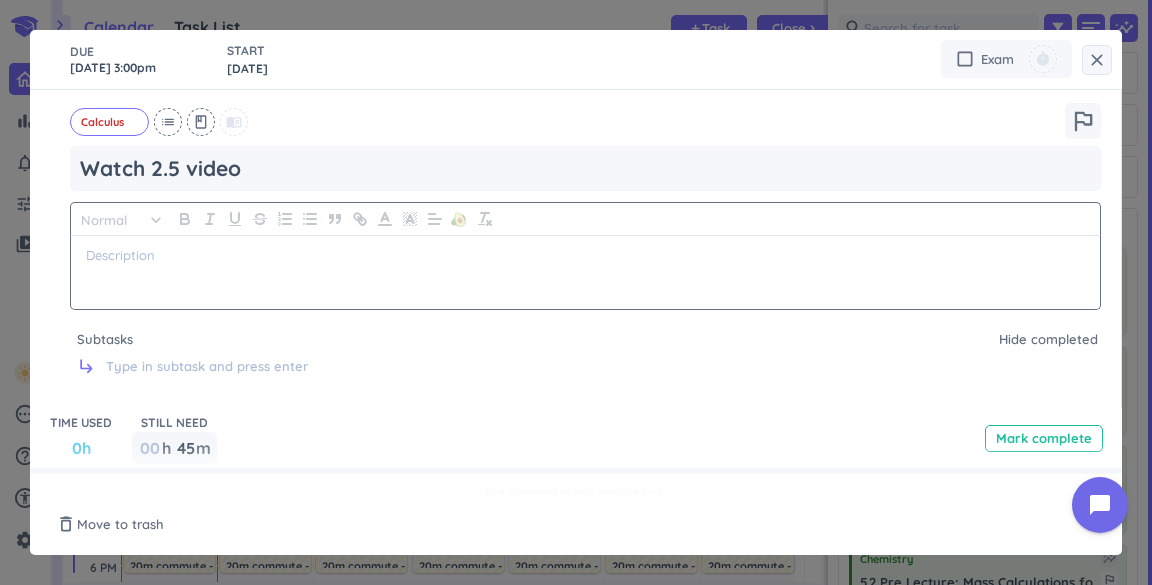 scroll, scrollTop: 48, scrollLeft: 0, axis: vertical 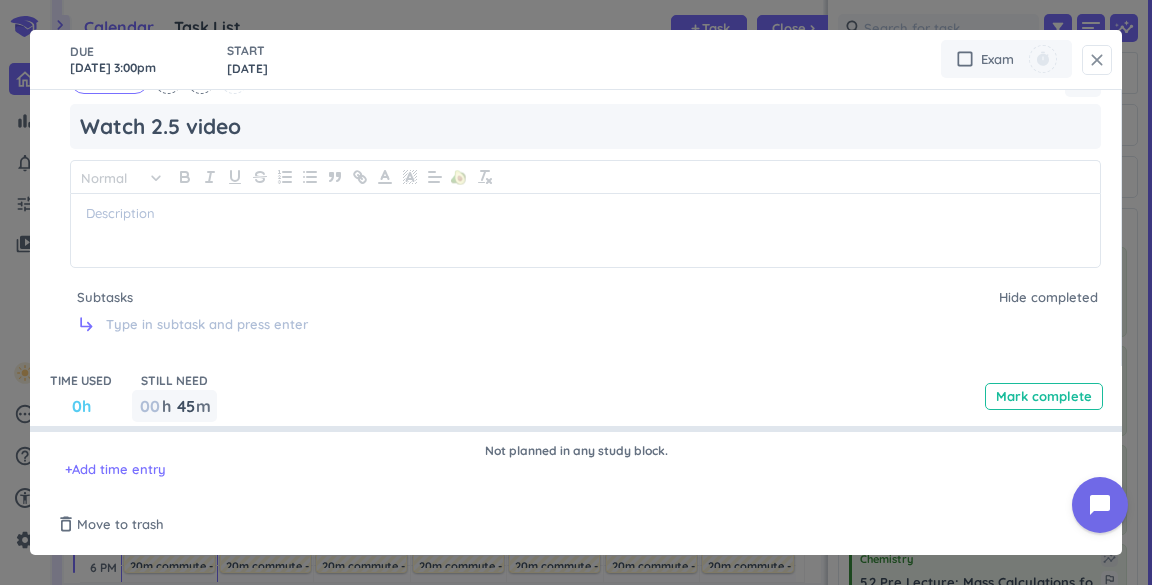 click on "close" at bounding box center (1097, 60) 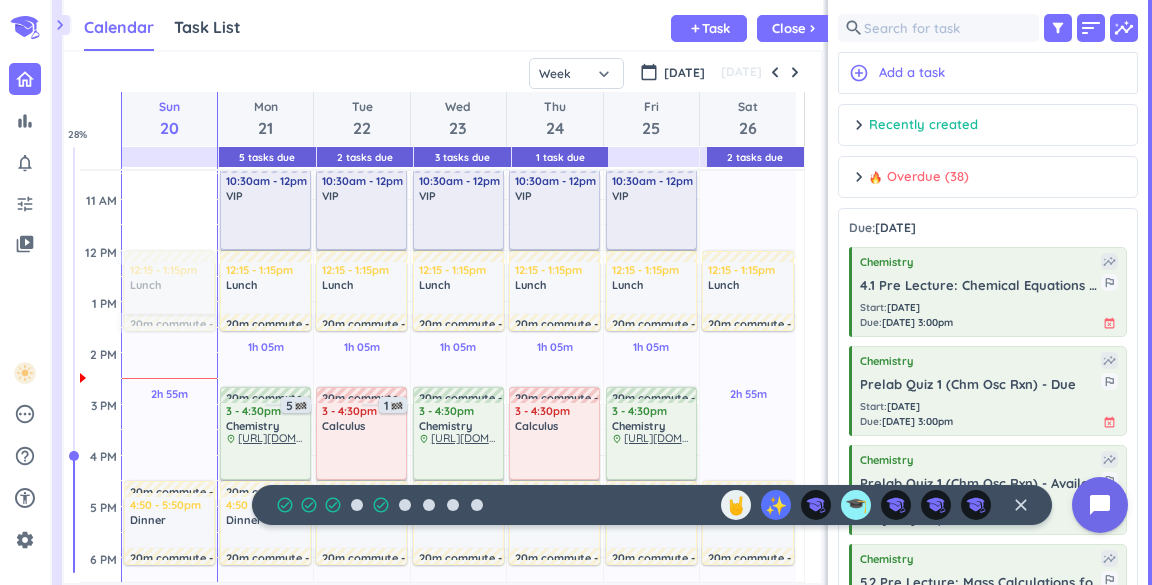 scroll, scrollTop: 328, scrollLeft: 0, axis: vertical 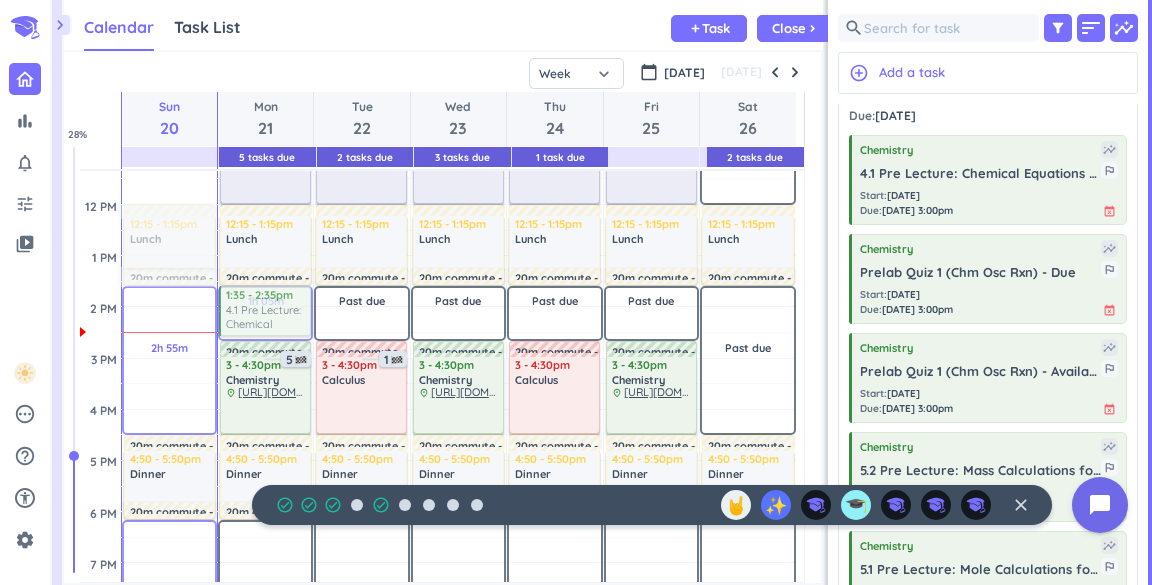 drag, startPoint x: 934, startPoint y: 148, endPoint x: 288, endPoint y: 286, distance: 660.5755 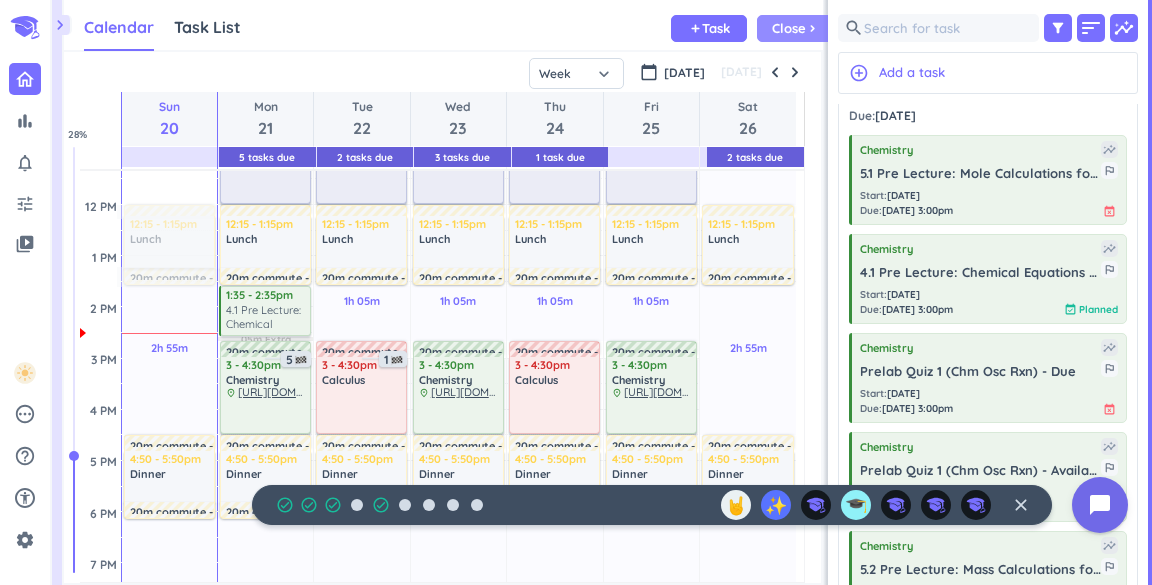 click on "Close" at bounding box center [789, 28] 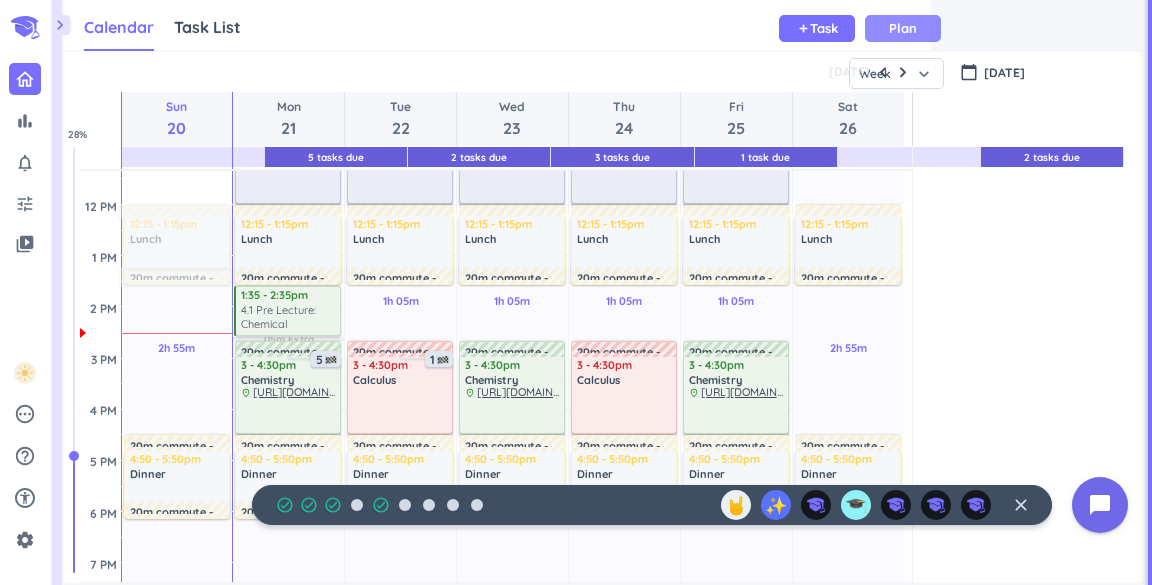 scroll, scrollTop: 1, scrollLeft: 0, axis: vertical 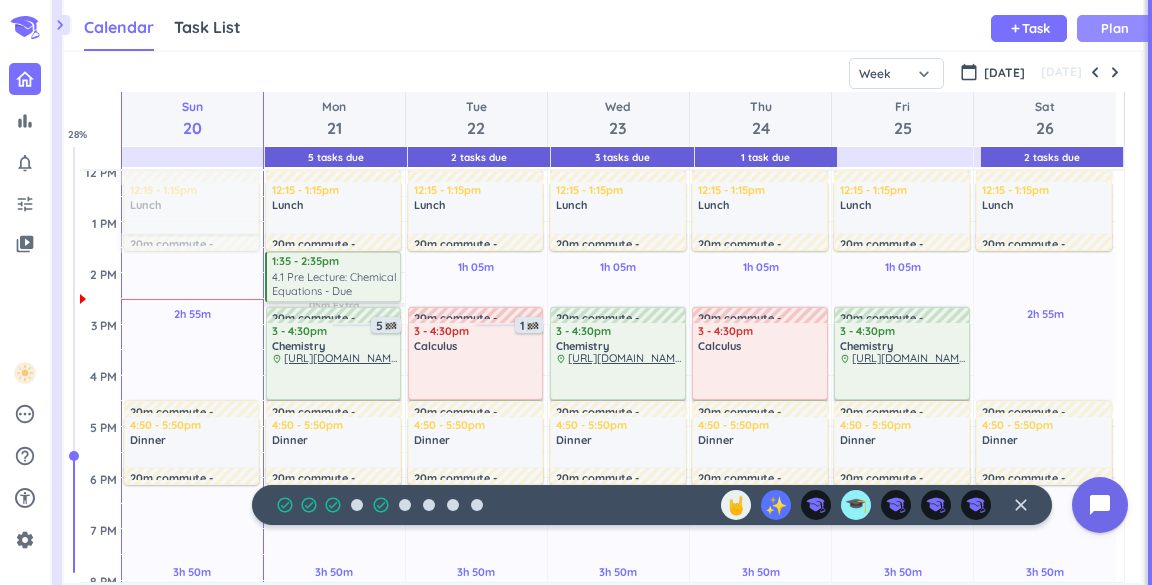 click on "Plan" at bounding box center (1115, 28) 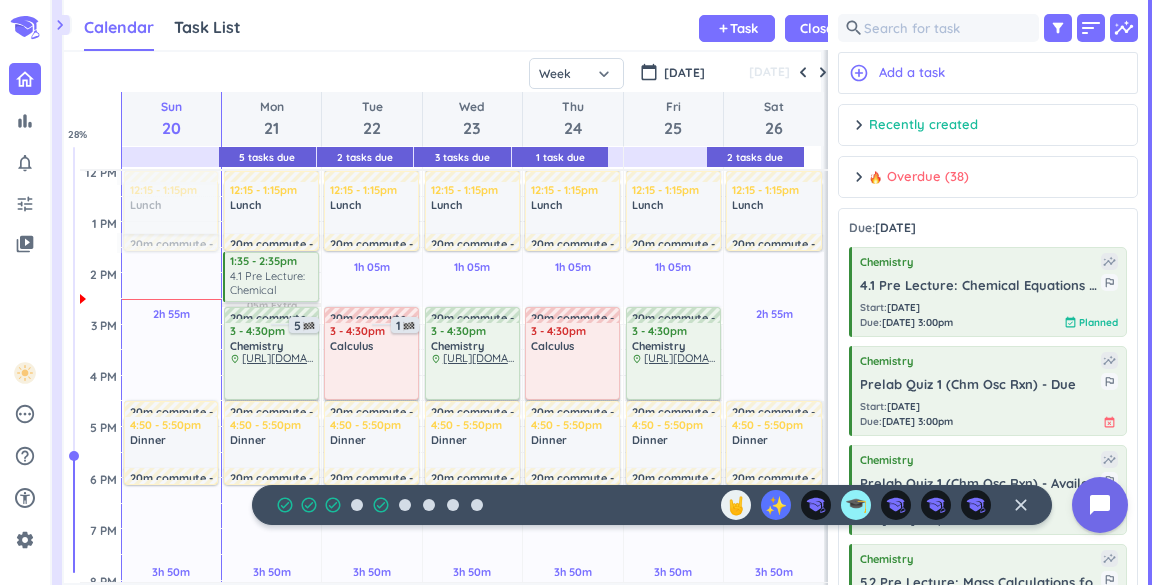 scroll, scrollTop: 42, scrollLeft: 756, axis: both 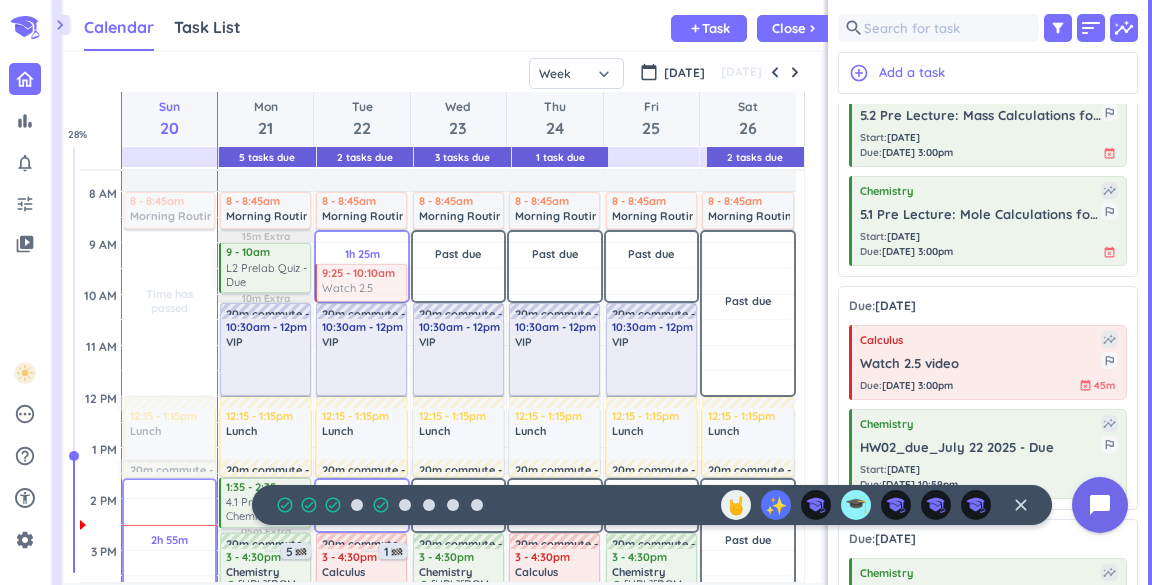drag, startPoint x: 944, startPoint y: 360, endPoint x: 398, endPoint y: 265, distance: 554.203 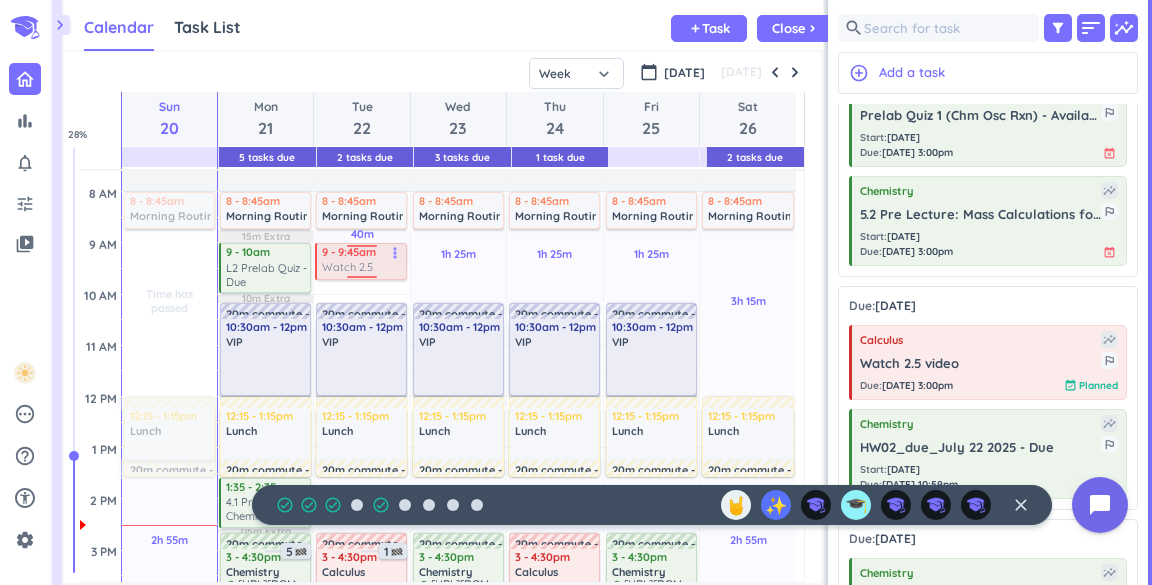 drag, startPoint x: 332, startPoint y: 287, endPoint x: 346, endPoint y: 272, distance: 20.518284 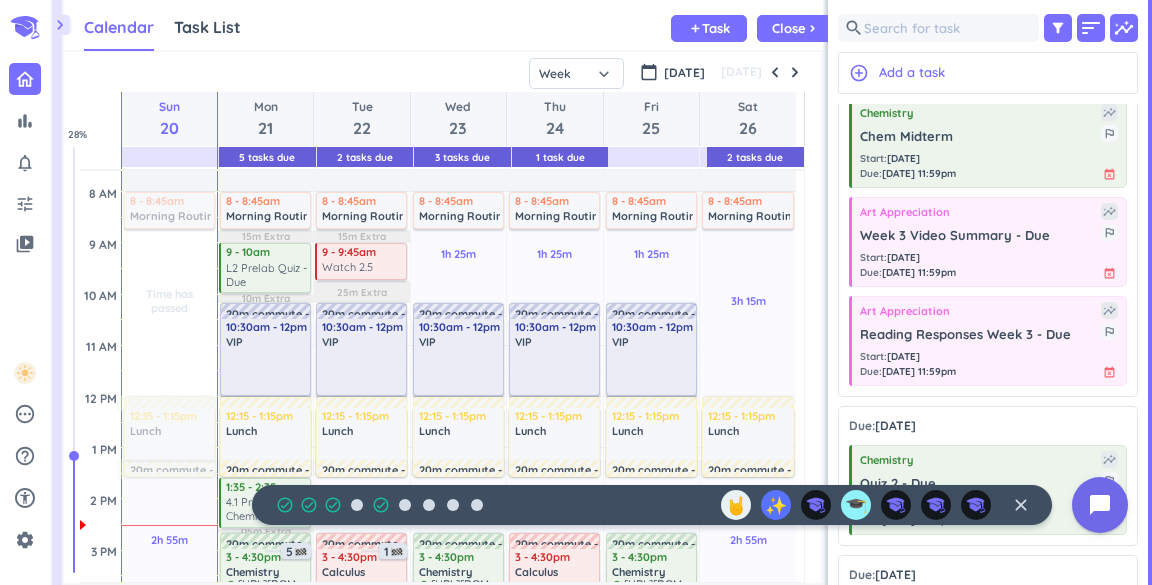 scroll, scrollTop: 926, scrollLeft: 0, axis: vertical 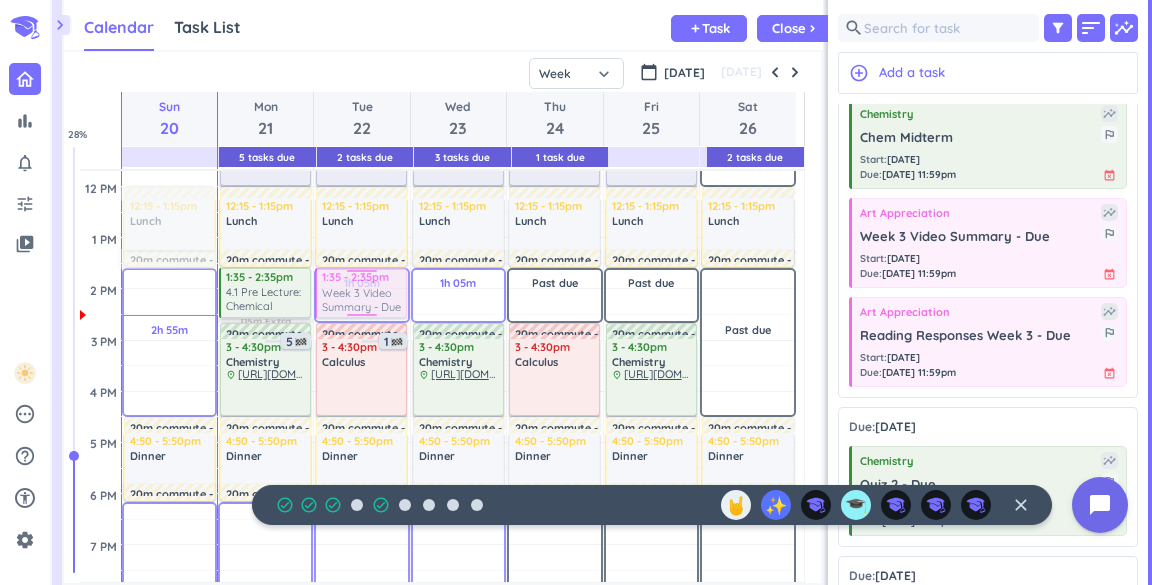 drag, startPoint x: 941, startPoint y: 231, endPoint x: 399, endPoint y: 268, distance: 543.2615 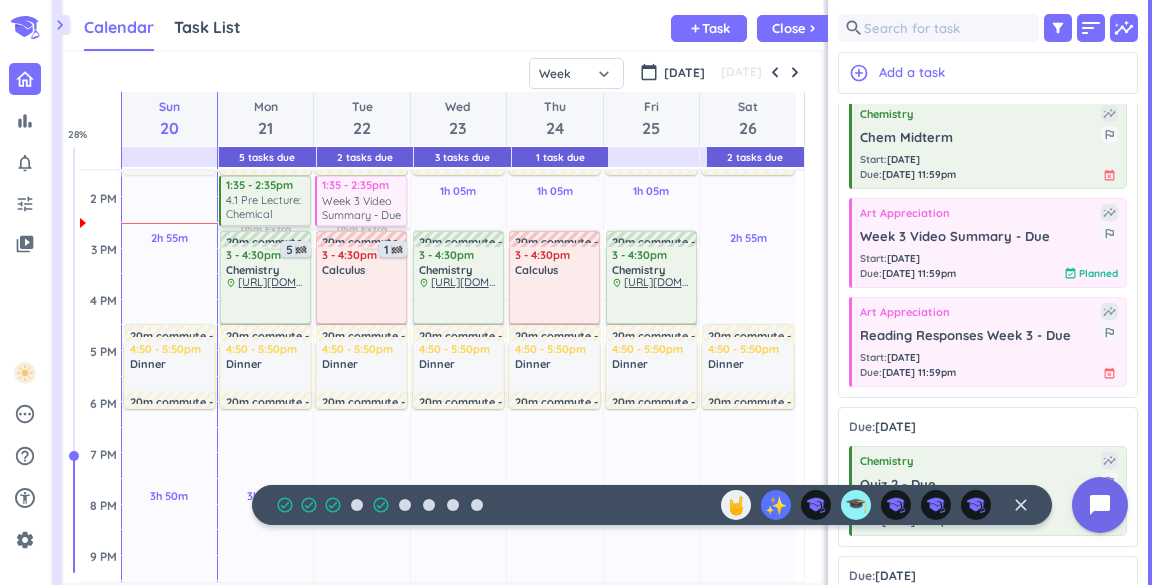scroll, scrollTop: 482, scrollLeft: 0, axis: vertical 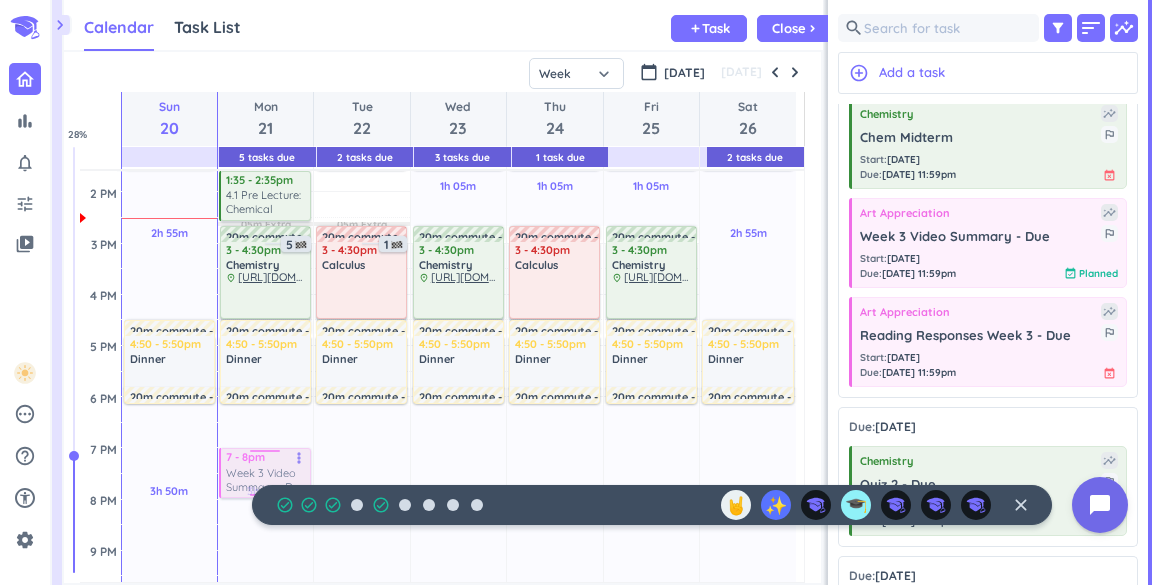 drag, startPoint x: 364, startPoint y: 197, endPoint x: 234, endPoint y: 474, distance: 305.98856 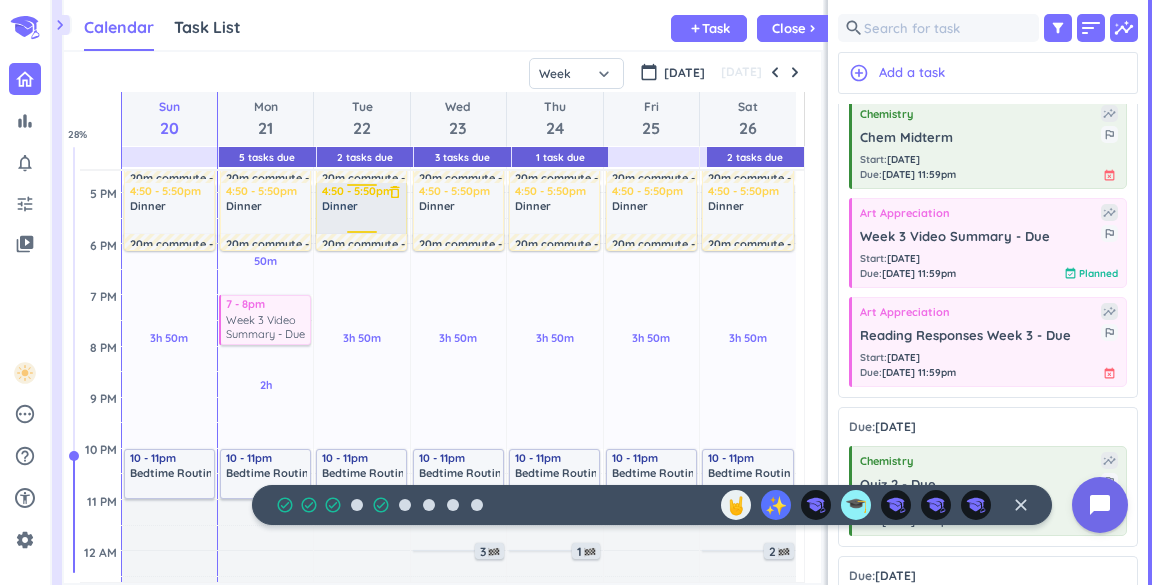 scroll, scrollTop: 646, scrollLeft: 0, axis: vertical 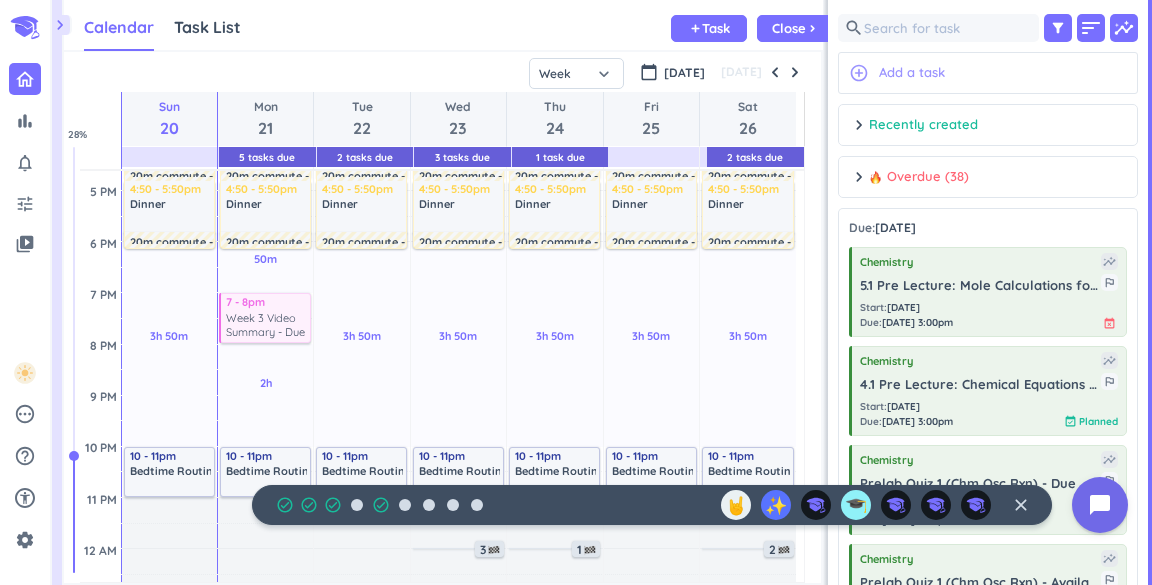 click on "add_circle_outline" at bounding box center (859, 73) 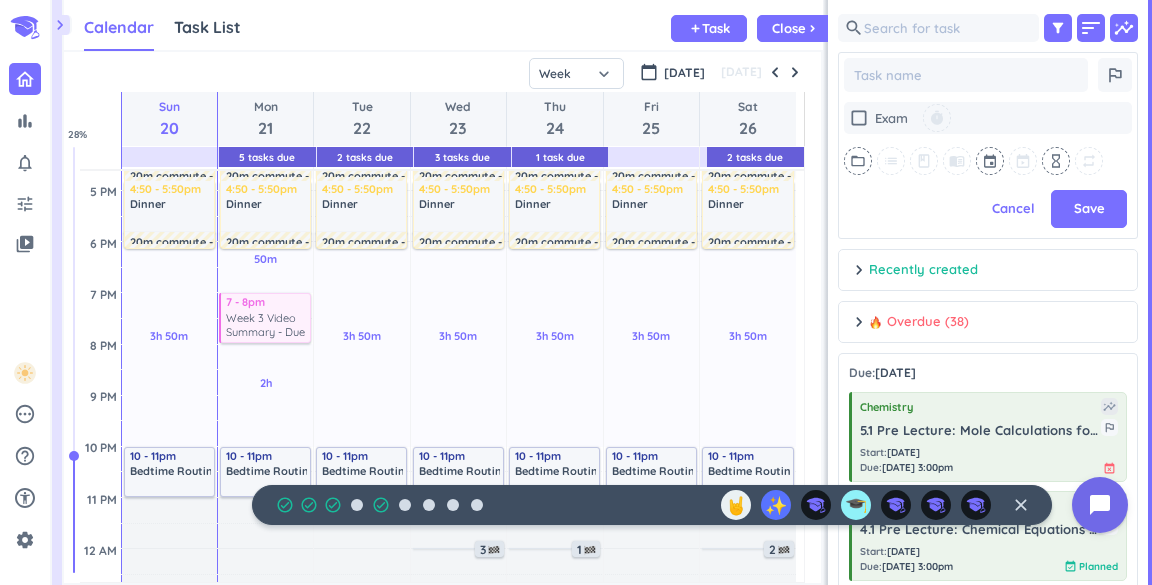 scroll, scrollTop: 329, scrollLeft: 292, axis: both 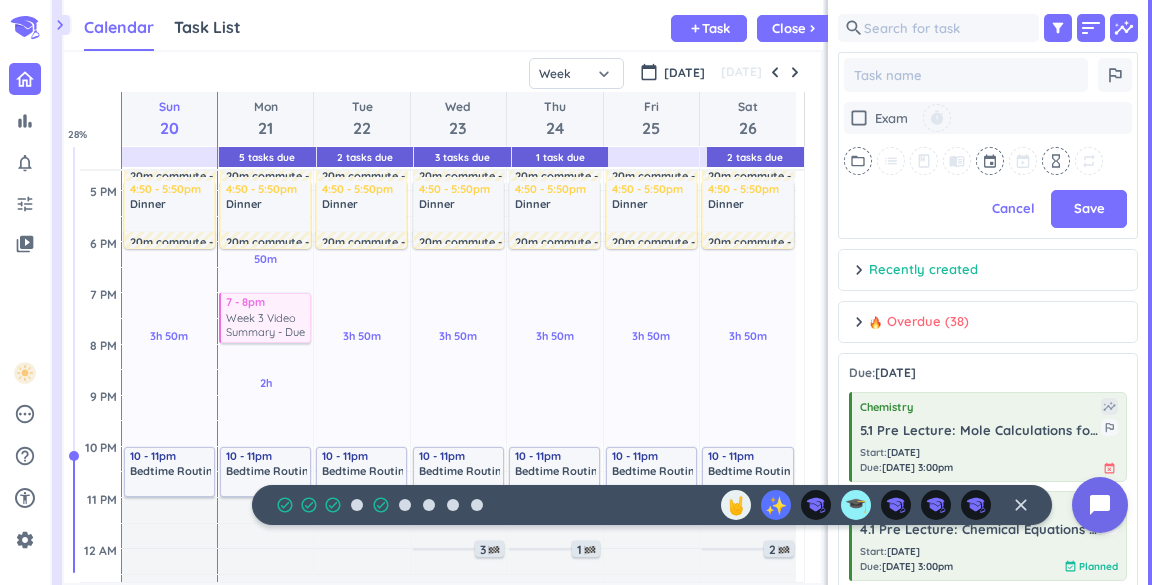 type on "x" 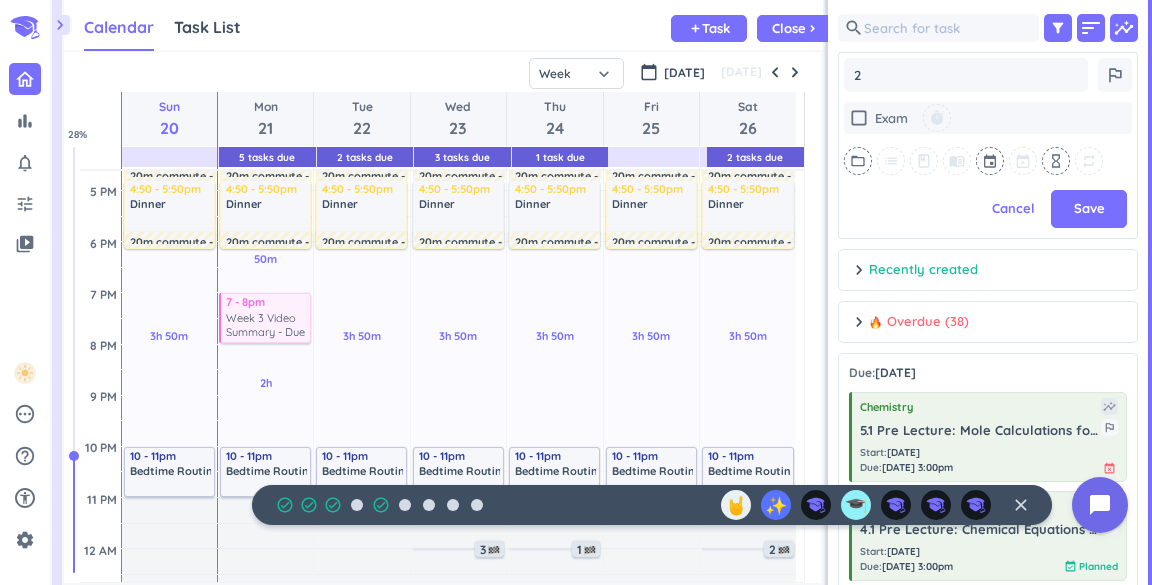 type on "x" 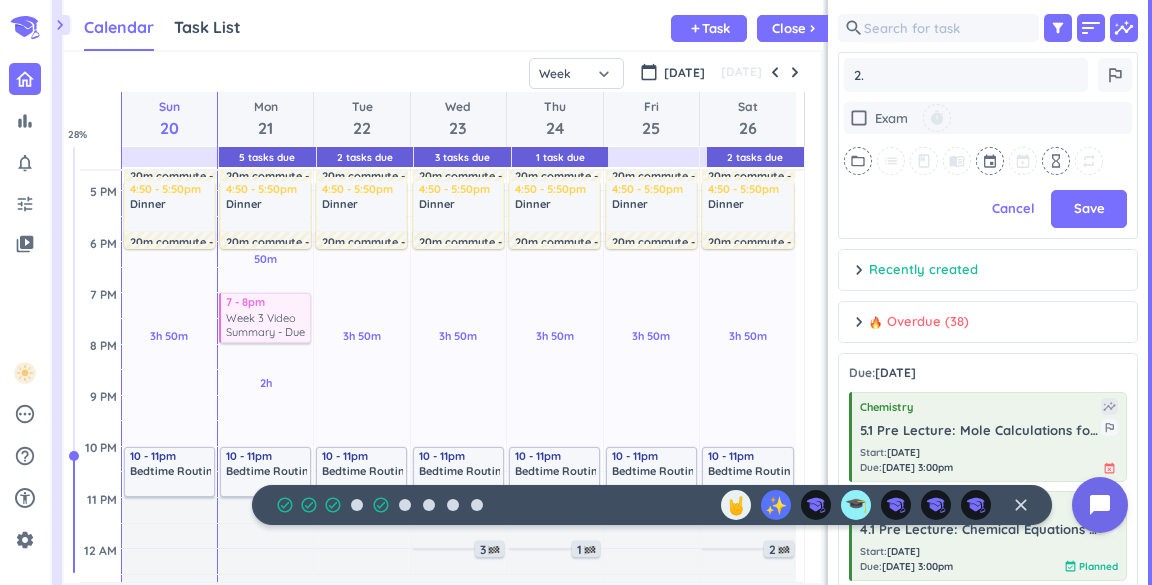 type on "x" 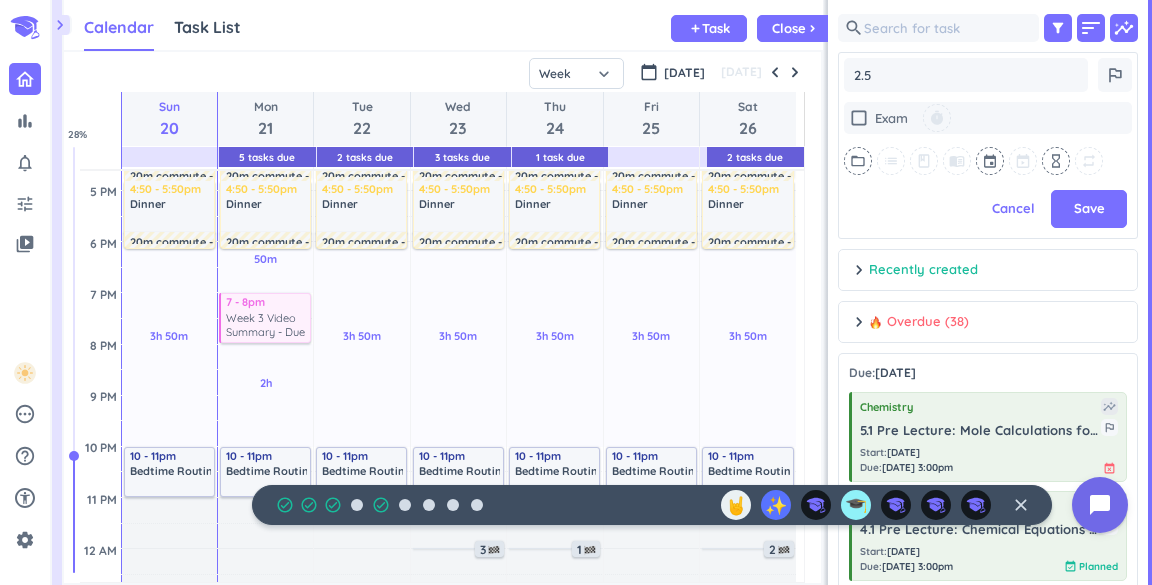 type on "2.5" 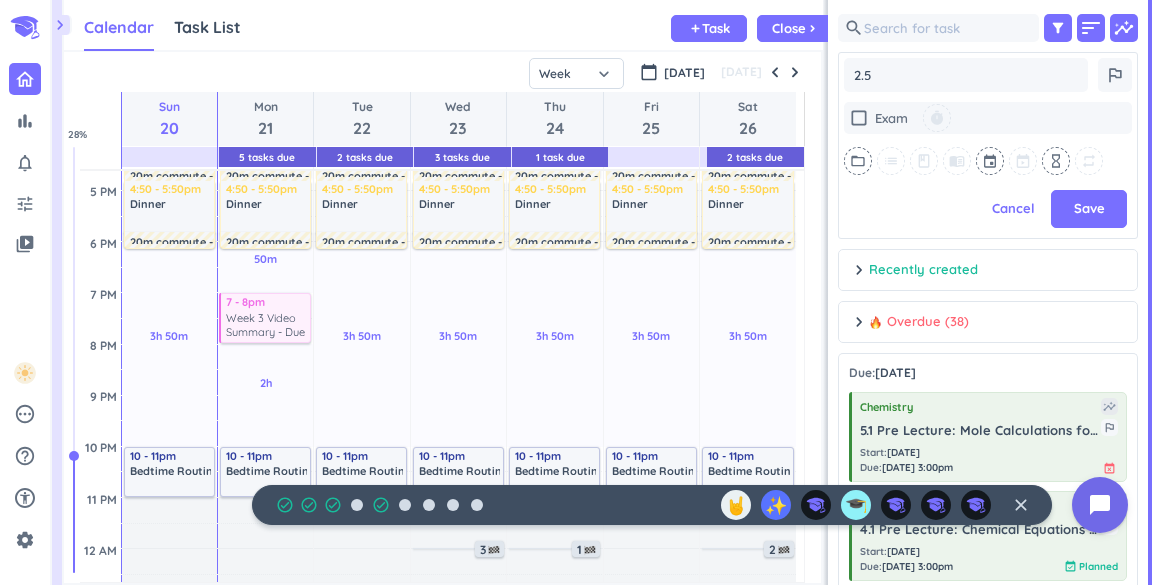 scroll, scrollTop: 0, scrollLeft: 0, axis: both 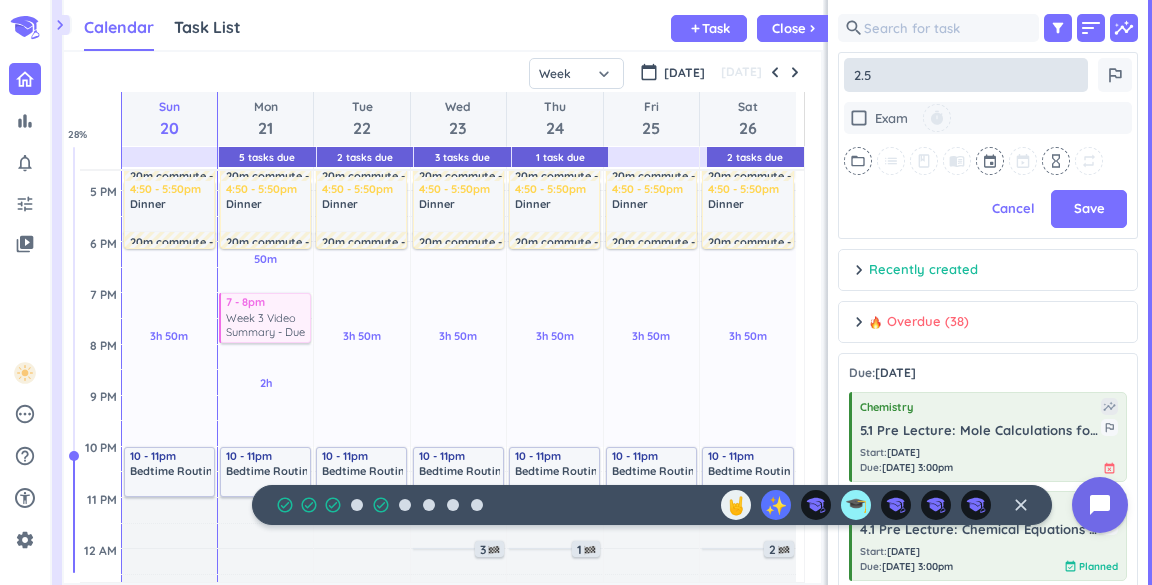type on "x" 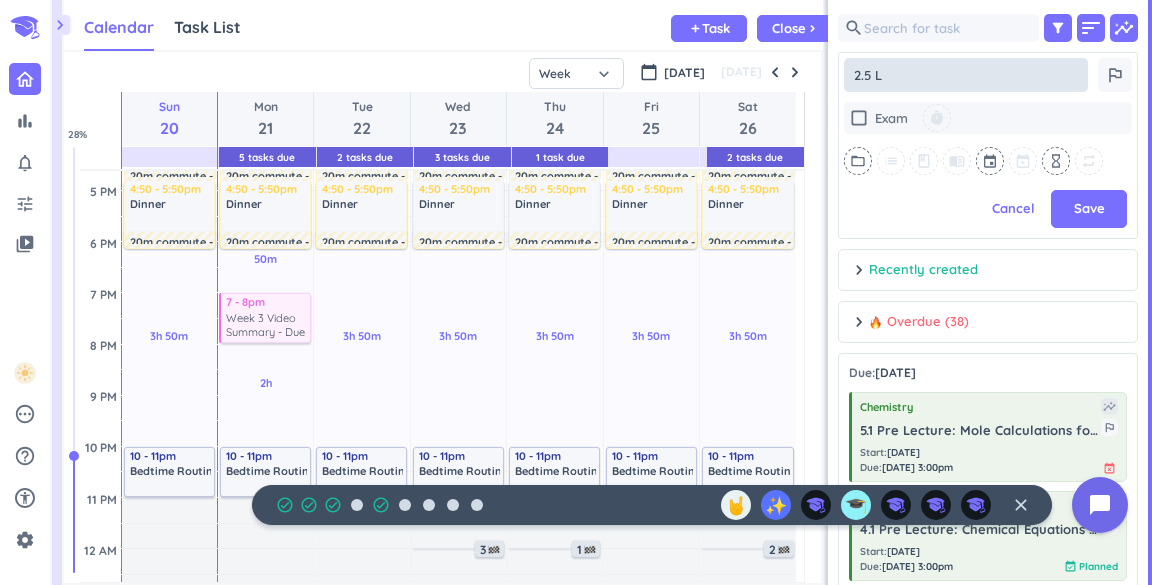 type on "x" 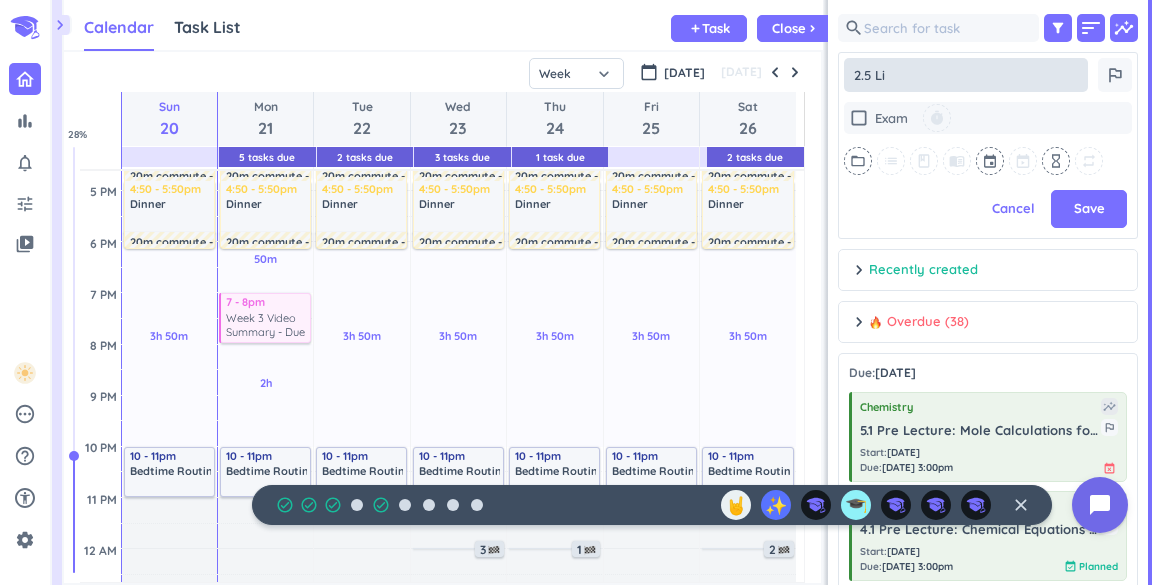 type on "x" 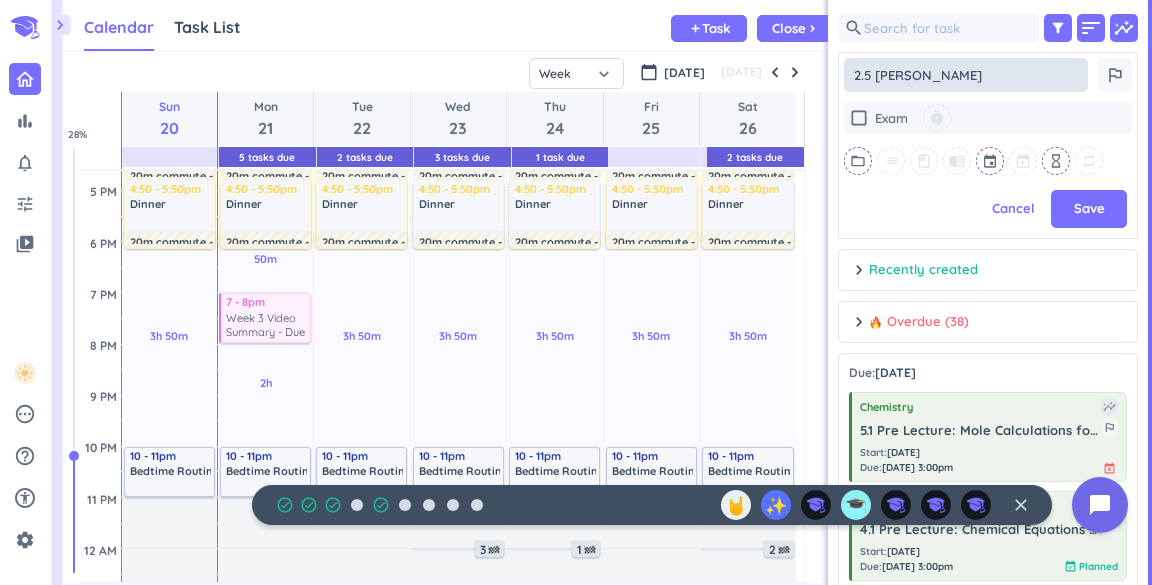 type on "x" 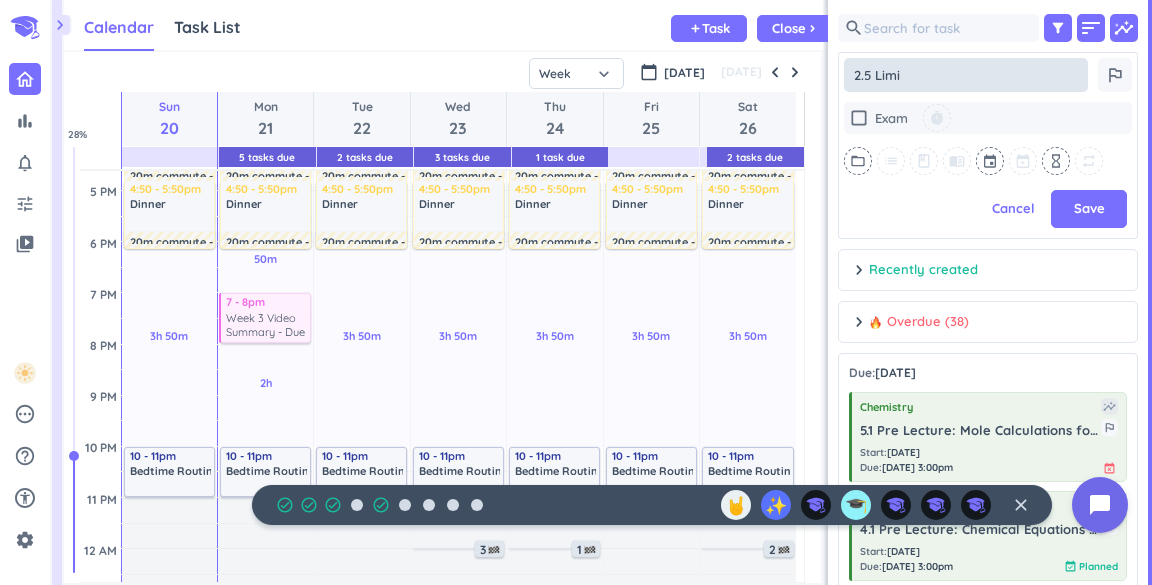 type on "x" 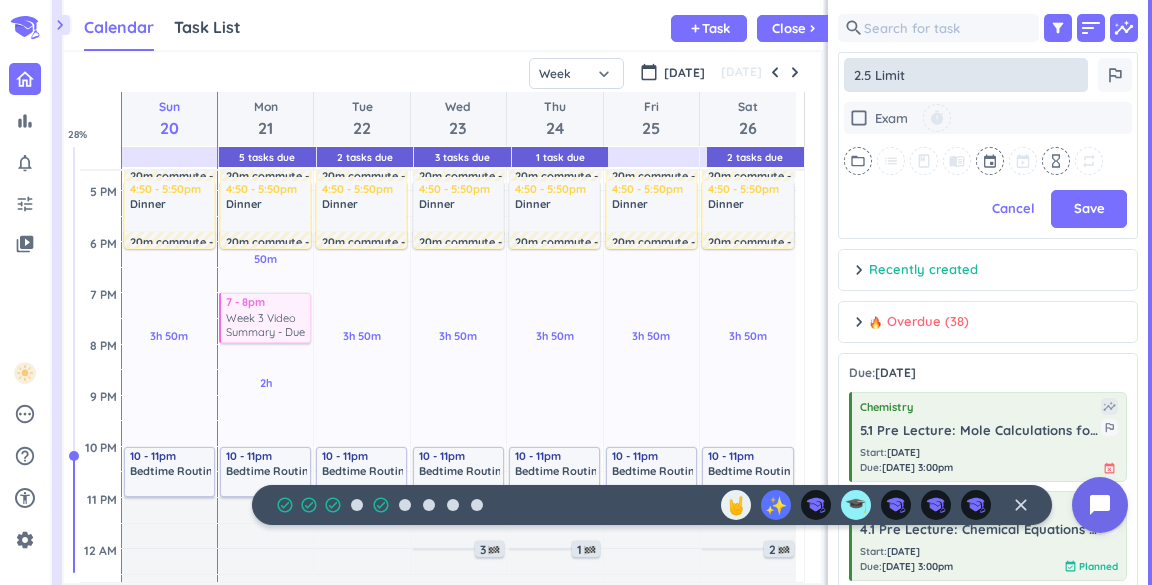 type on "x" 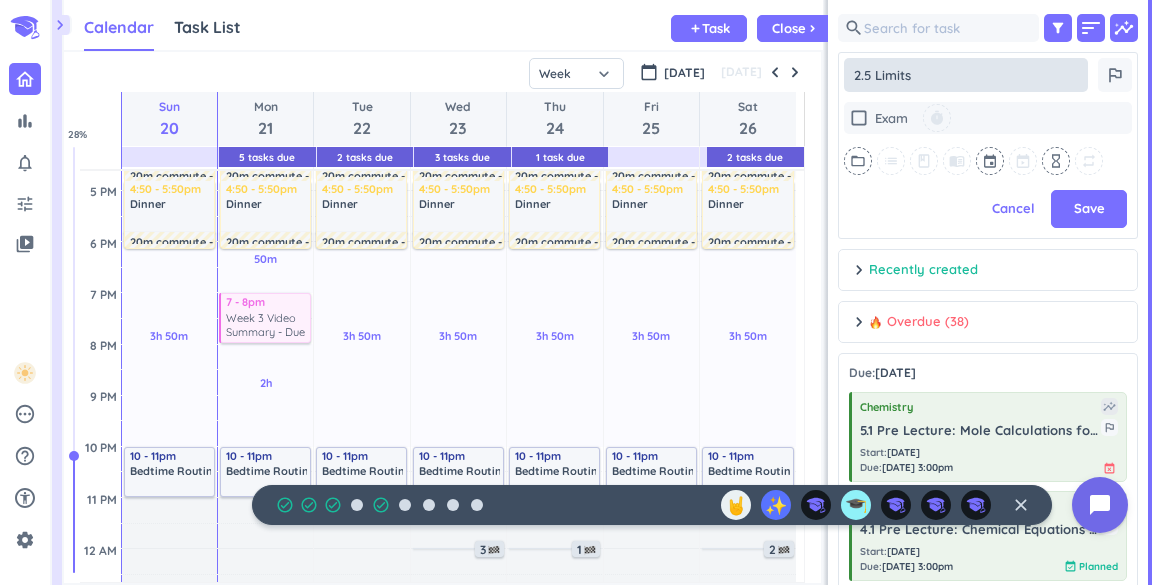 type on "x" 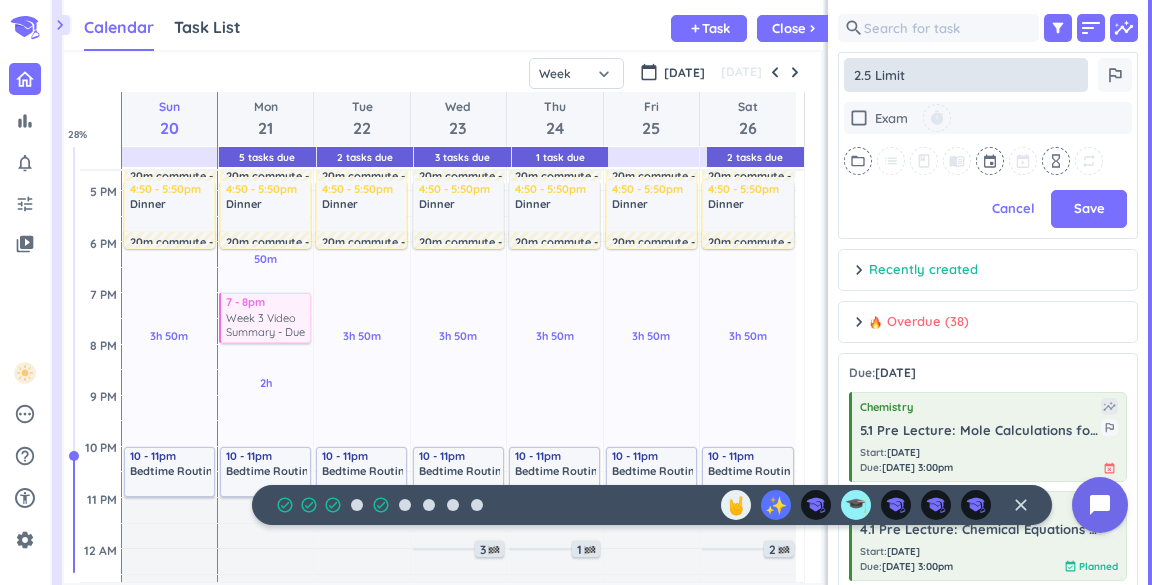 type on "x" 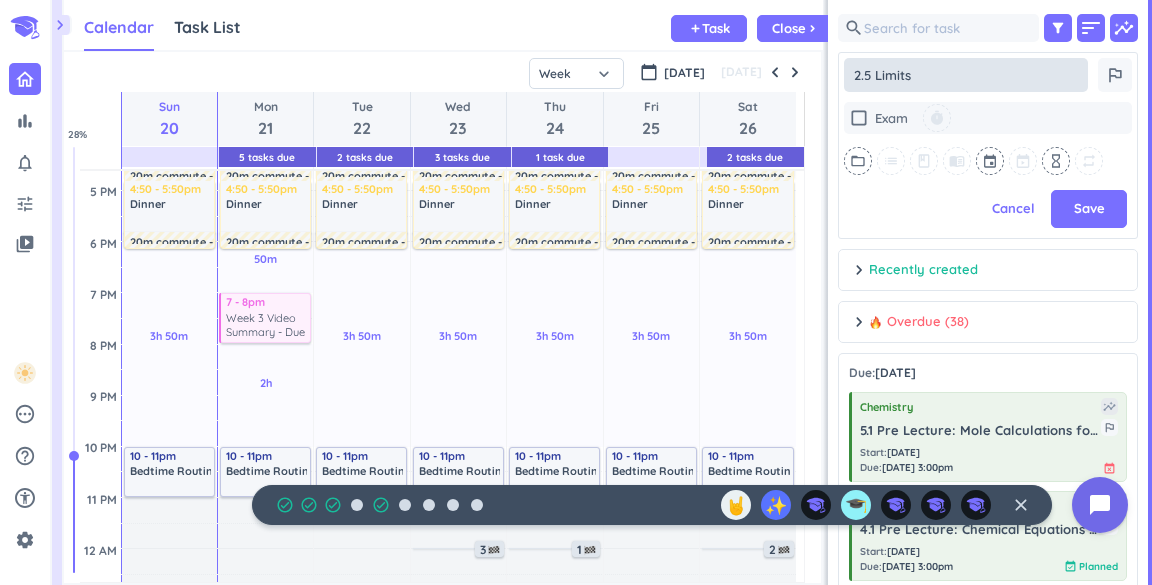 type on "x" 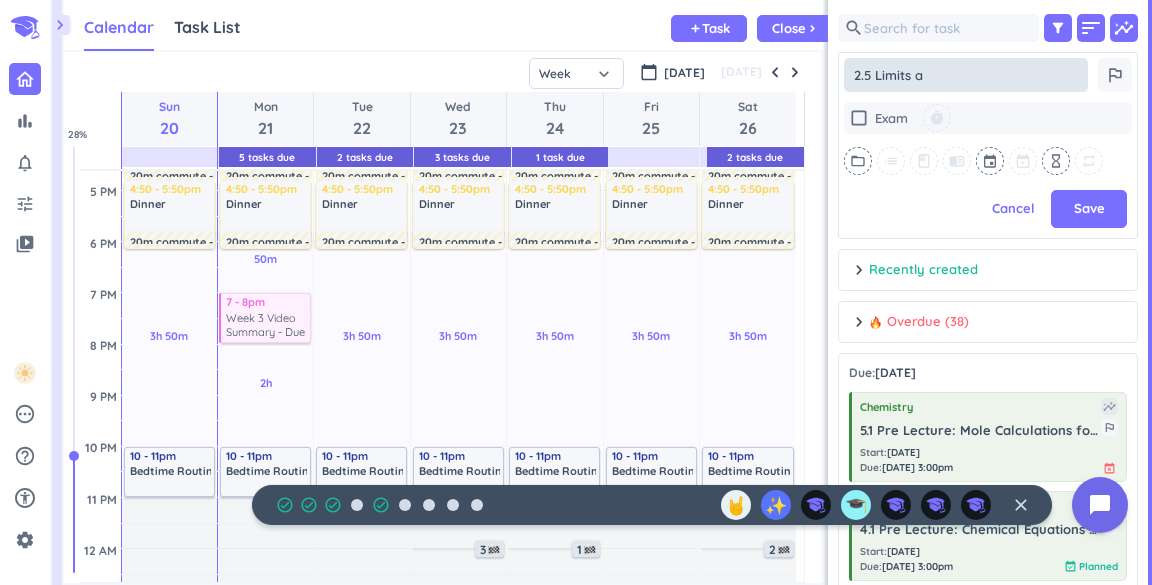 type on "x" 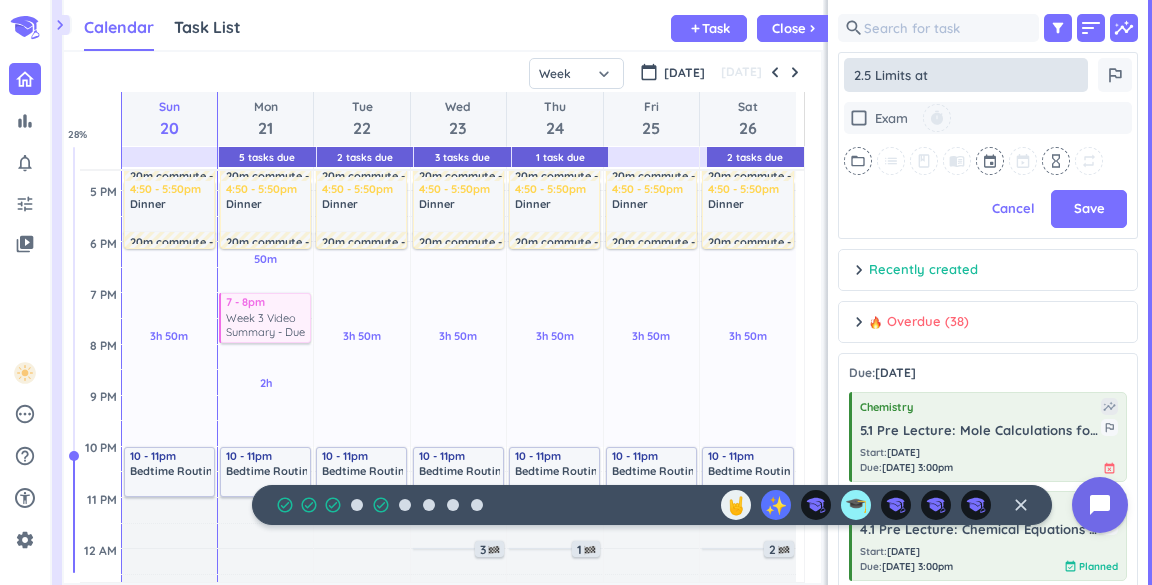 type on "x" 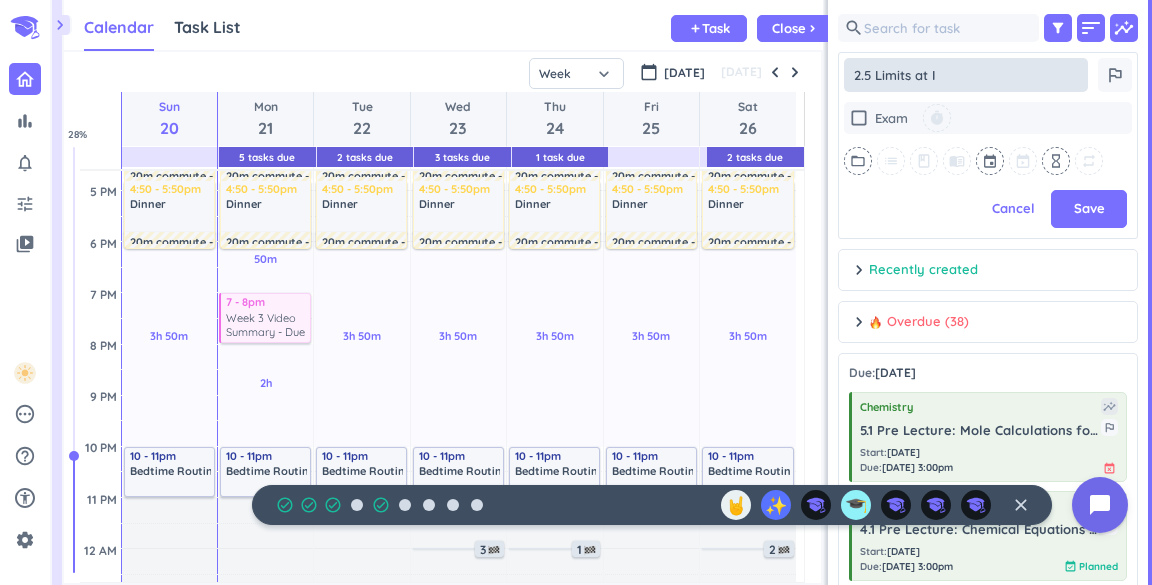 type on "x" 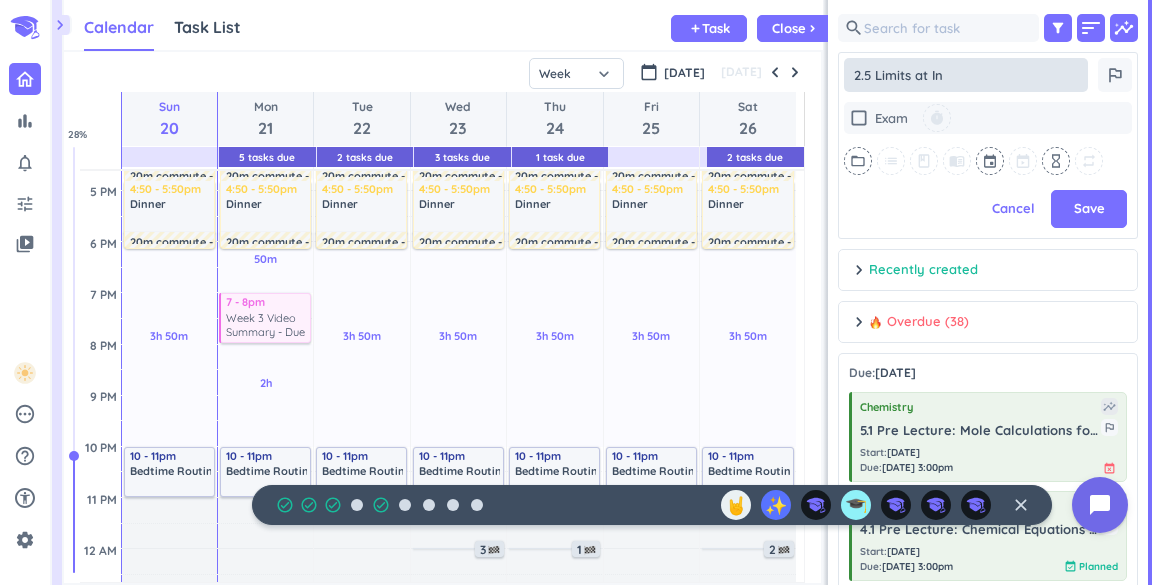 type on "x" 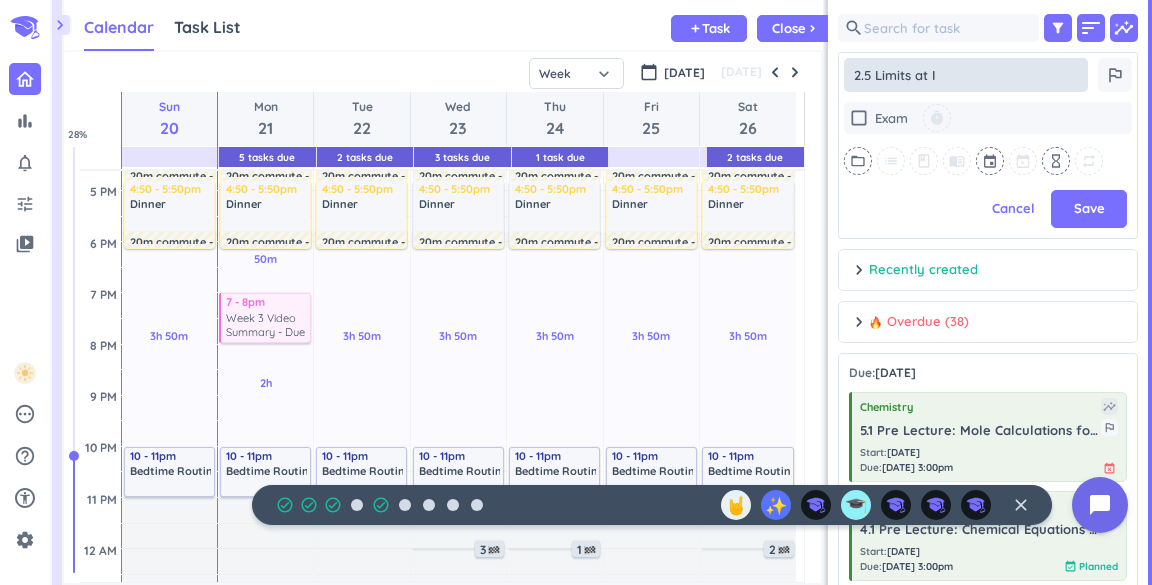 type on "x" 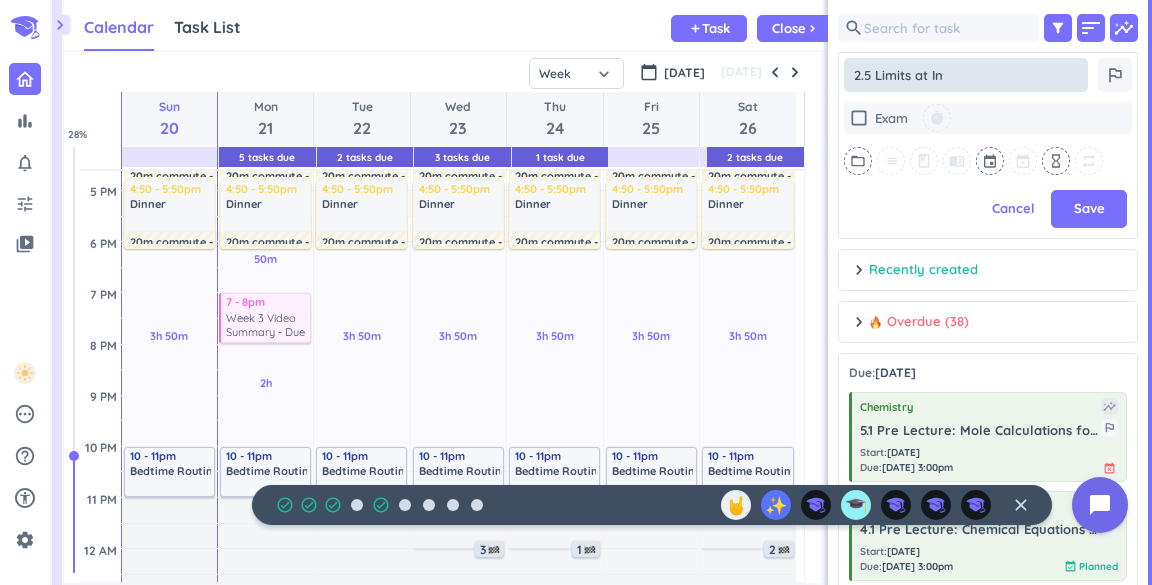 type on "x" 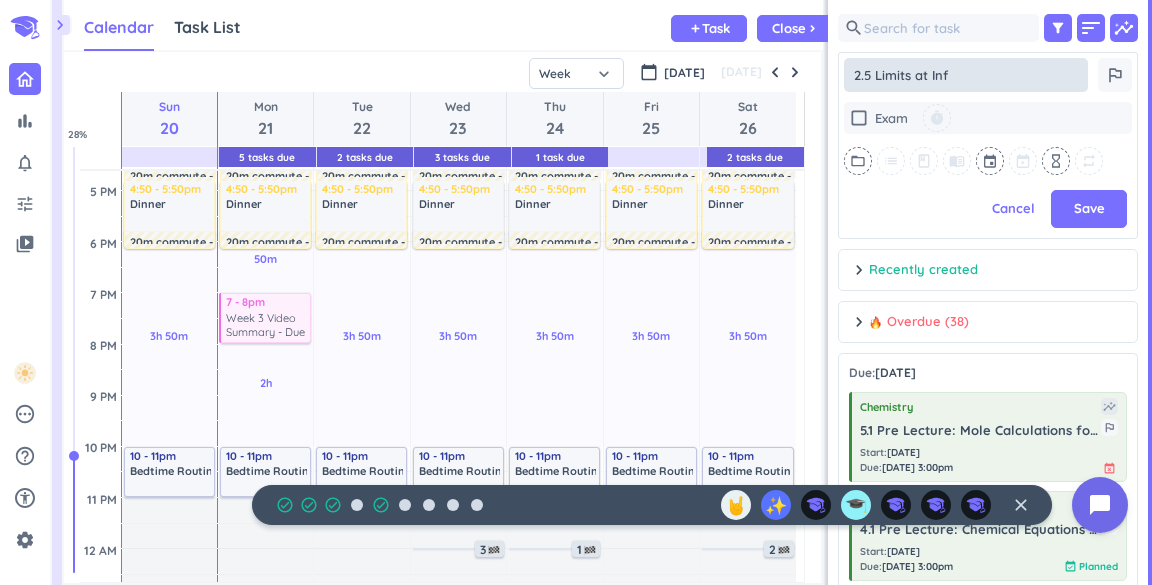 type on "x" 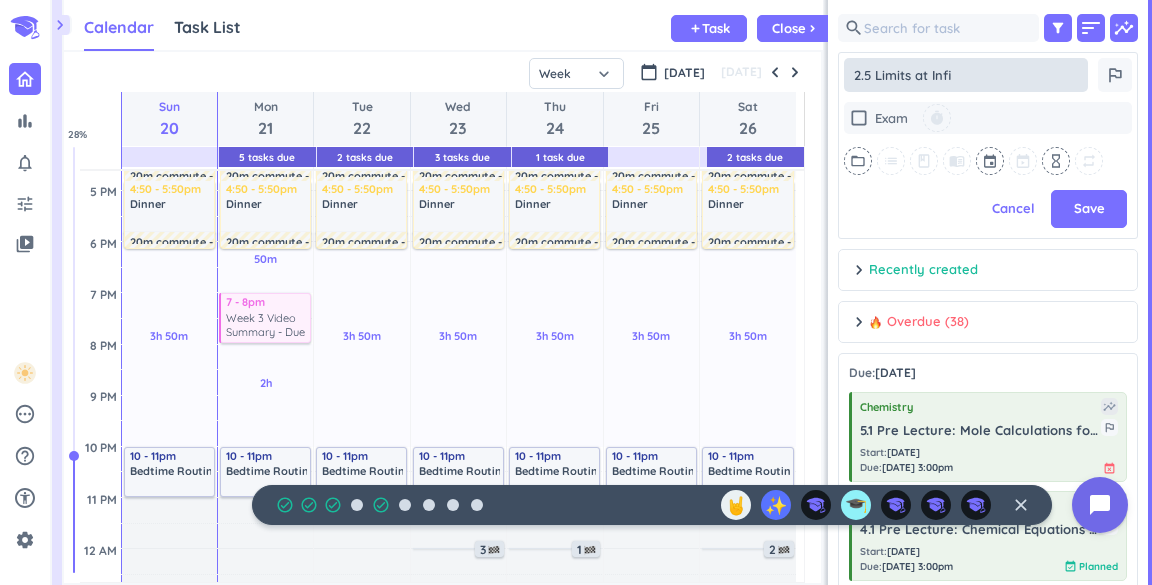 type on "x" 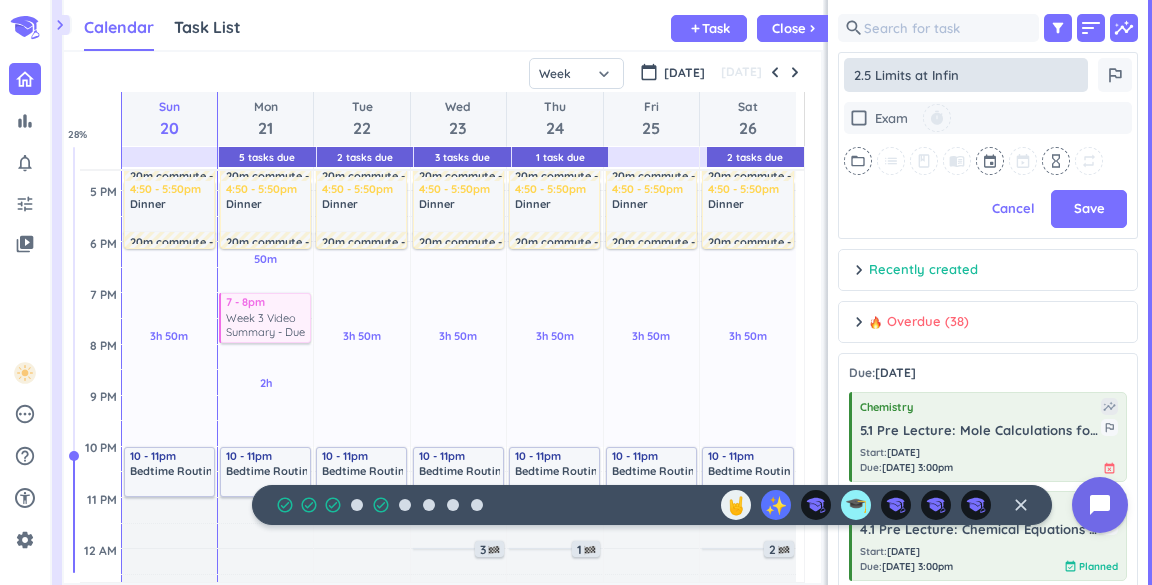 type on "x" 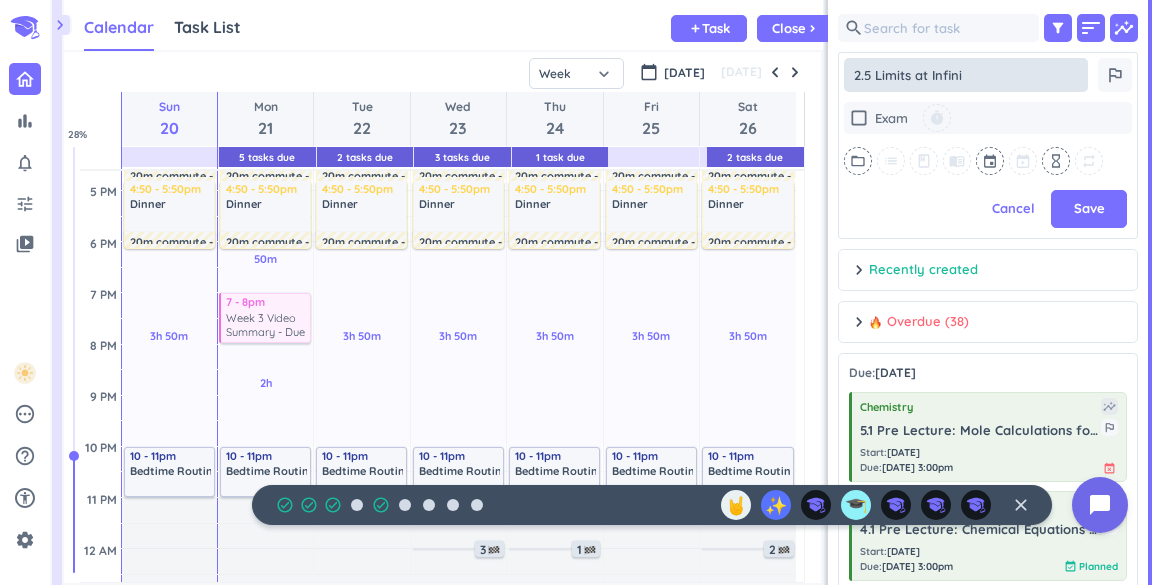 type on "x" 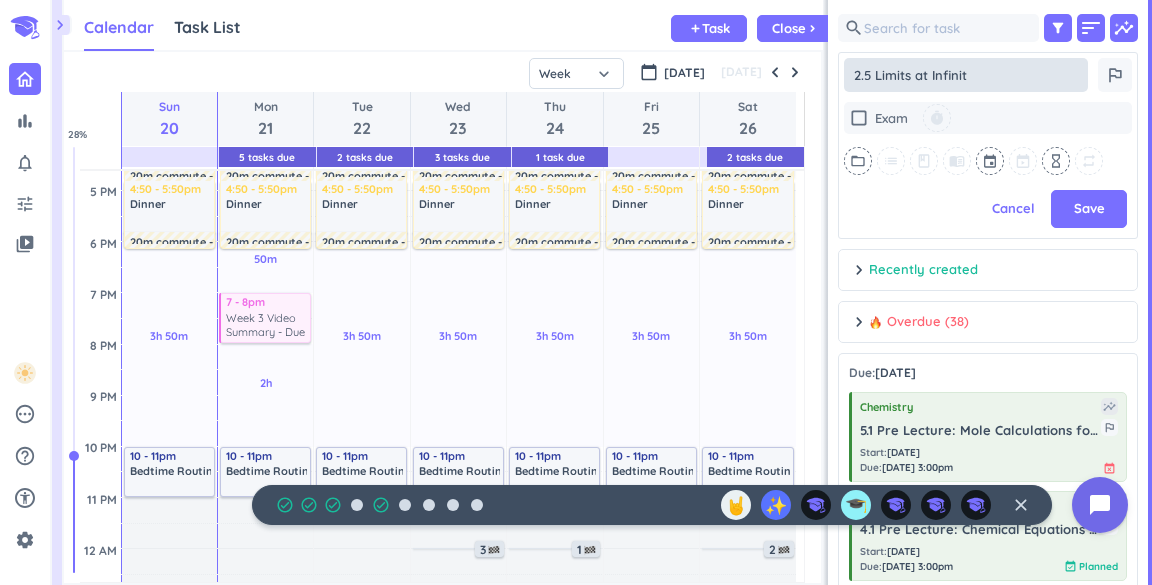 type on "x" 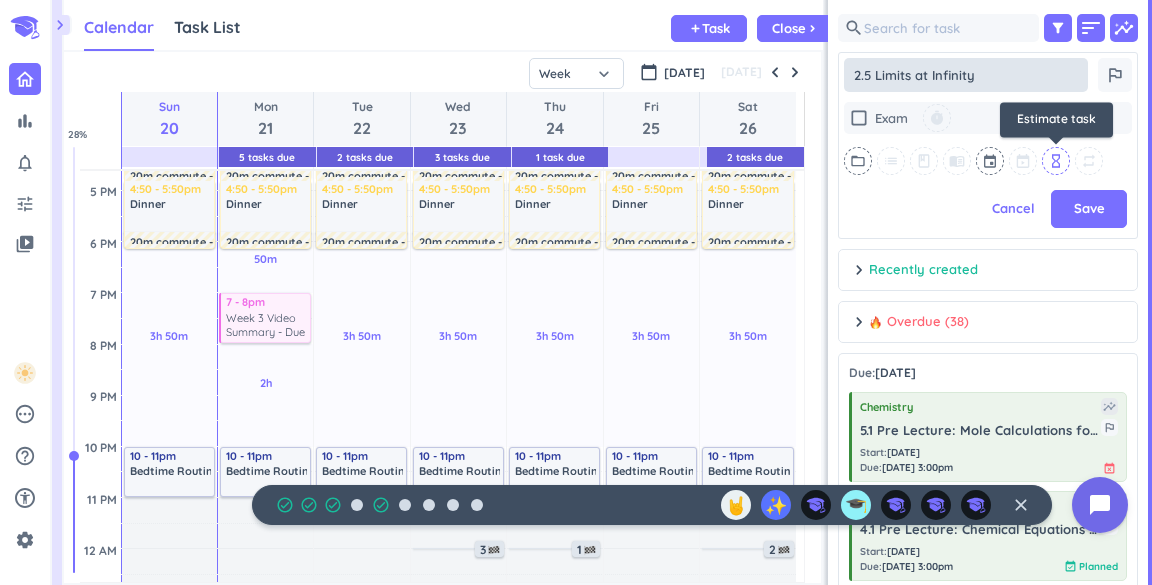 type on "2.5 Limits at Infinity" 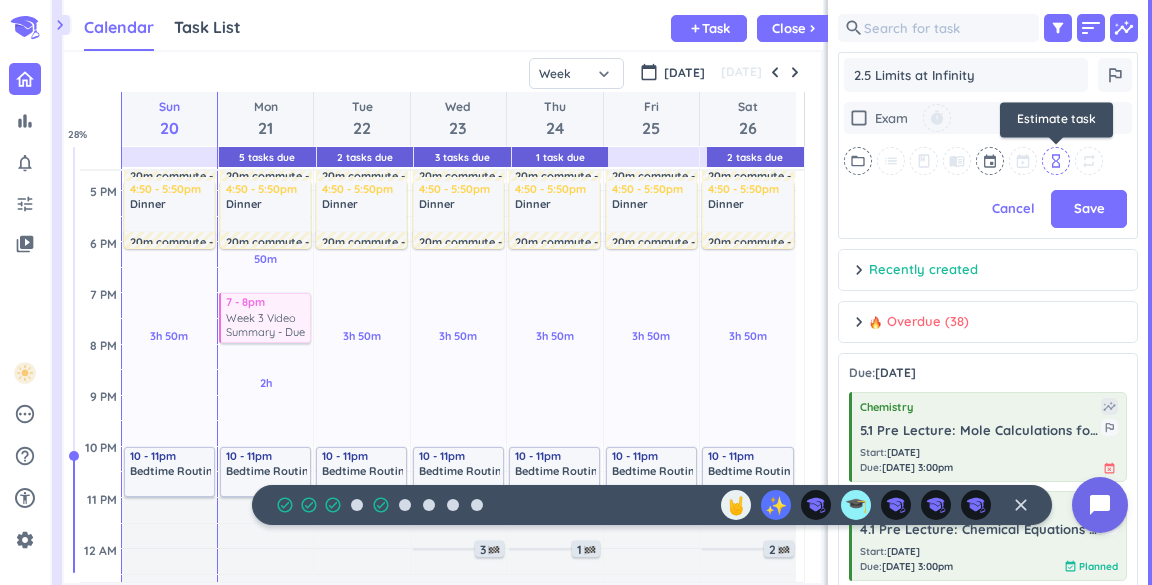 click on "hourglass_empty" at bounding box center [1056, 161] 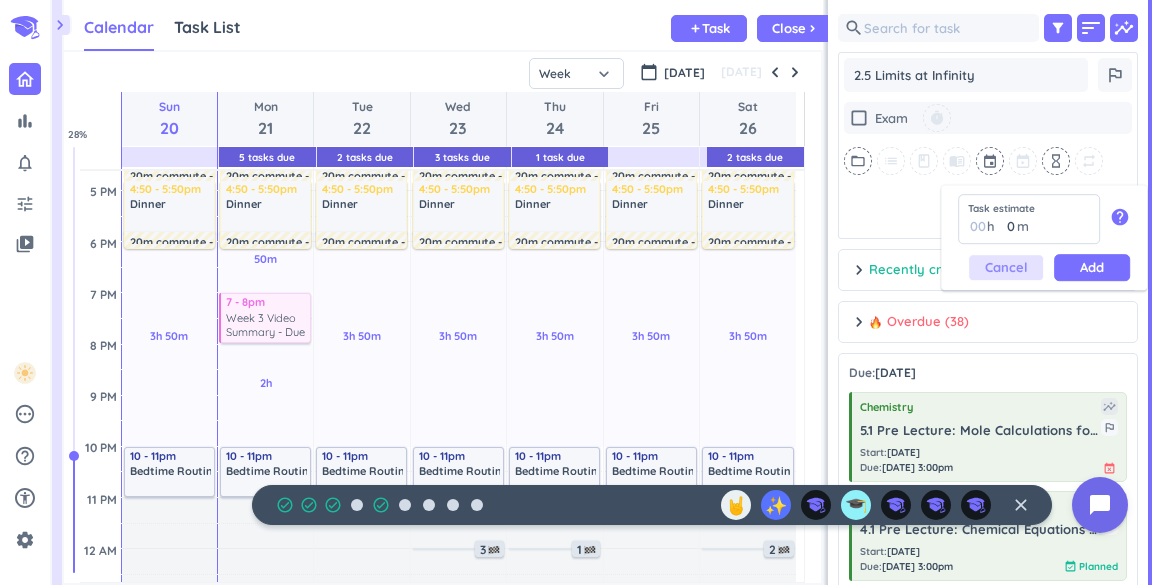 type on "1" 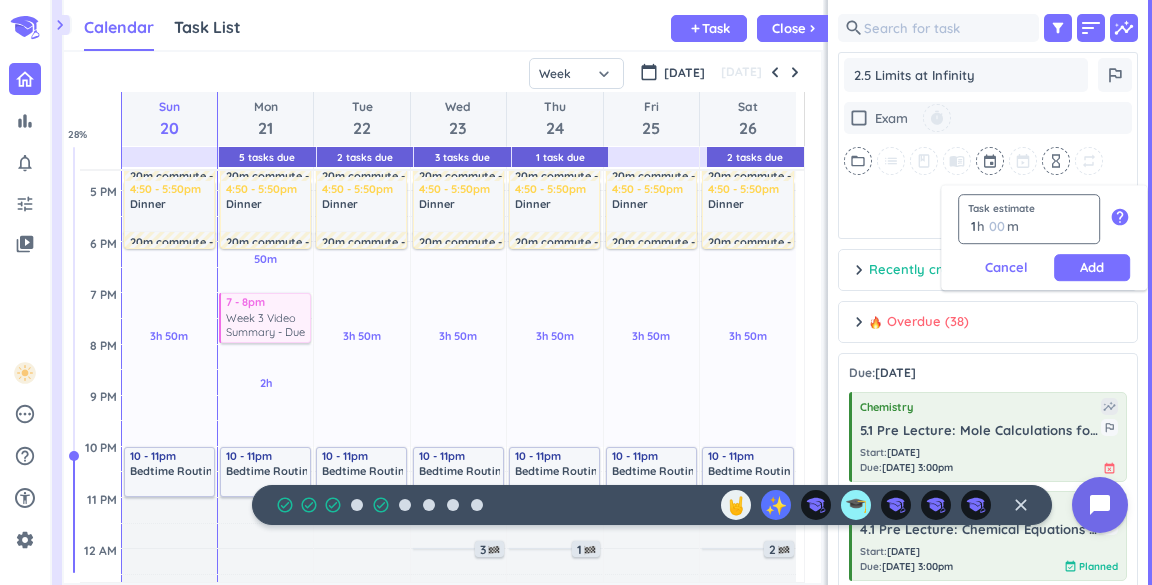 type on "1" 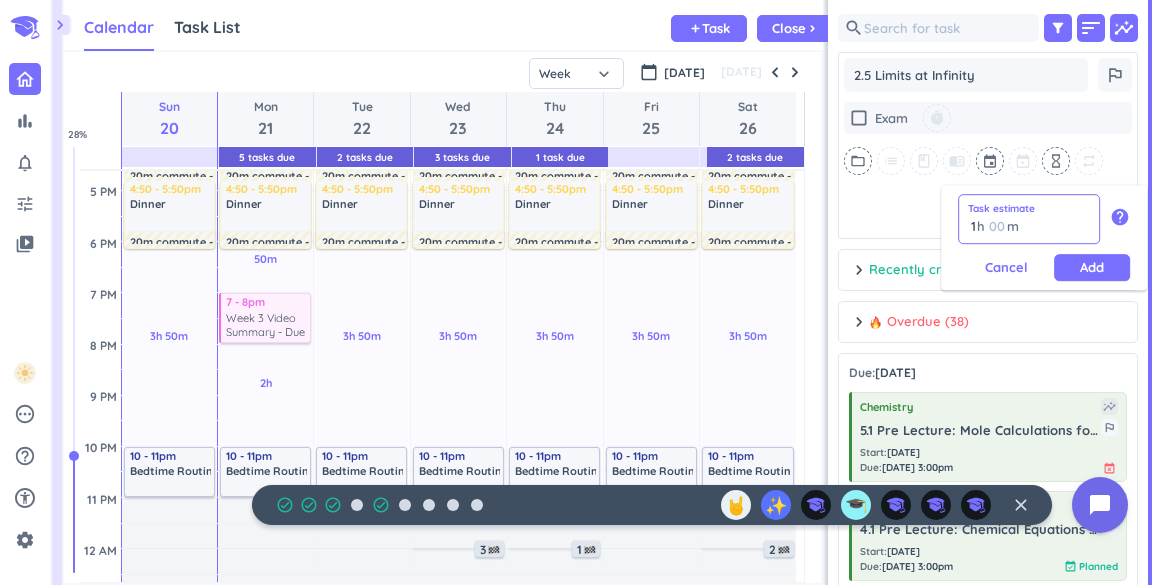 click at bounding box center [996, 226] 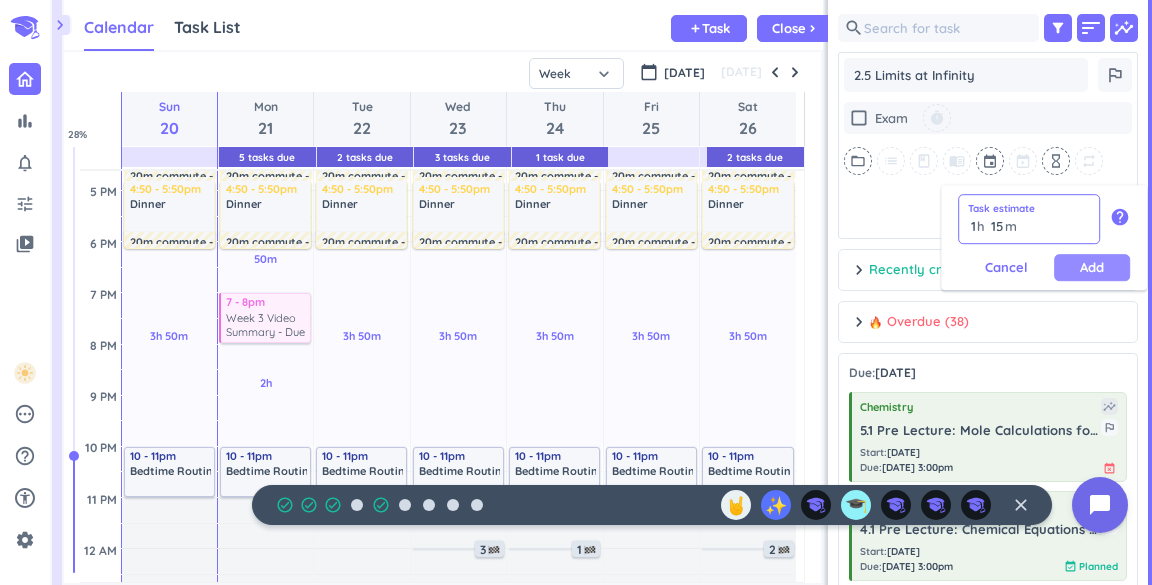 type on "15" 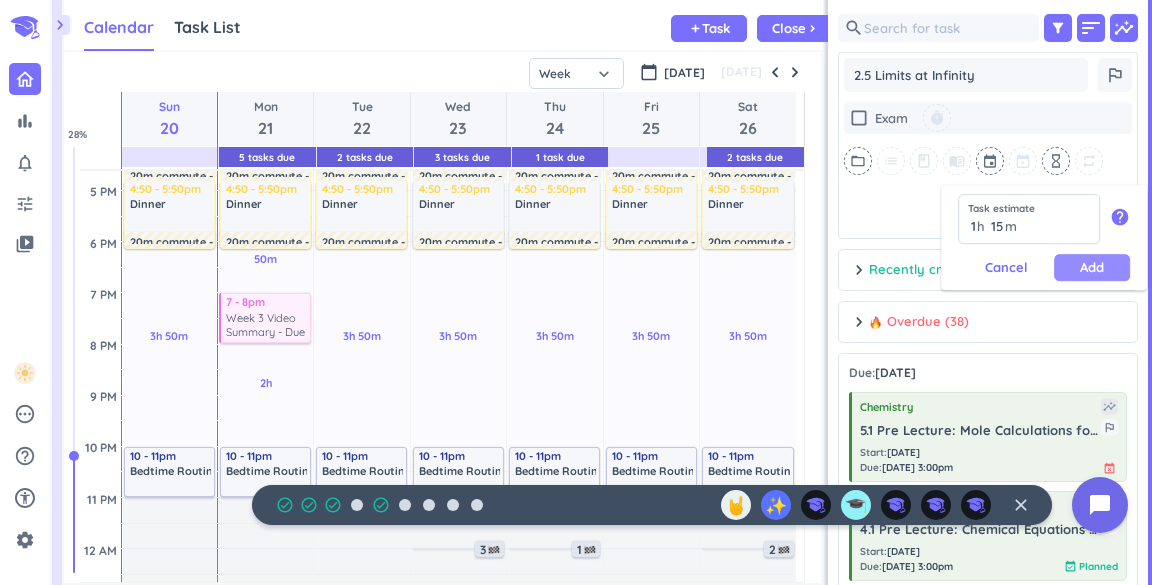 click on "Add" at bounding box center [1092, 267] 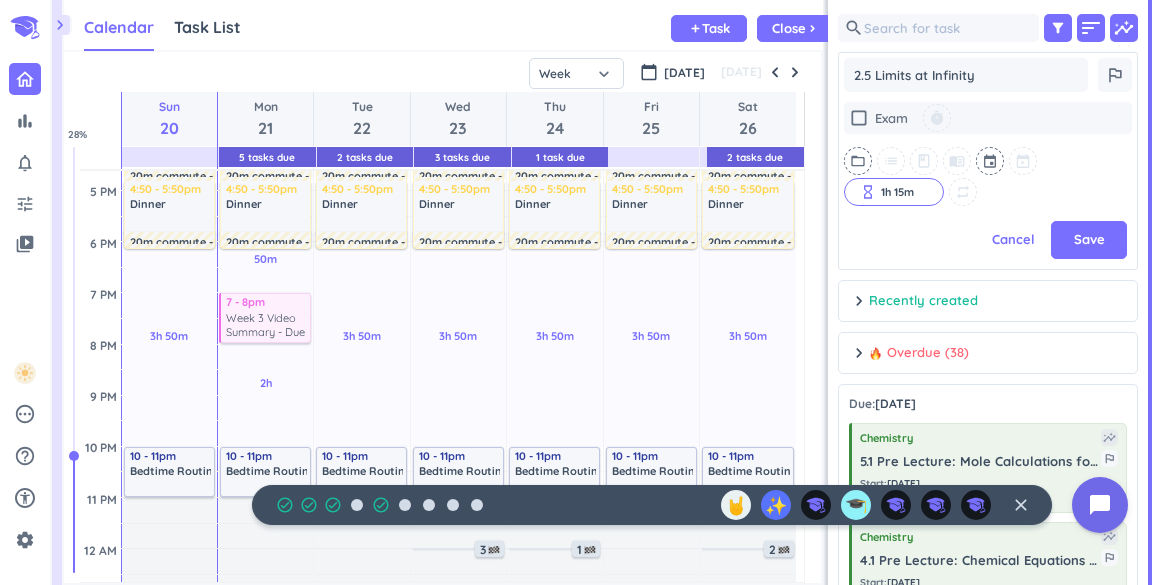 scroll, scrollTop: 298, scrollLeft: 292, axis: both 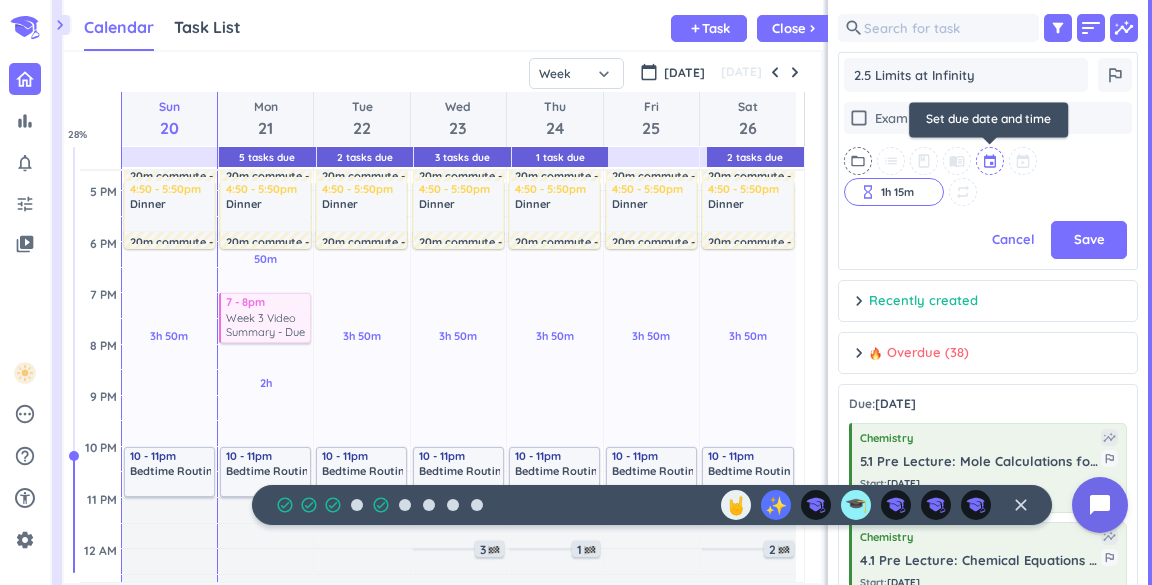 click at bounding box center [991, 161] 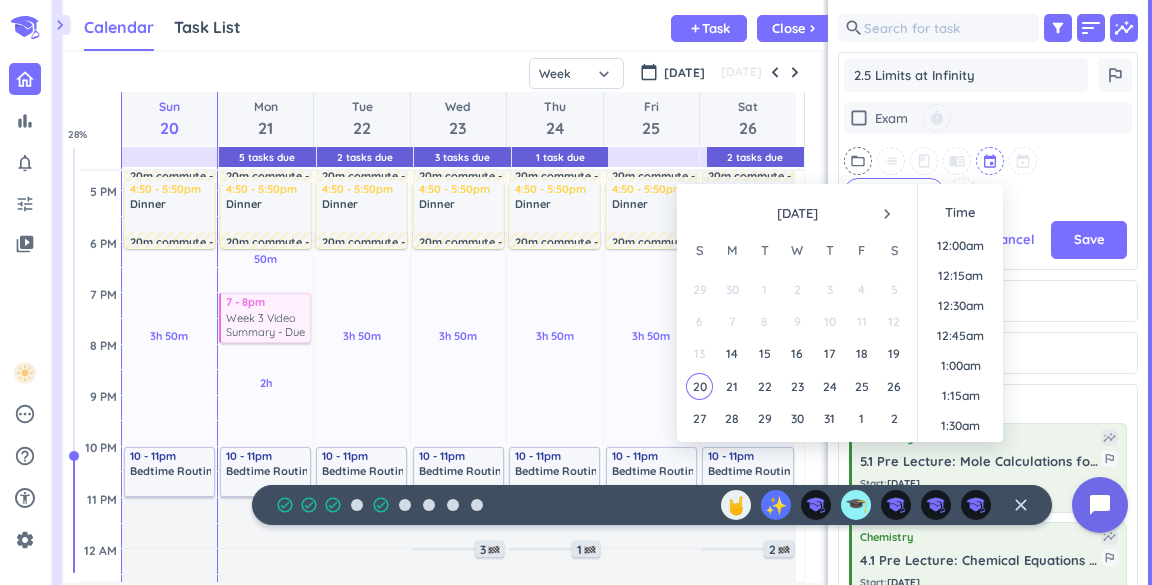 scroll, scrollTop: 1649, scrollLeft: 0, axis: vertical 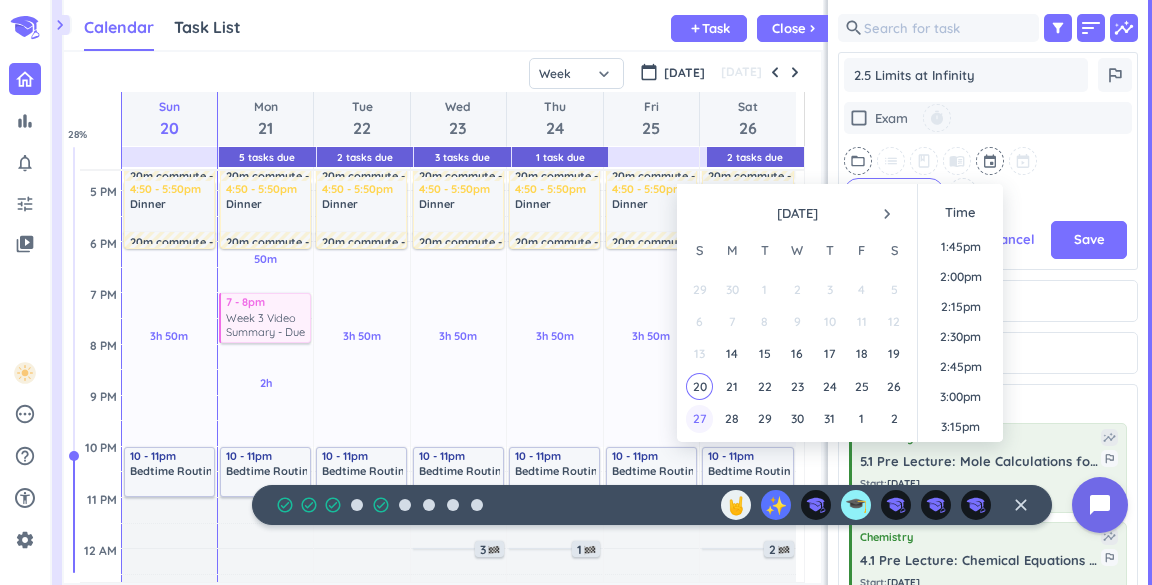 click on "27" at bounding box center [699, 418] 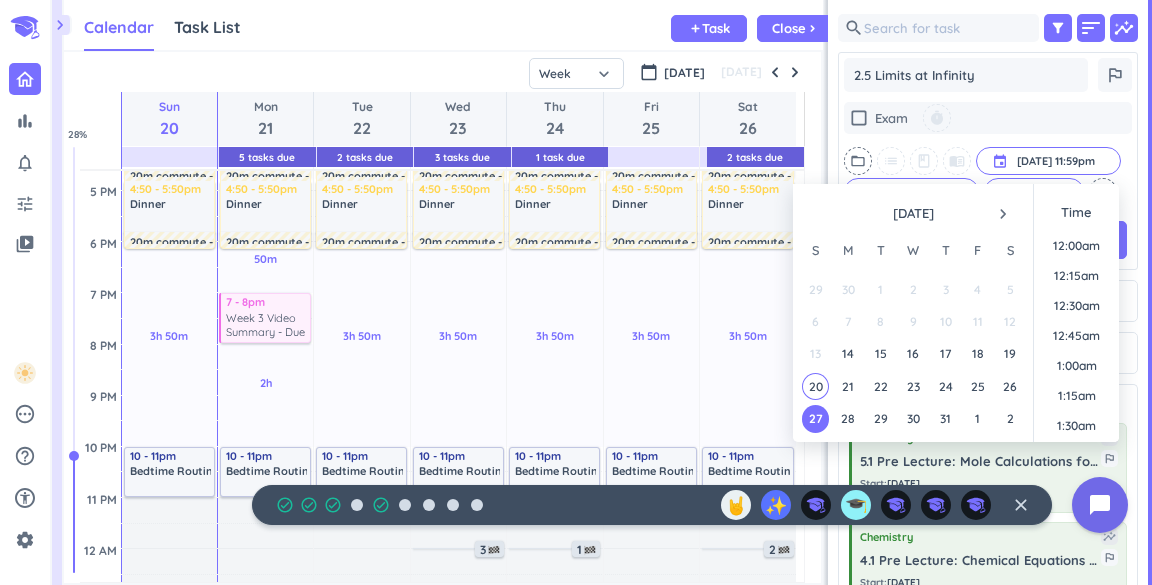 scroll, scrollTop: 2698, scrollLeft: 0, axis: vertical 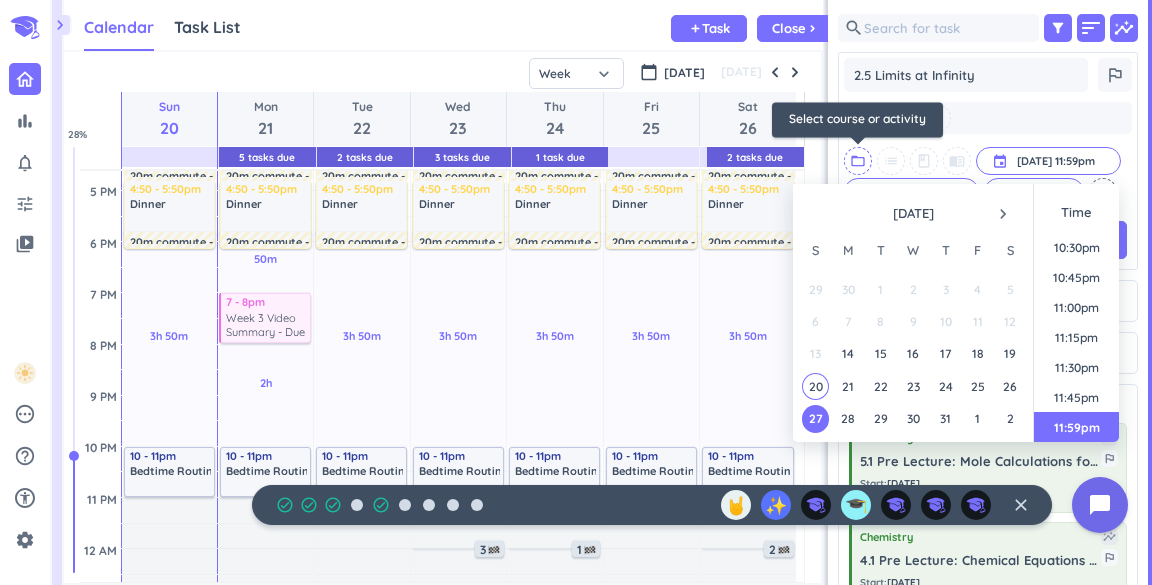 click on "folder_open" at bounding box center (858, 161) 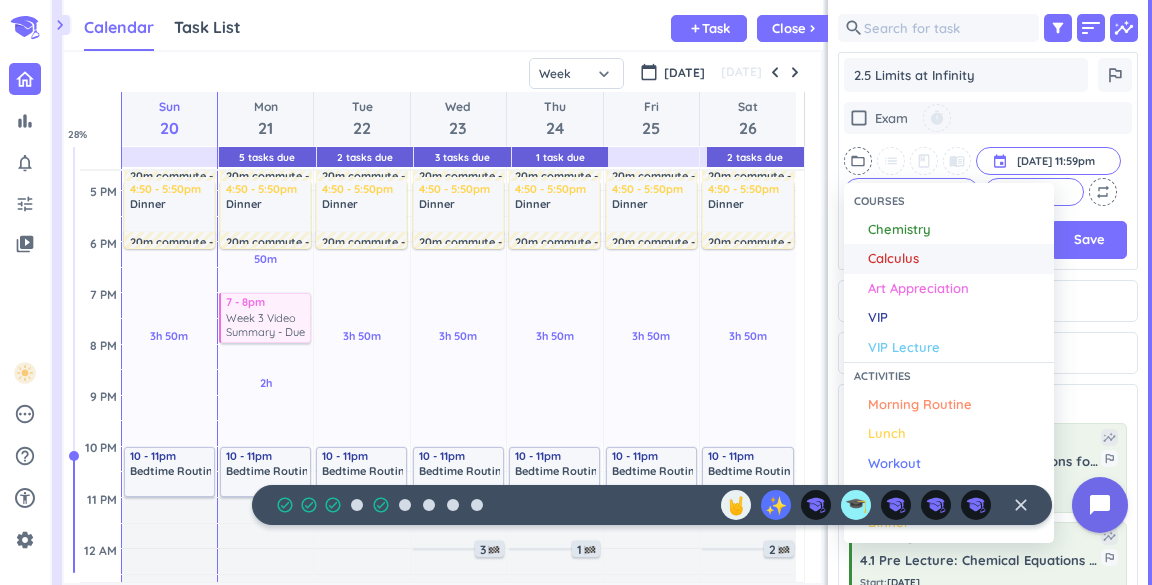 click on "Calculus" at bounding box center (893, 259) 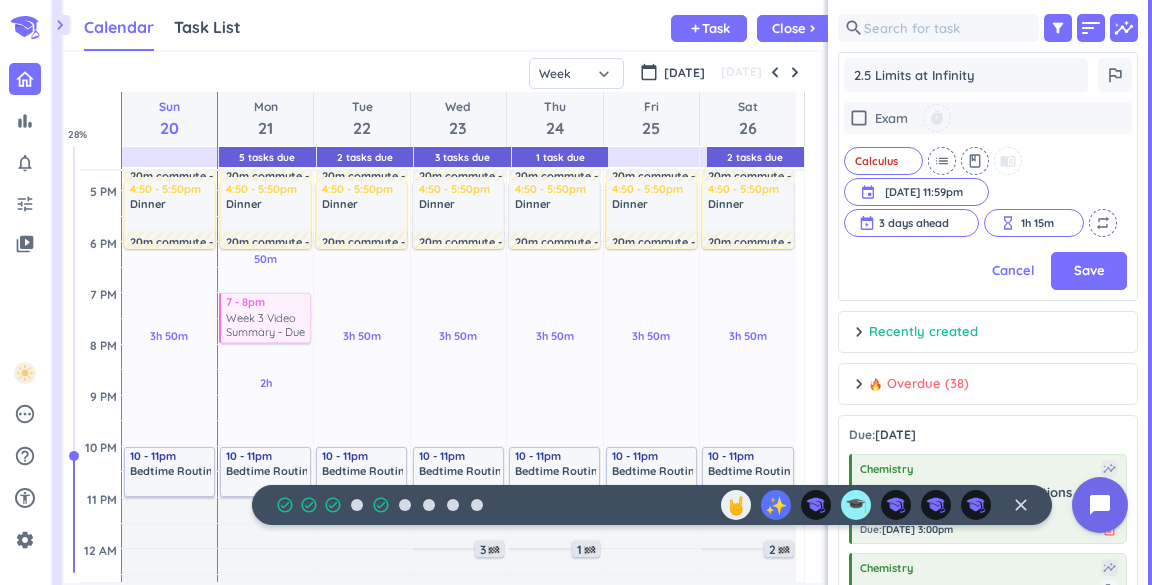 scroll, scrollTop: 267, scrollLeft: 292, axis: both 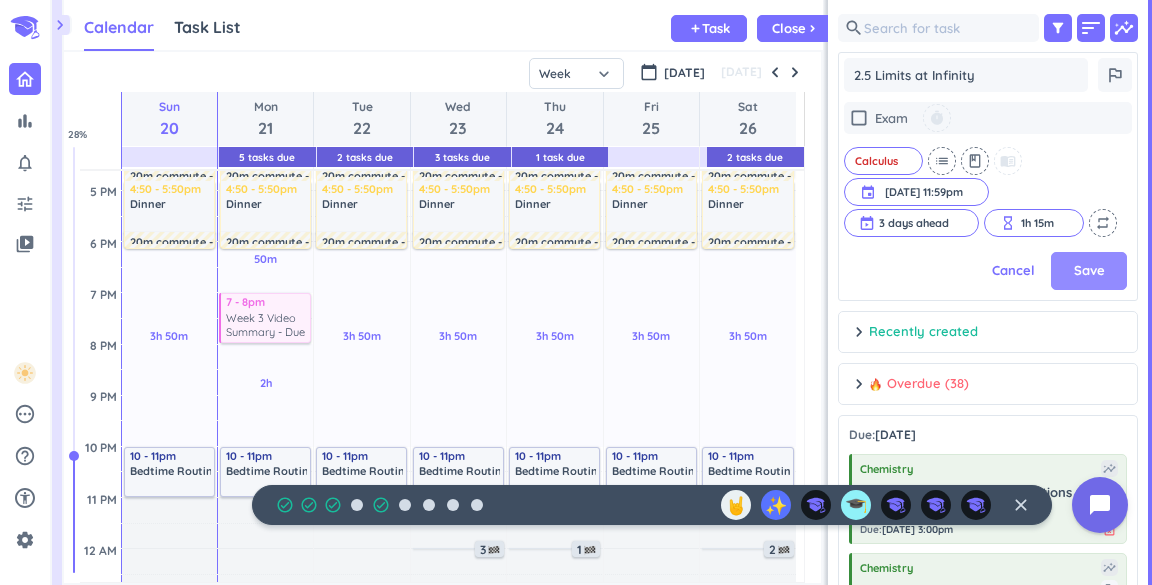 click on "Save" at bounding box center (1089, 271) 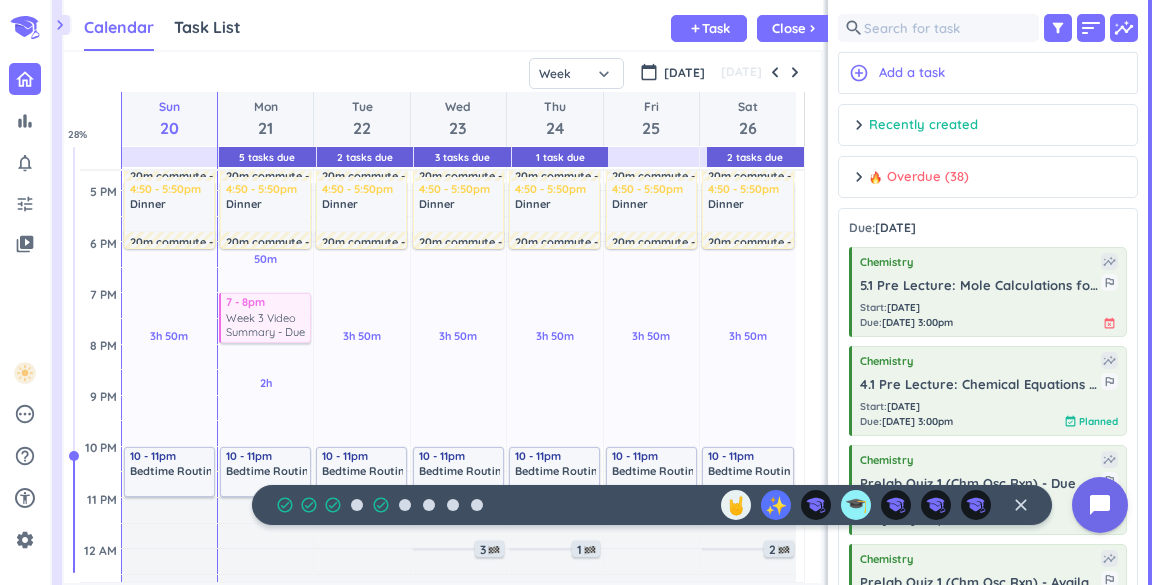 scroll, scrollTop: 8, scrollLeft: 9, axis: both 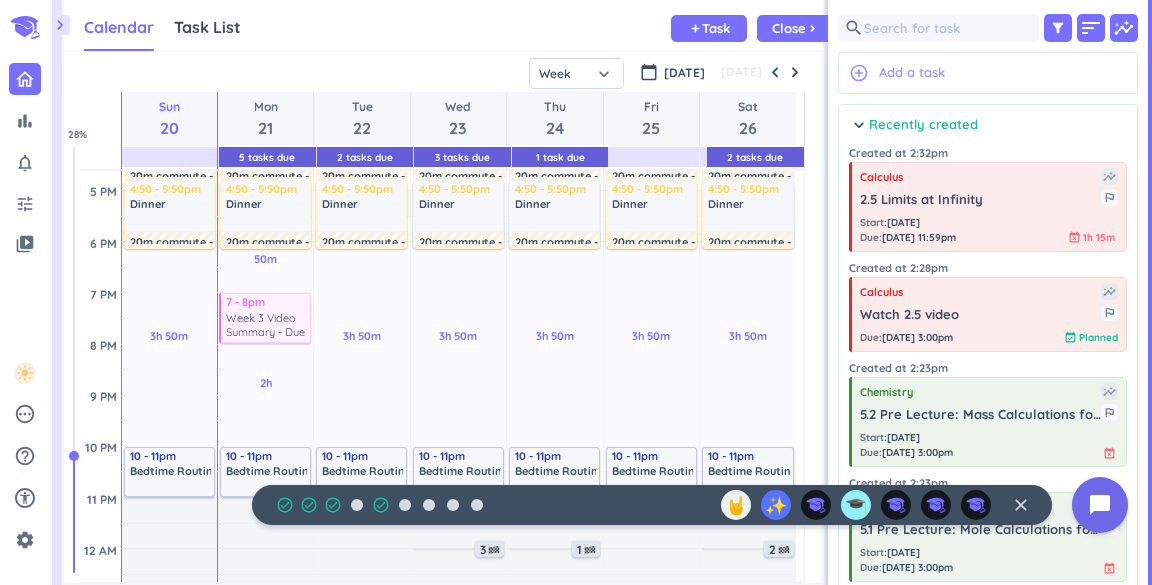 click on "add_circle_outline" at bounding box center (859, 73) 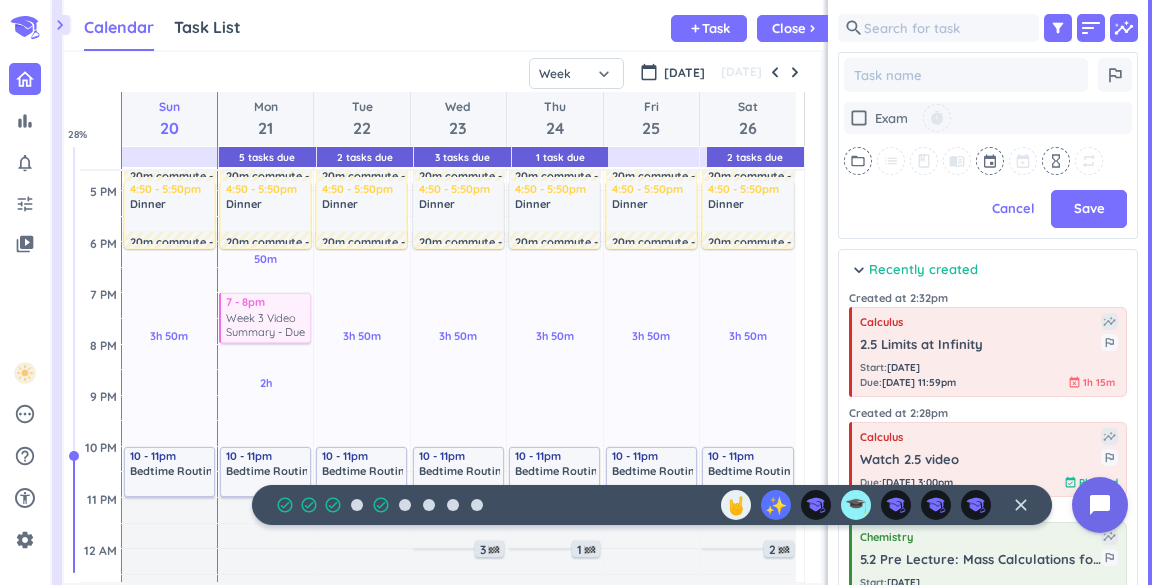 scroll, scrollTop: 329, scrollLeft: 292, axis: both 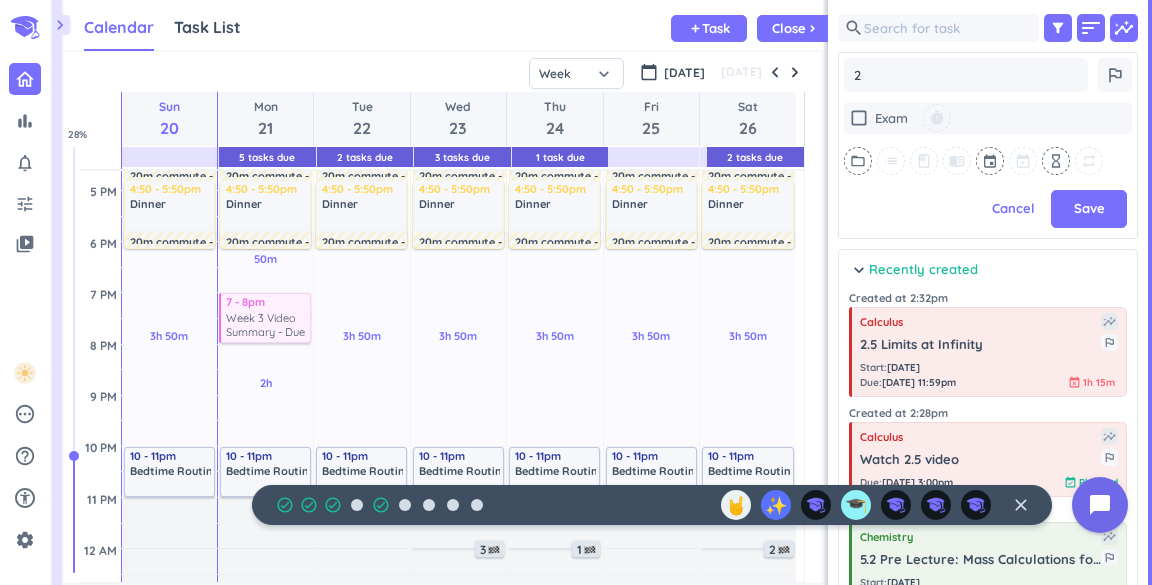 type on "x" 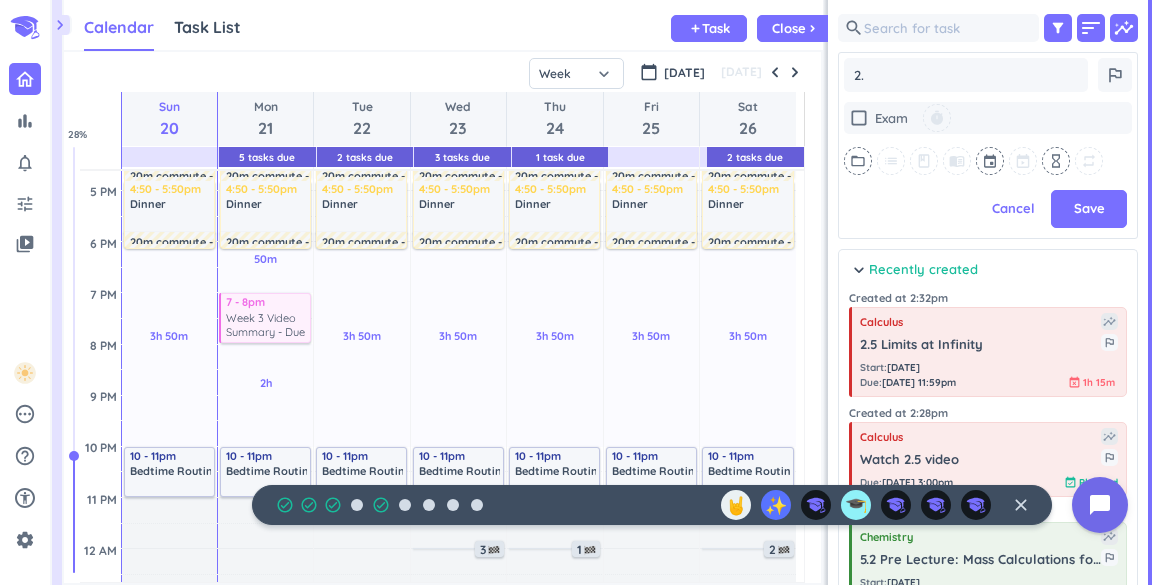 type on "2." 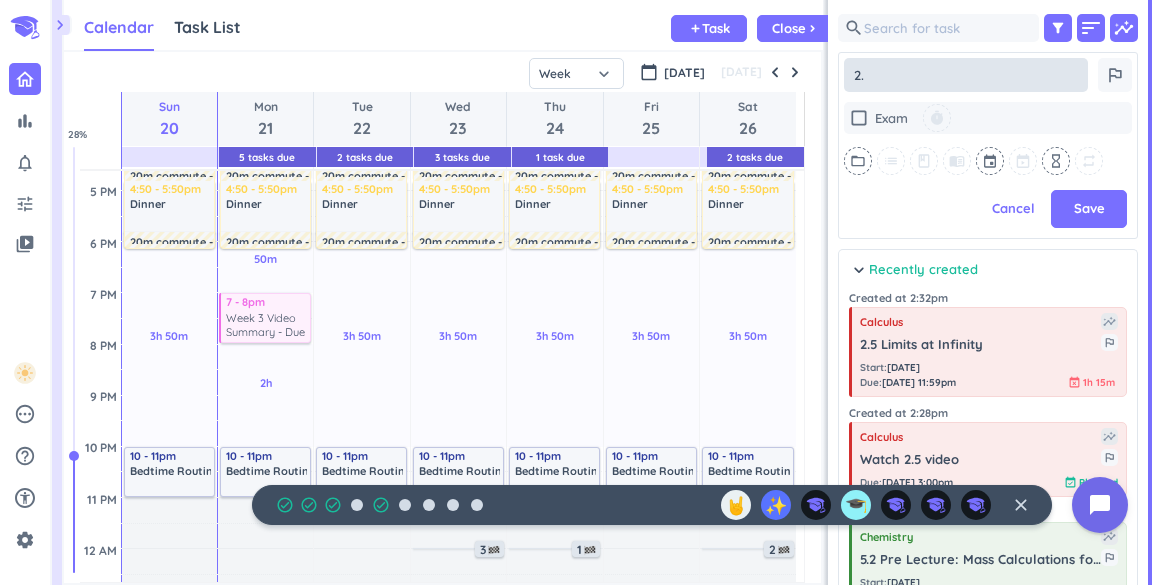 scroll, scrollTop: 0, scrollLeft: 0, axis: both 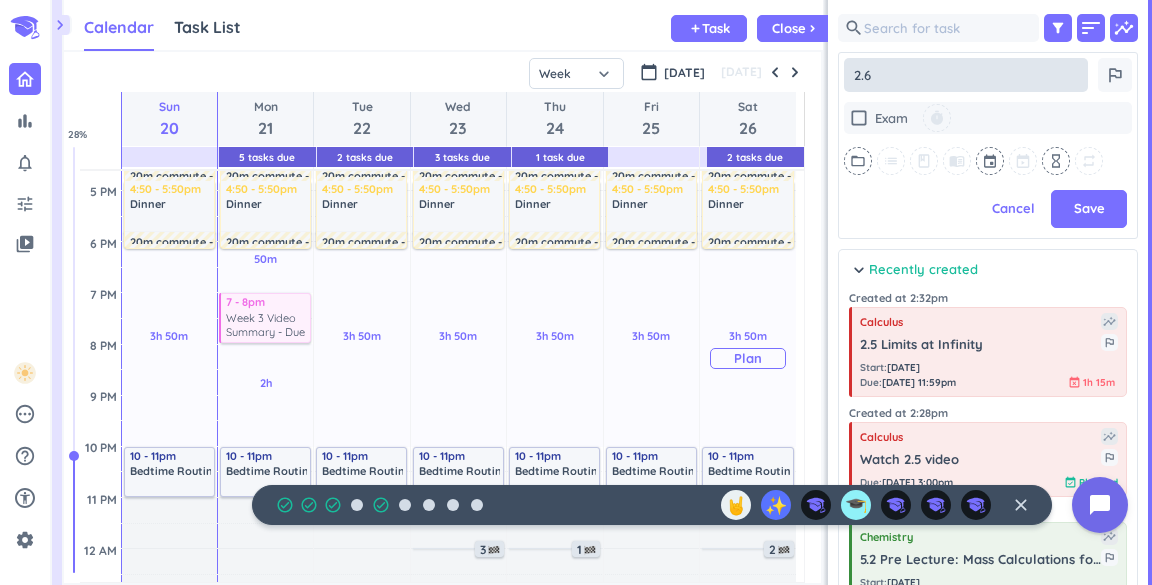 type on "2.6" 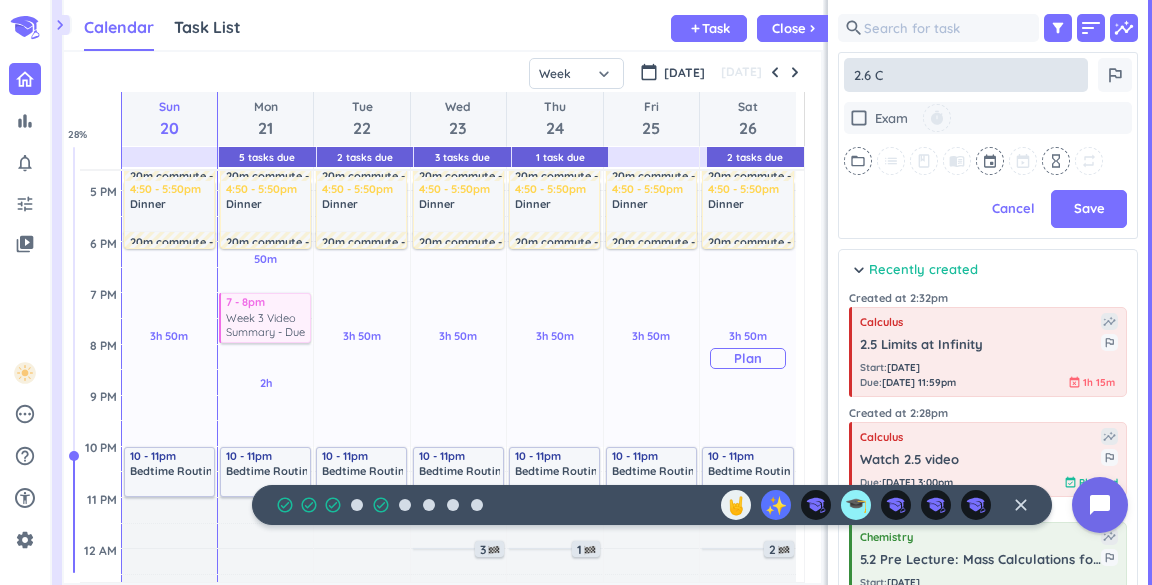 type on "x" 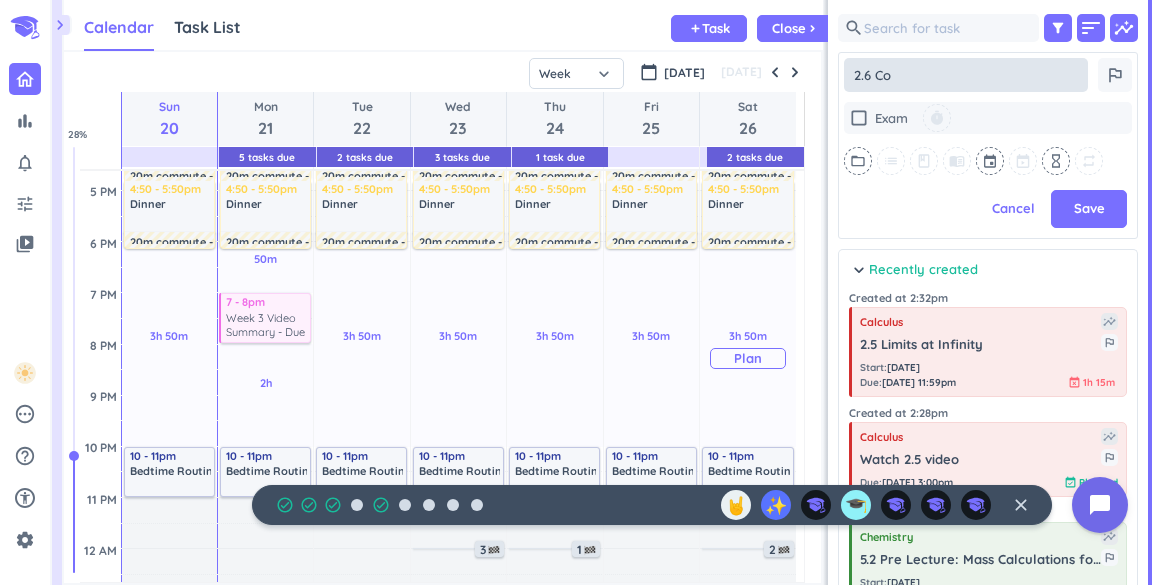 type on "2.6 Con" 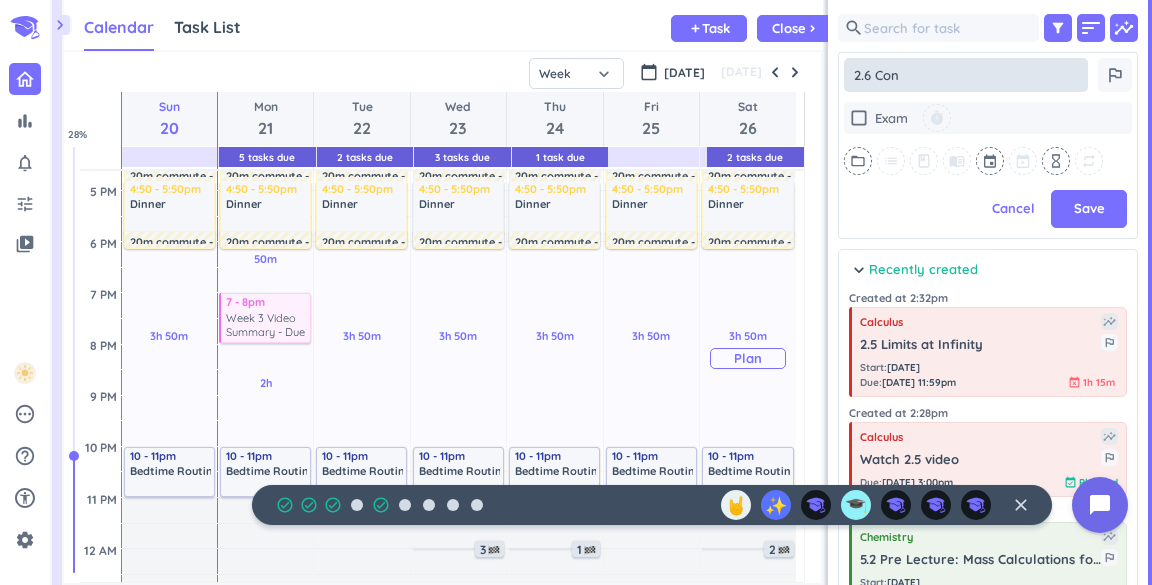 type on "x" 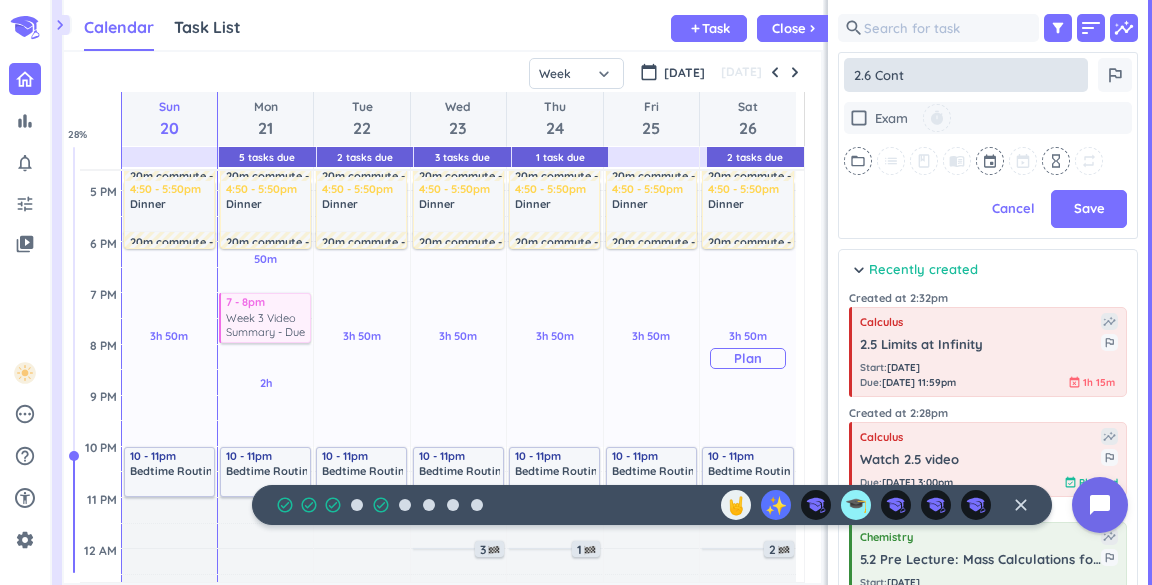 type on "x" 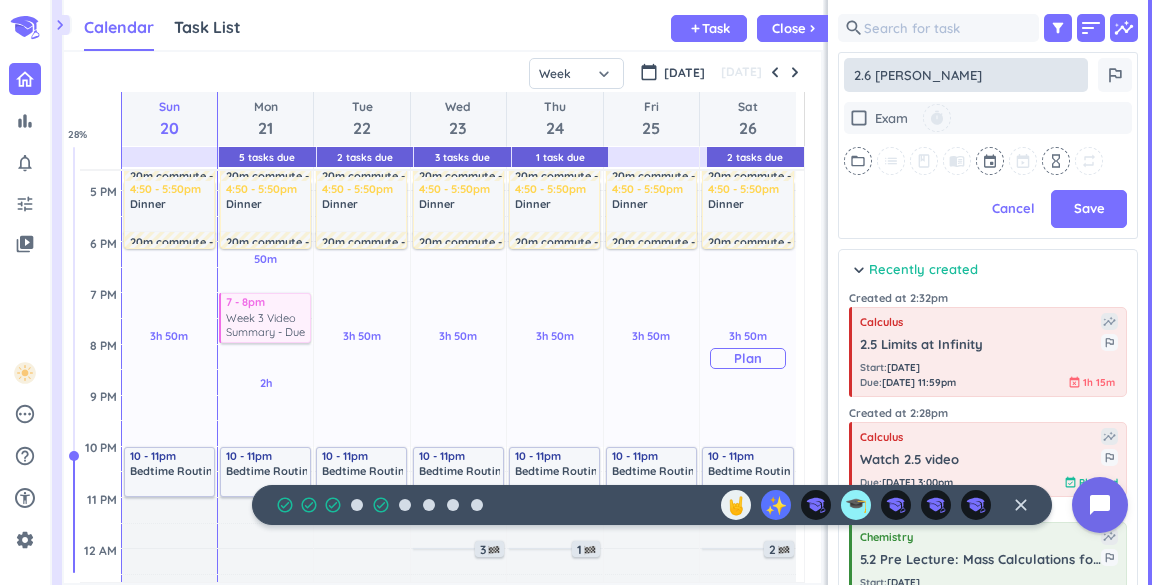type on "x" 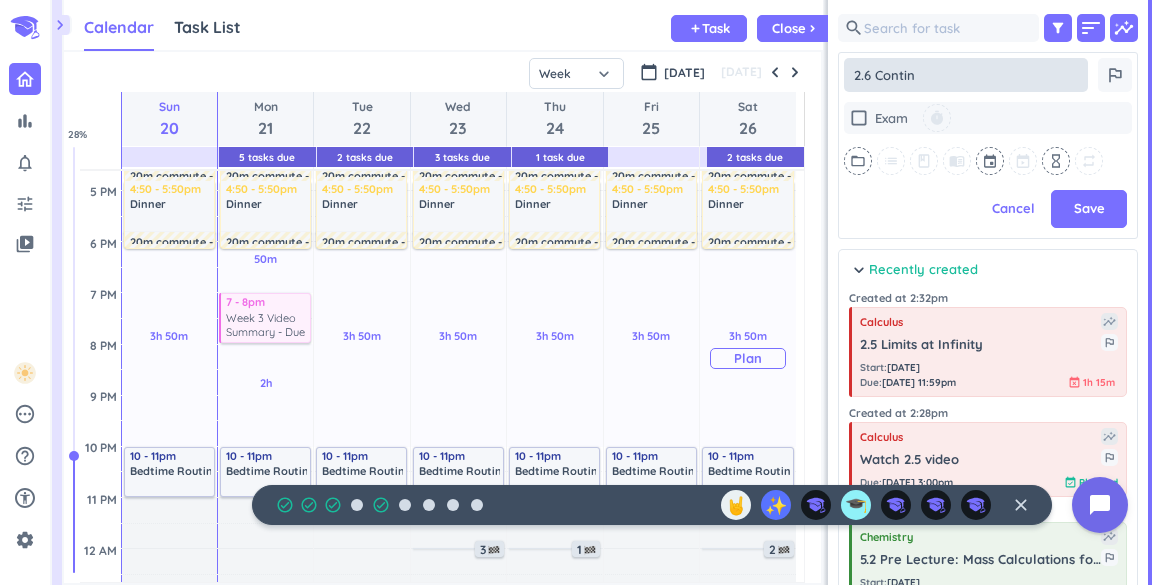 type on "x" 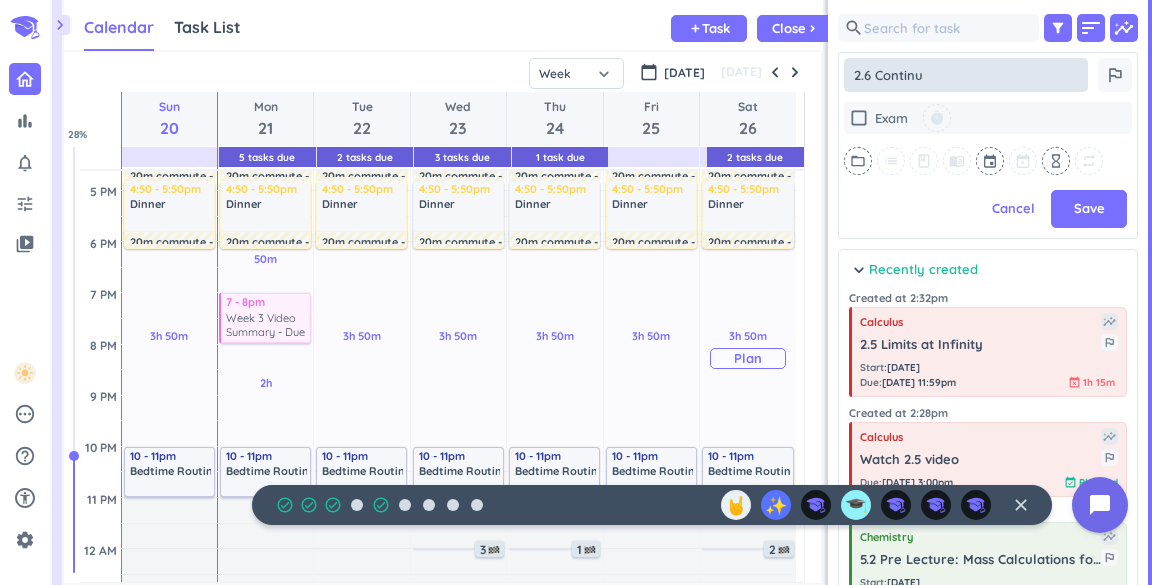 type on "x" 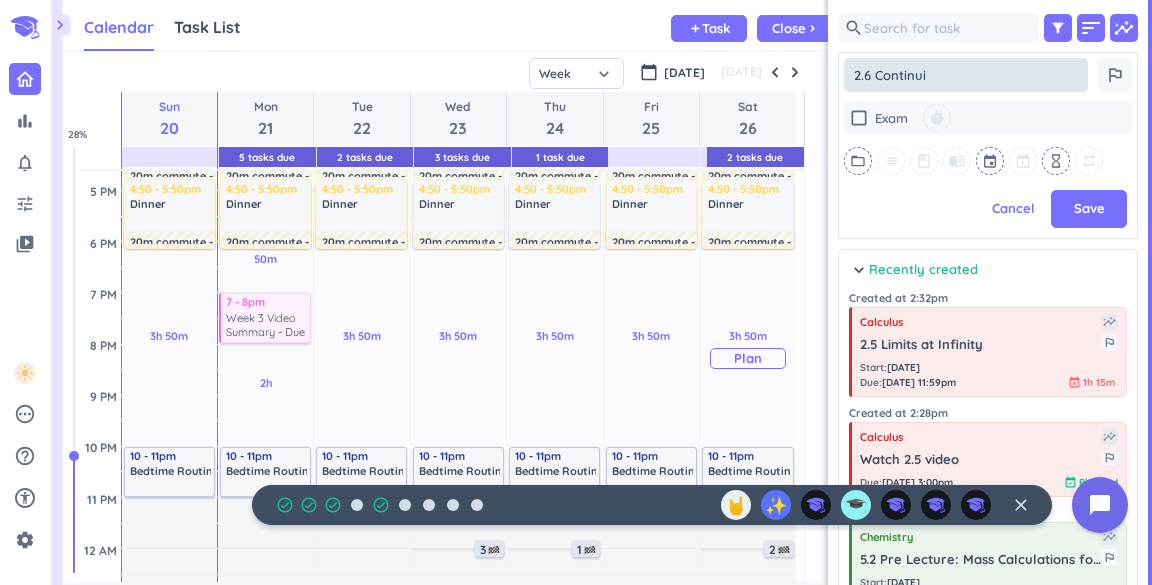 type on "x" 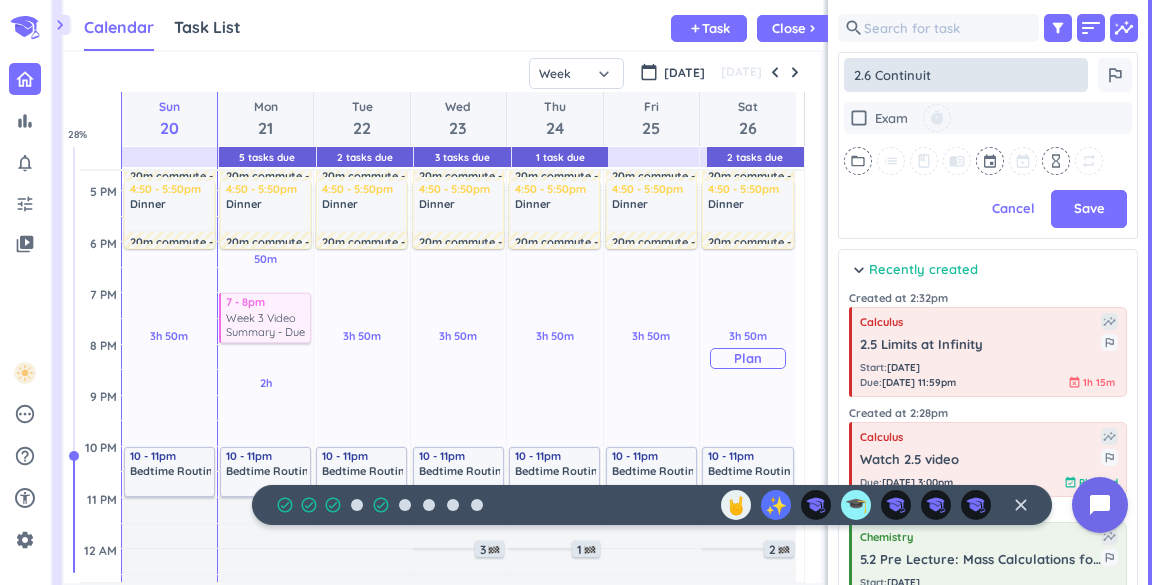 type on "x" 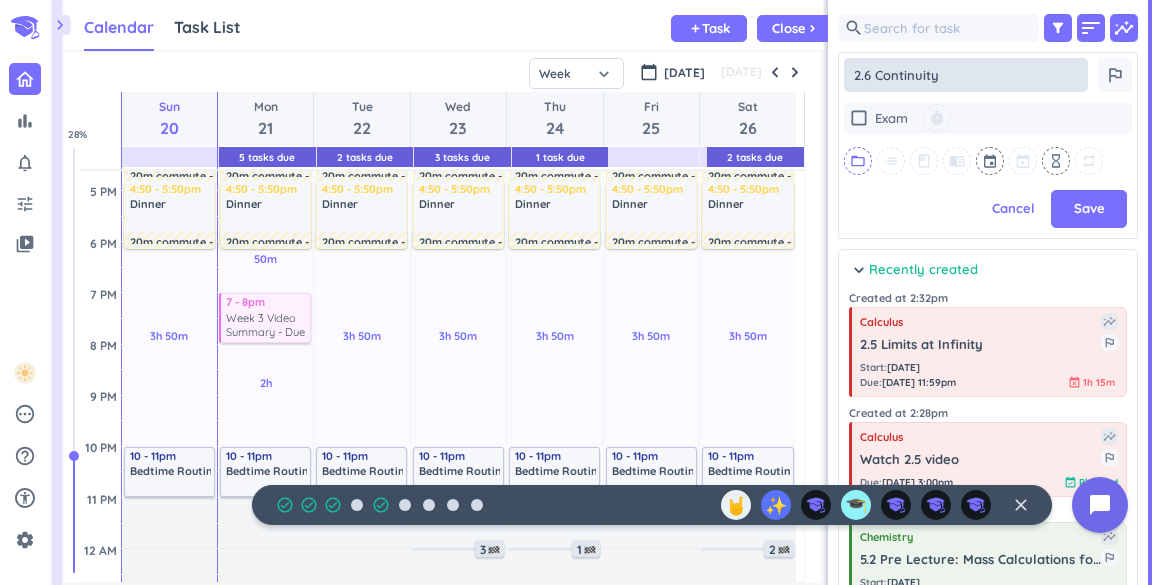 type on "2.6 Continuity" 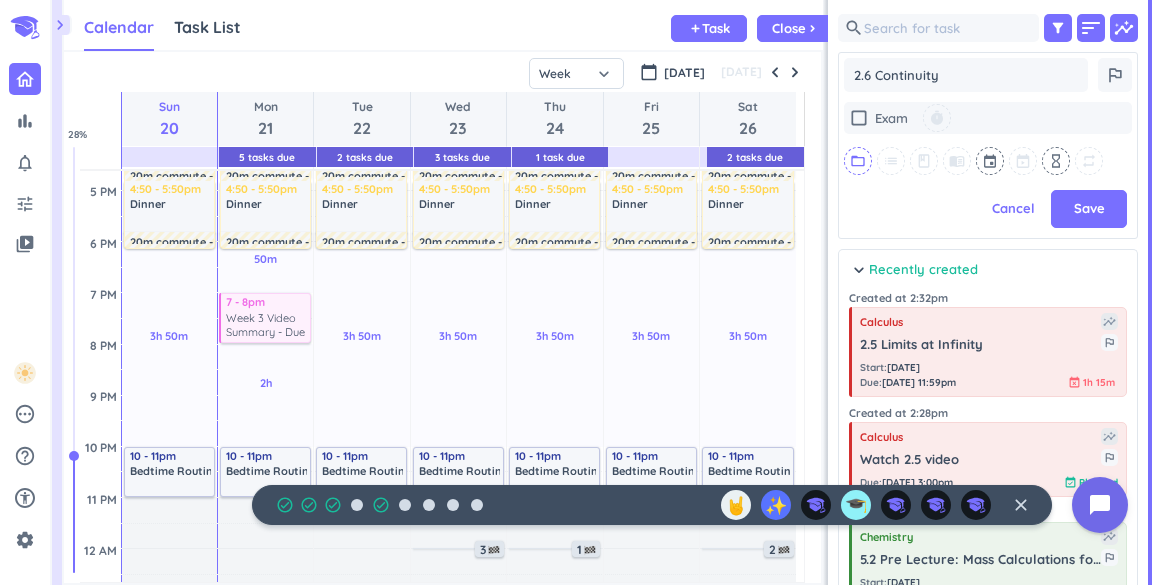 click on "folder_open" at bounding box center [858, 161] 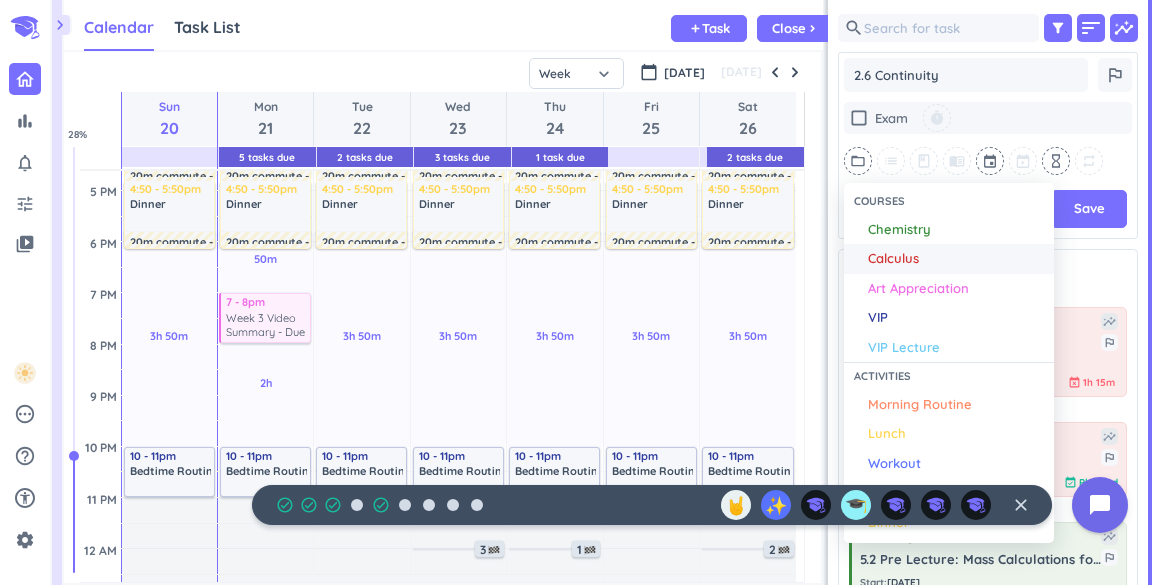 click on "Calculus" at bounding box center [893, 259] 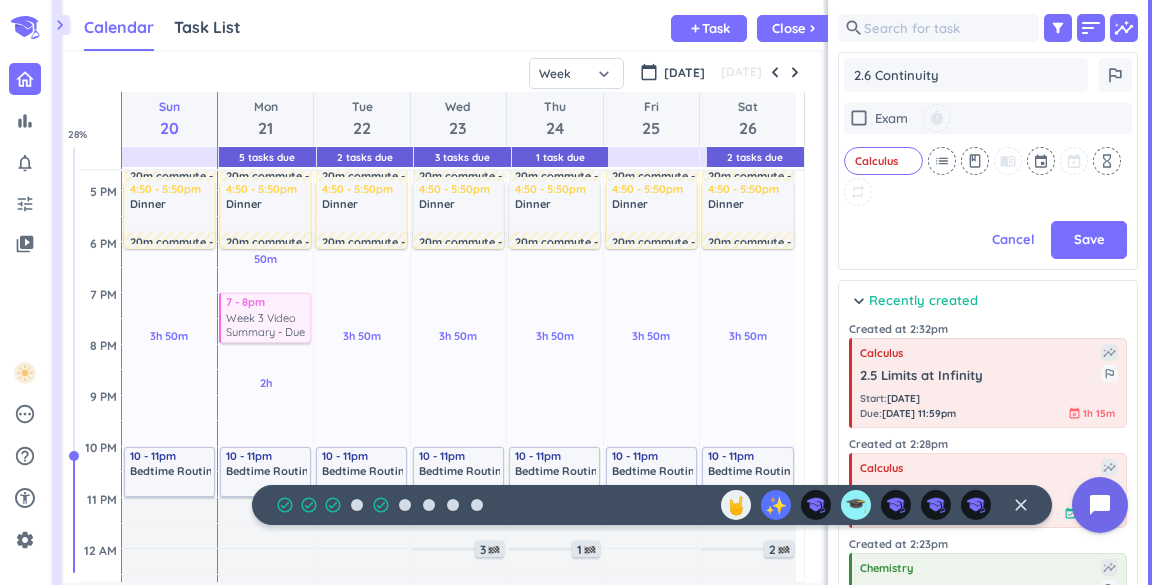 scroll, scrollTop: 298, scrollLeft: 292, axis: both 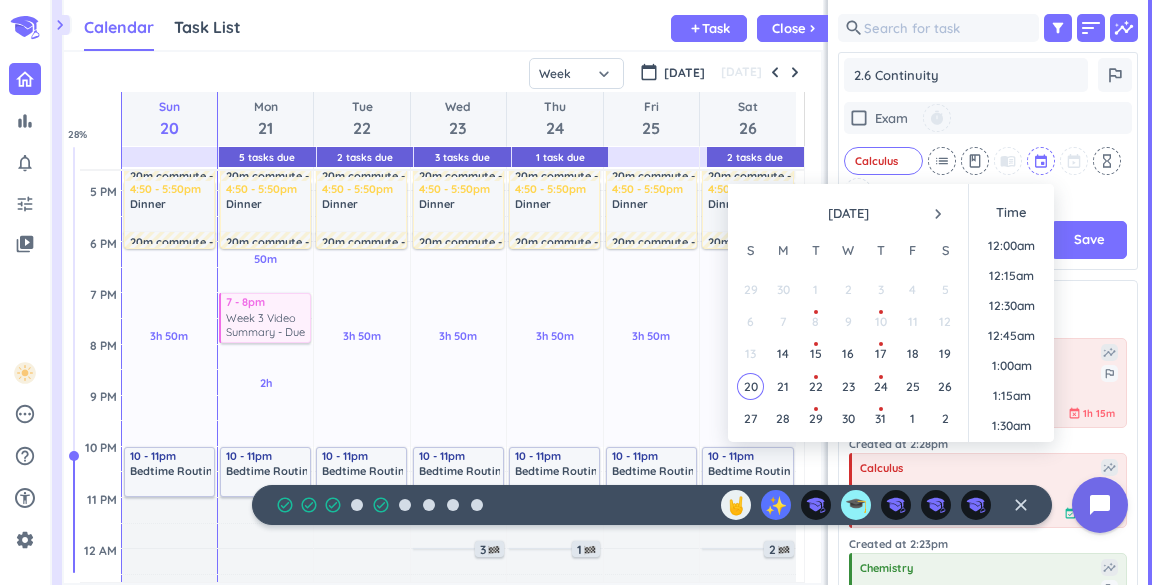 click at bounding box center (1042, 161) 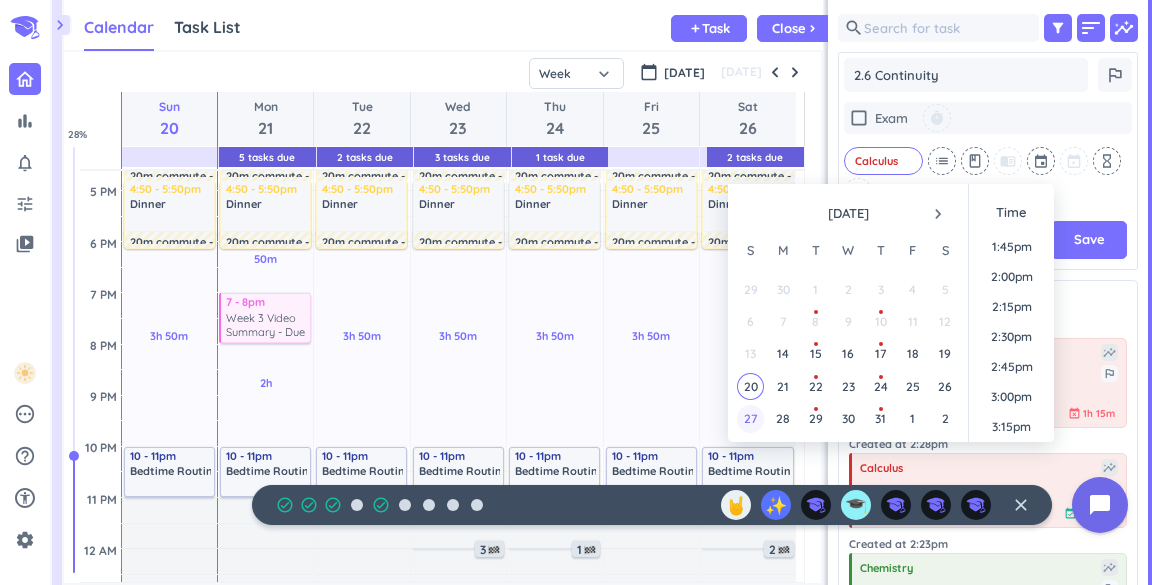 click on "27" at bounding box center [750, 418] 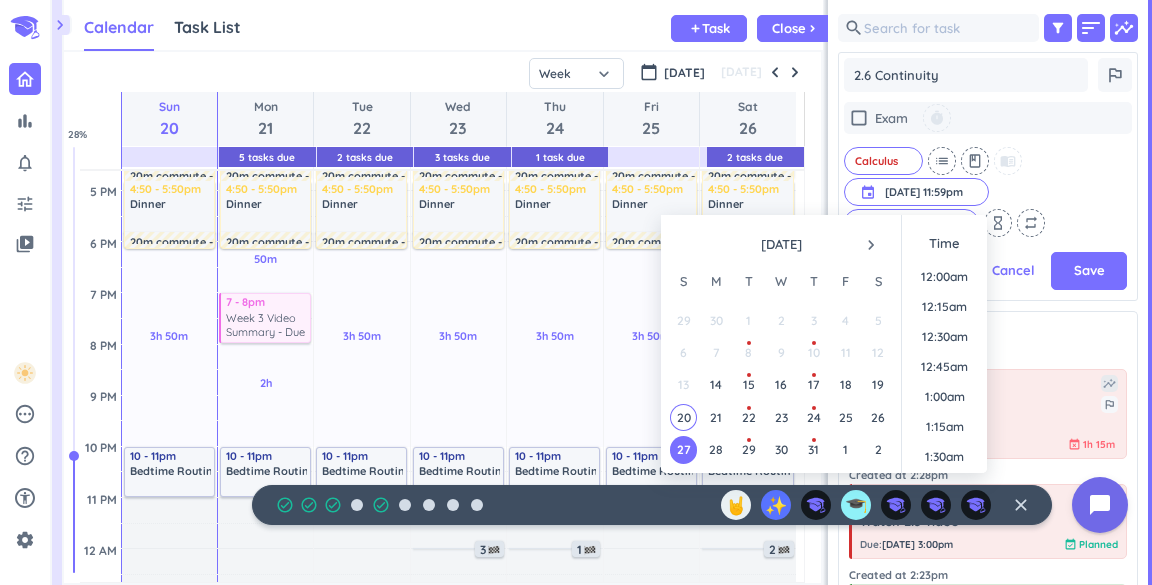 scroll, scrollTop: 267, scrollLeft: 292, axis: both 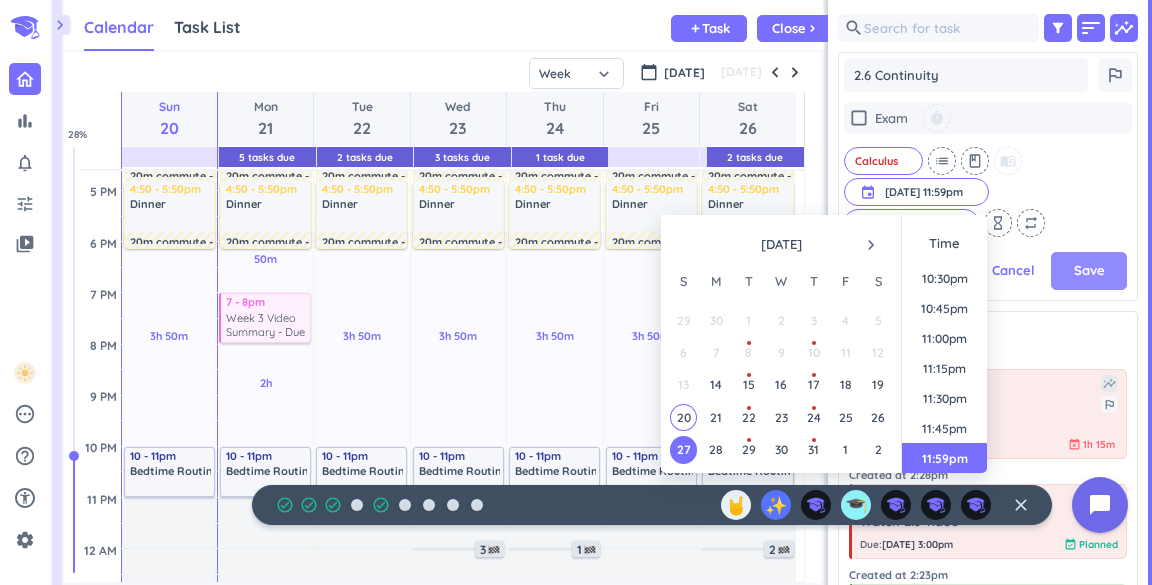 click on "Save" at bounding box center (1089, 271) 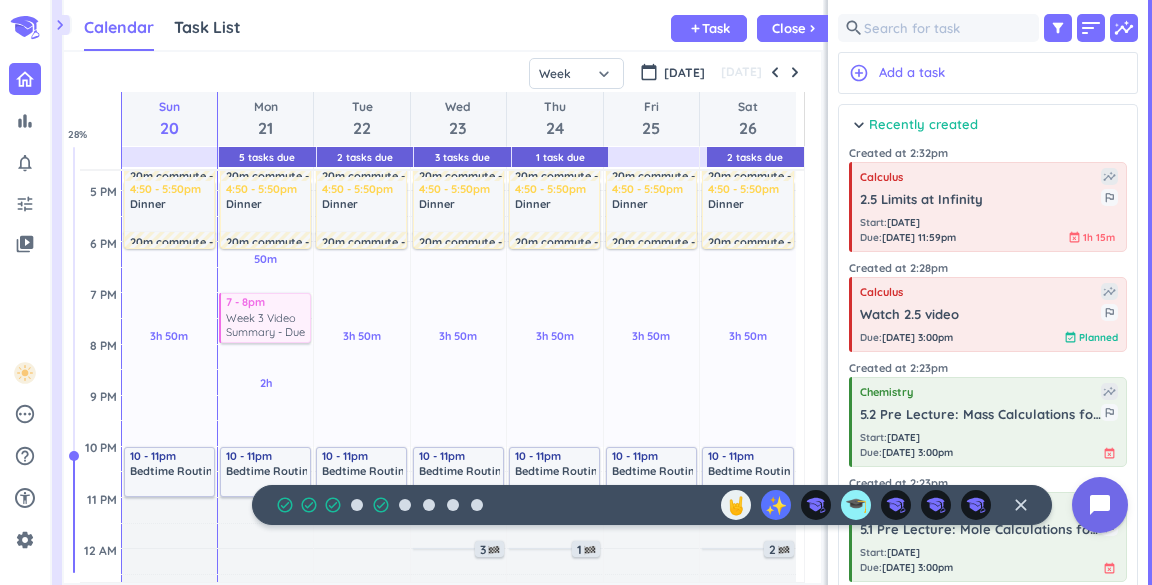 scroll, scrollTop: 8, scrollLeft: 9, axis: both 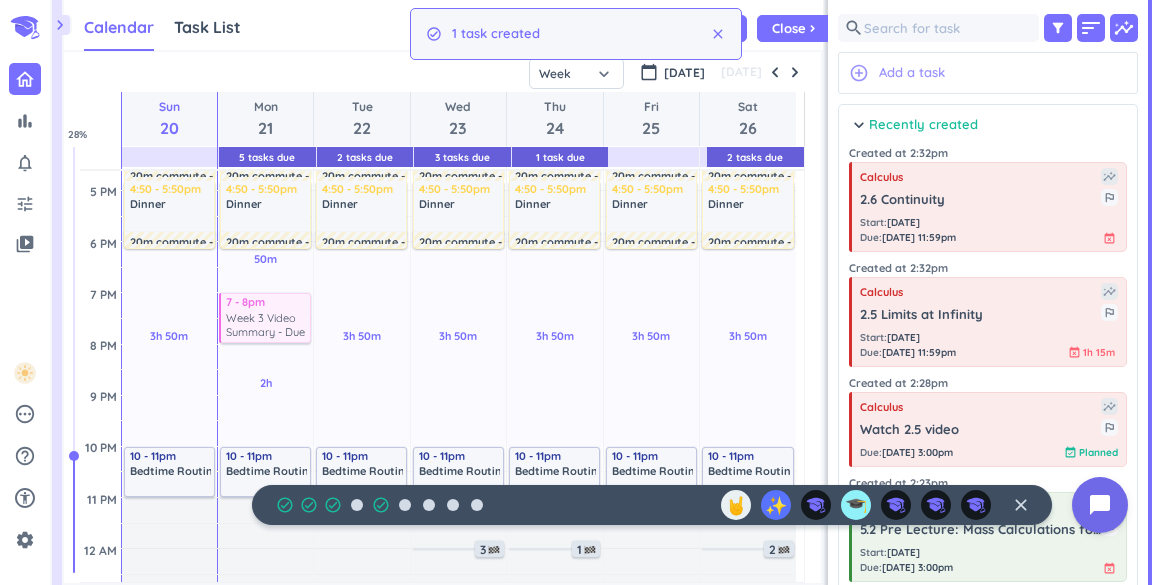 click on "add_circle_outline" at bounding box center (859, 73) 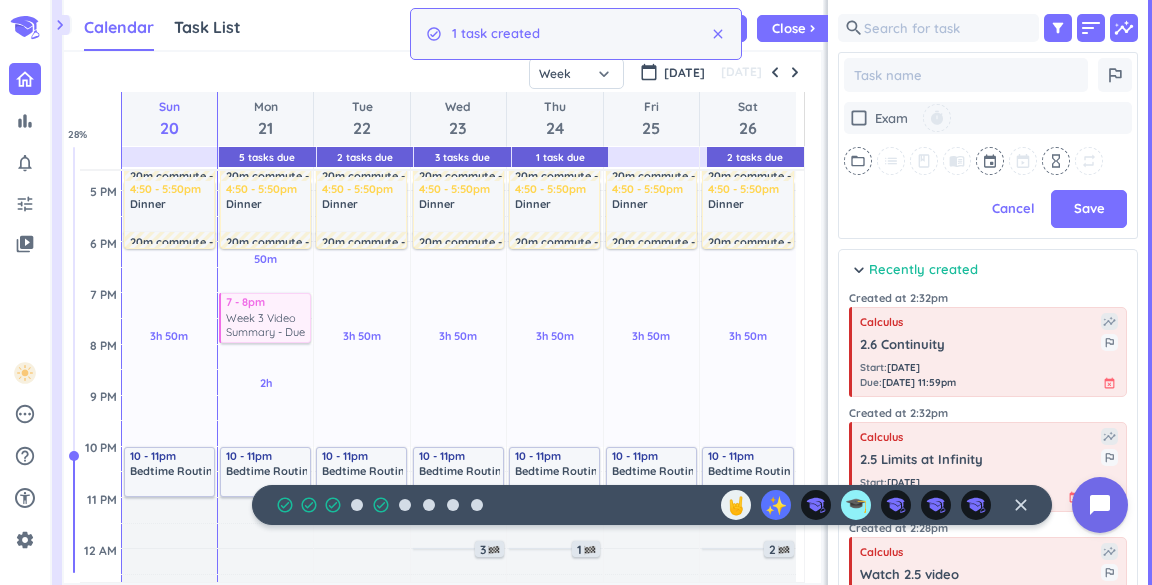 scroll, scrollTop: 329, scrollLeft: 292, axis: both 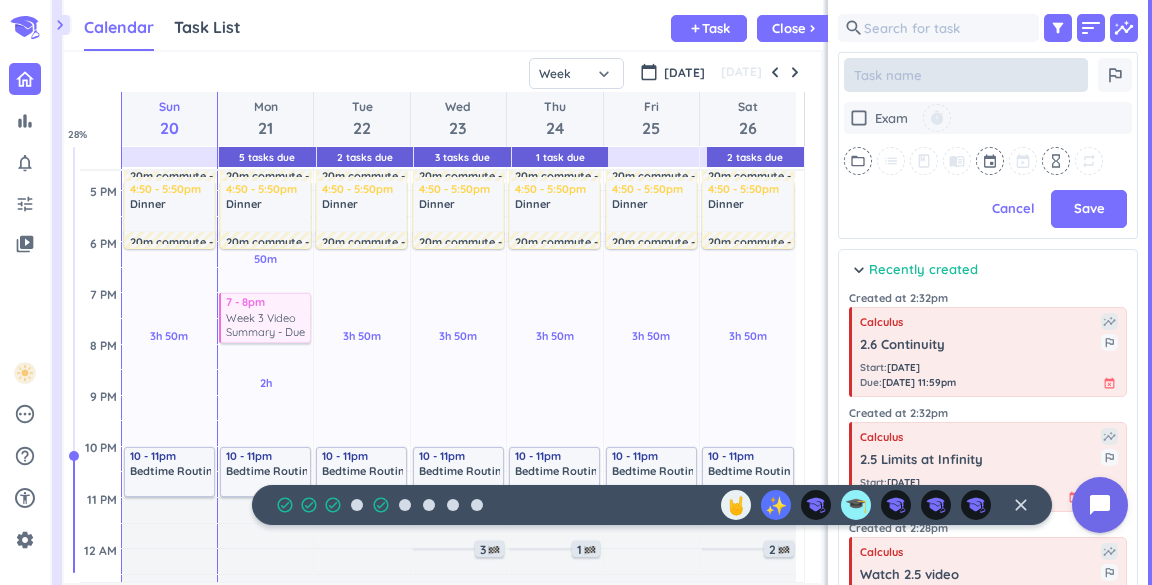 type on "x" 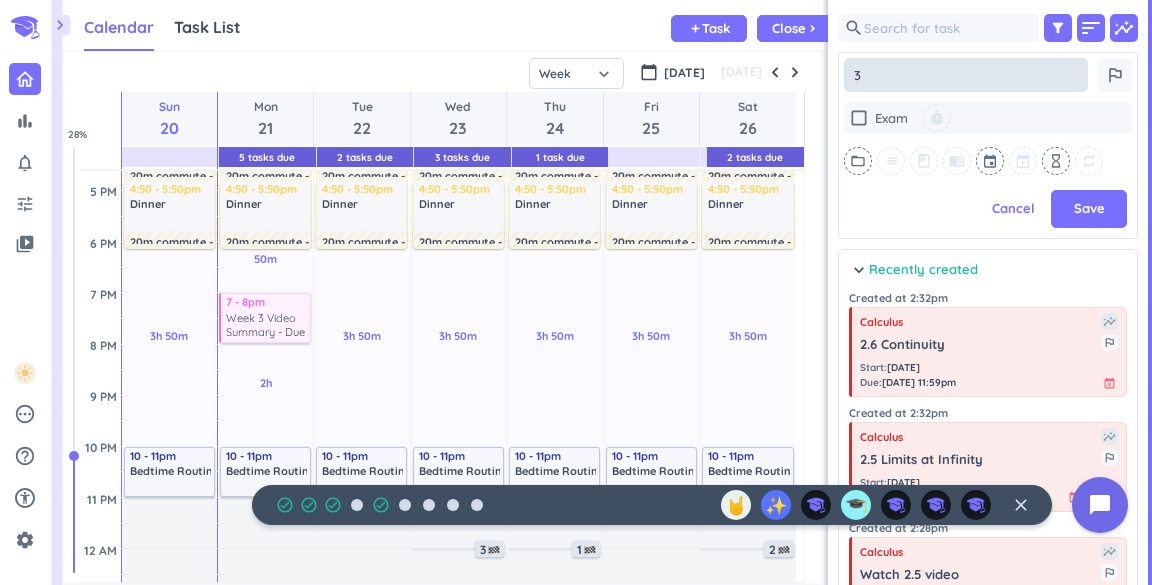 type on "x" 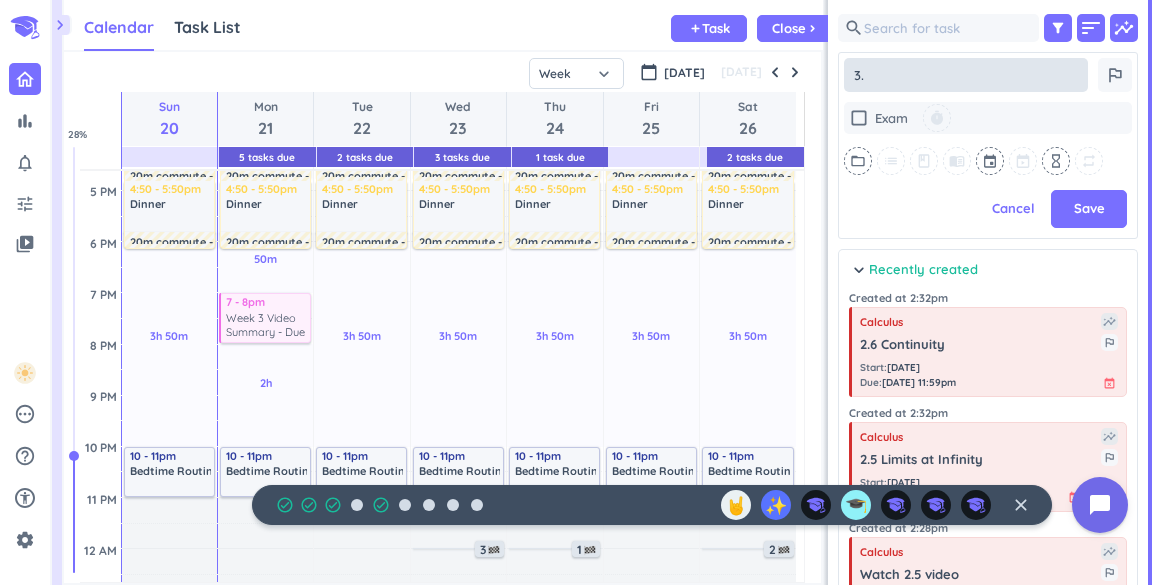 type on "x" 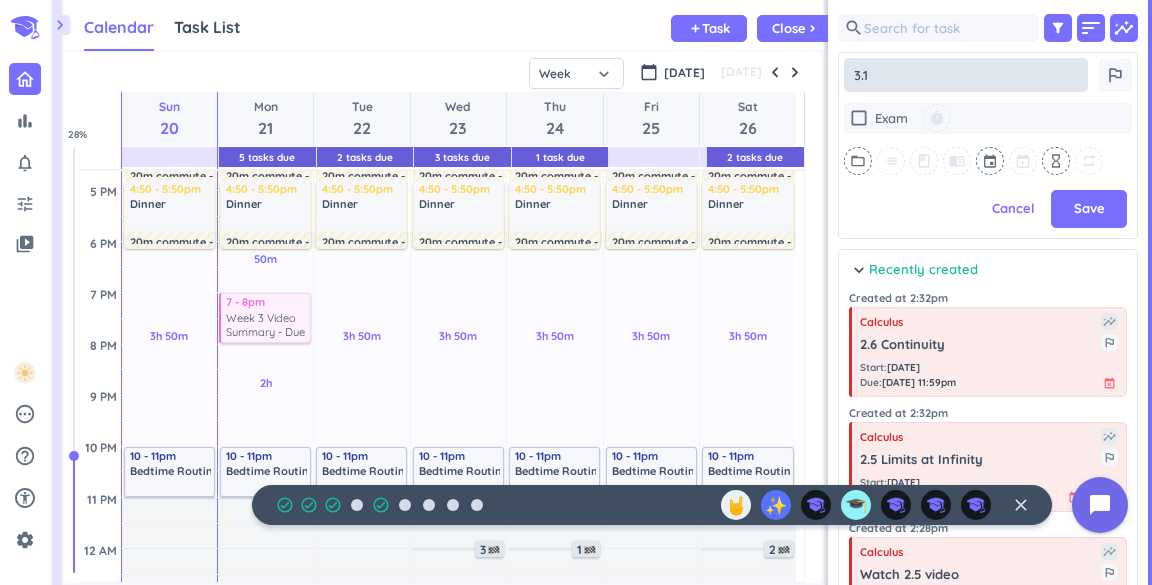 type on "x" 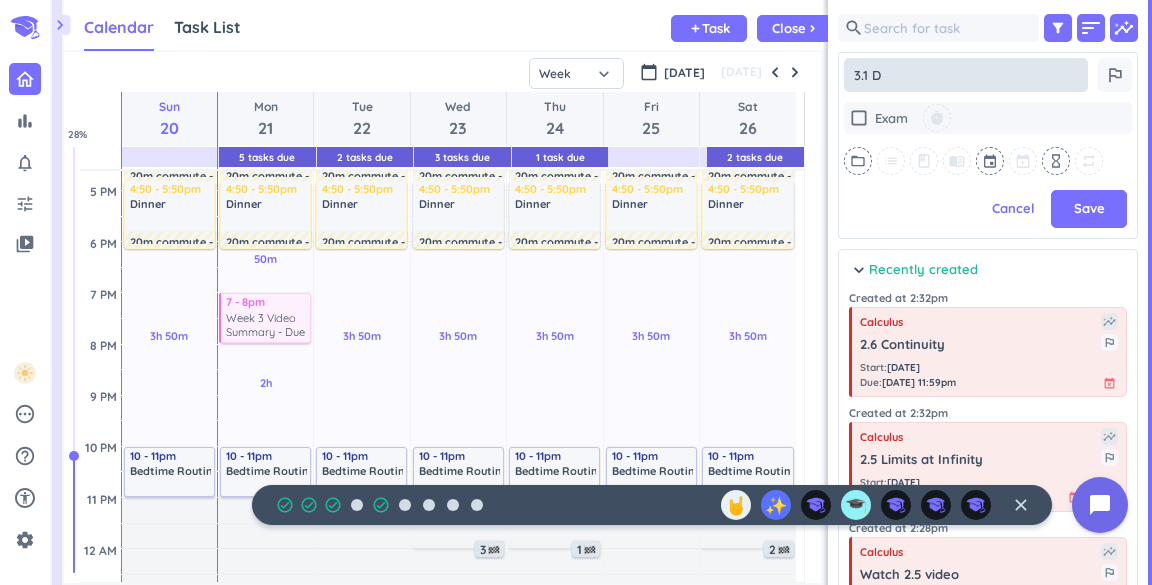 type on "x" 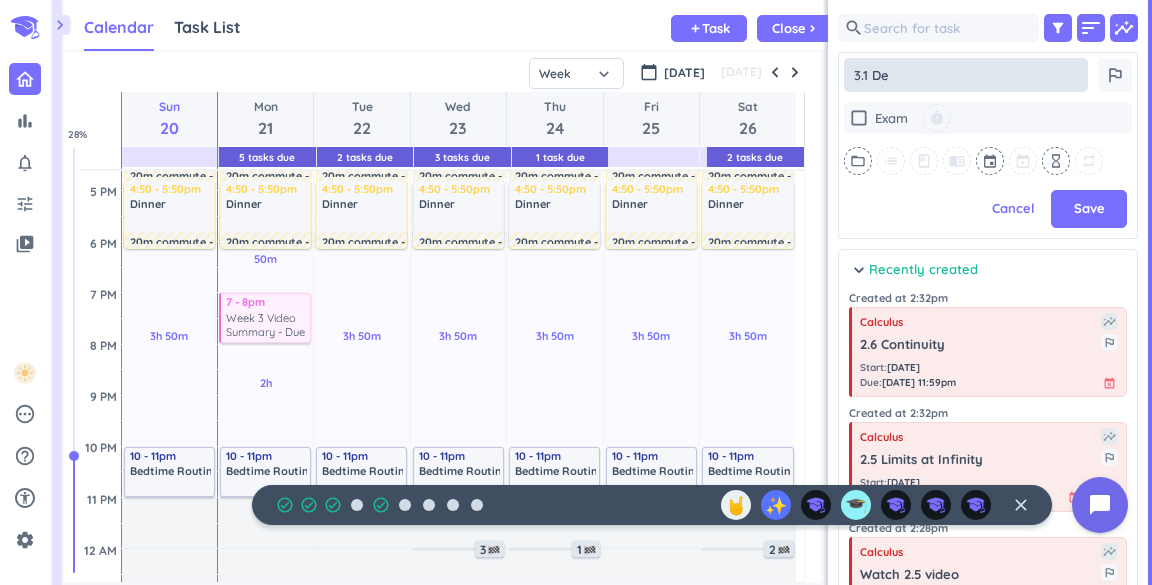 type on "x" 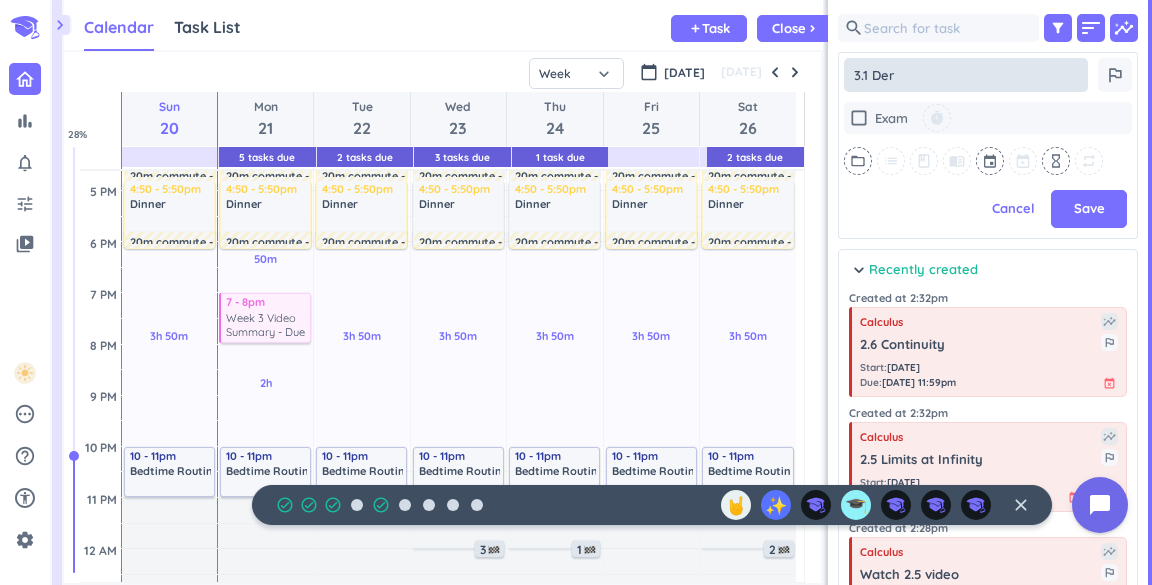 type on "x" 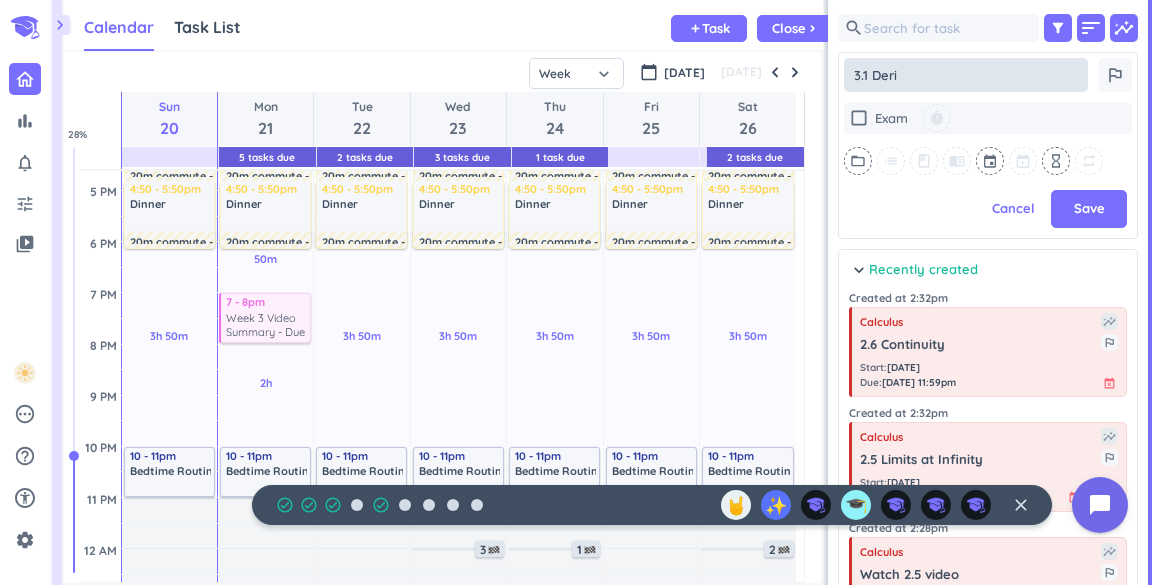 type on "x" 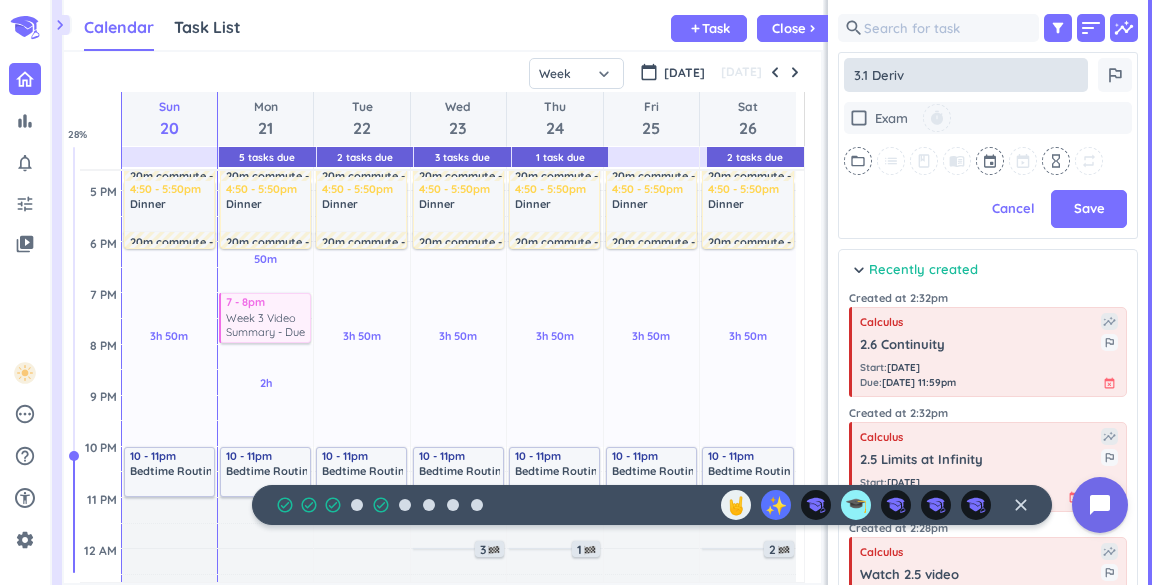 type on "x" 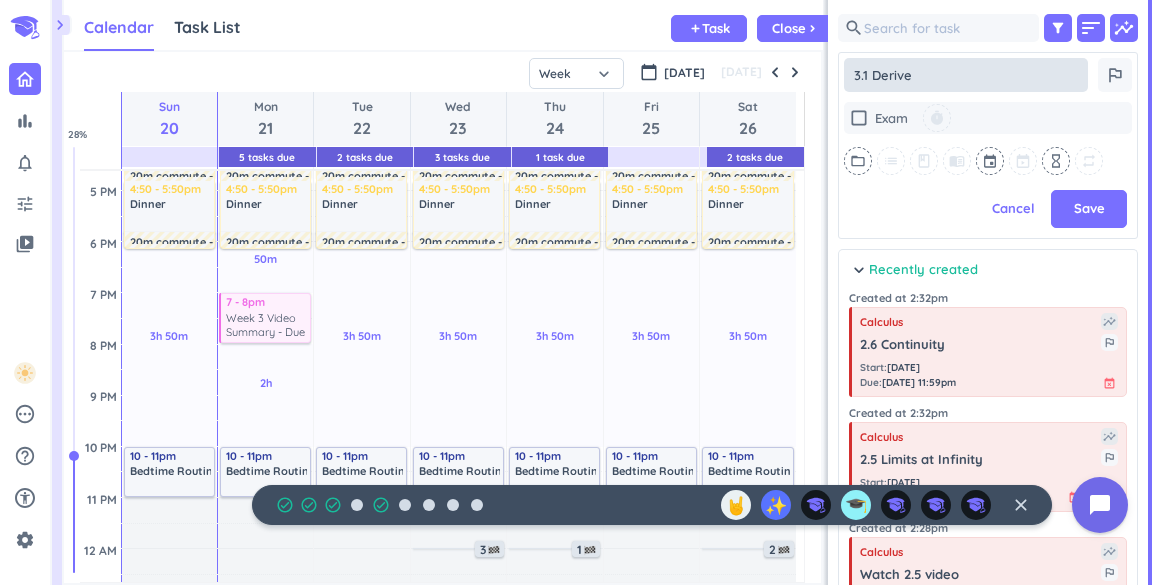 type on "x" 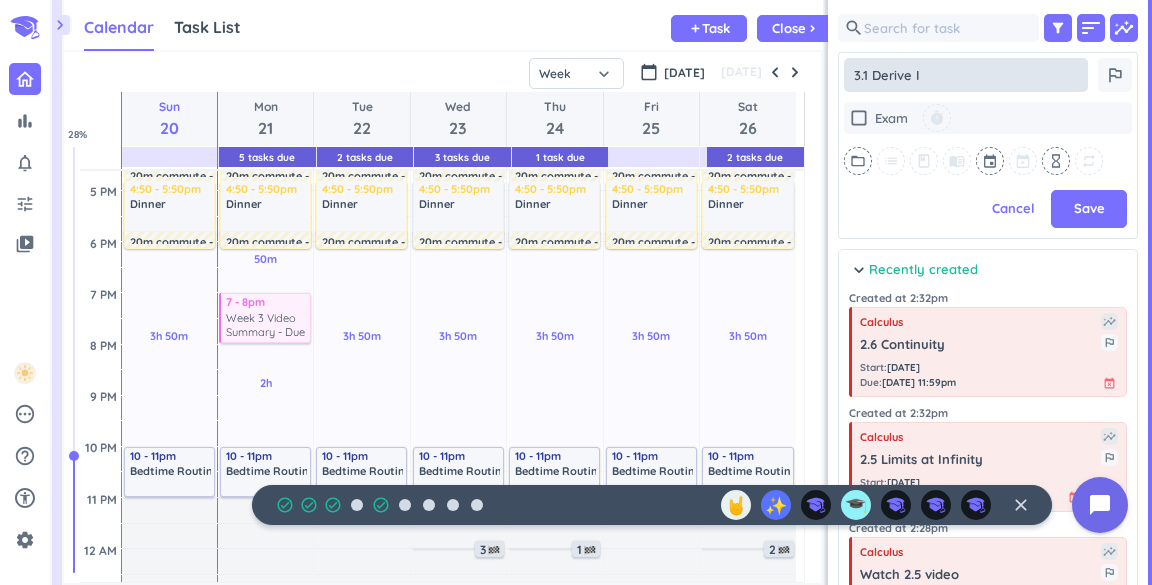 type on "x" 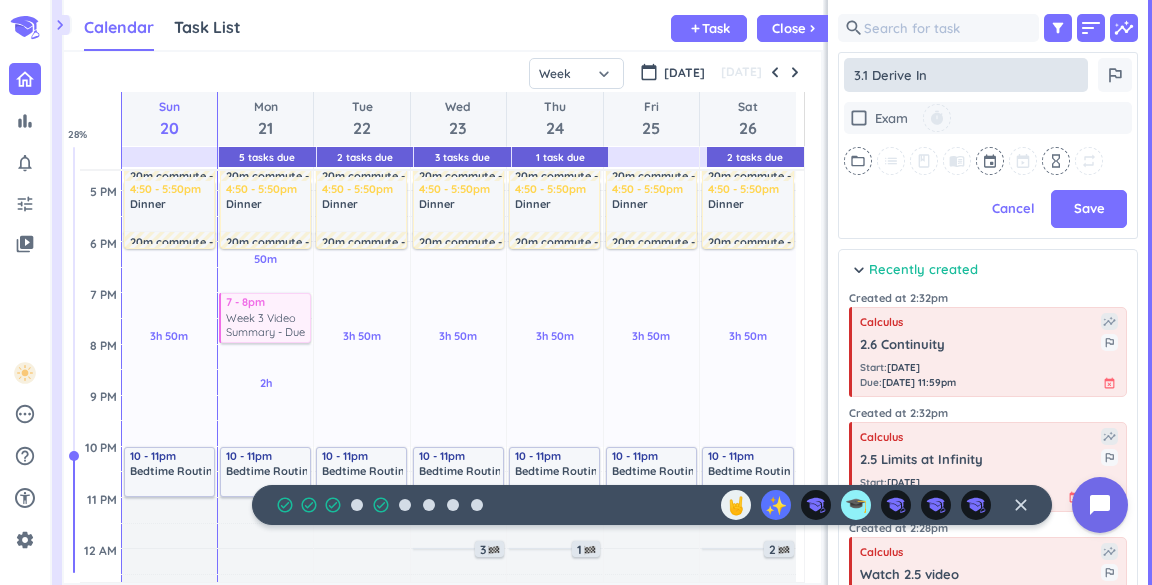 type on "x" 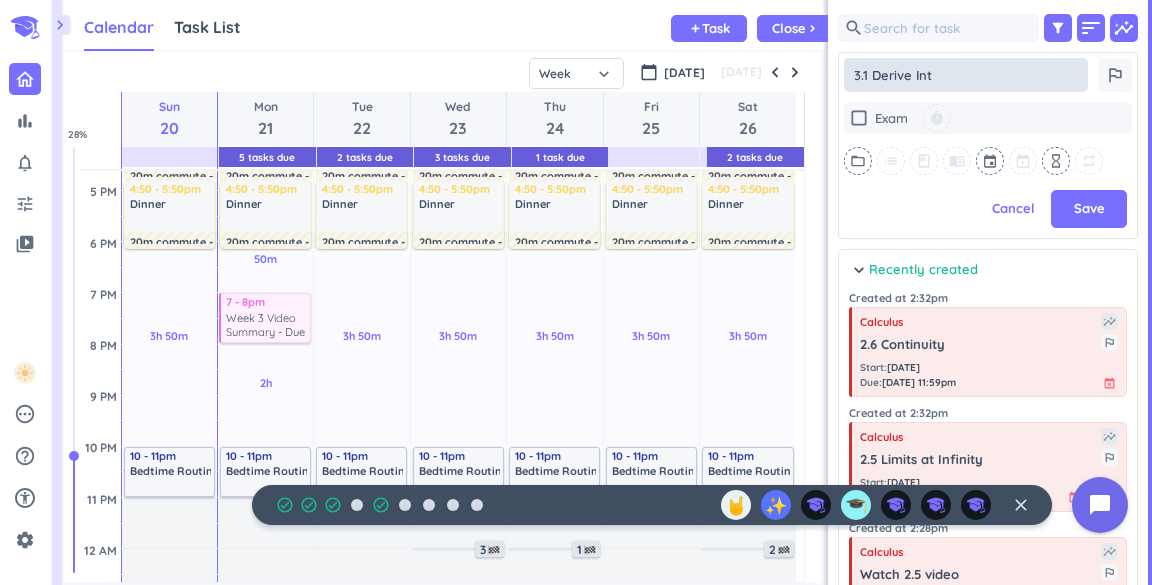 type on "x" 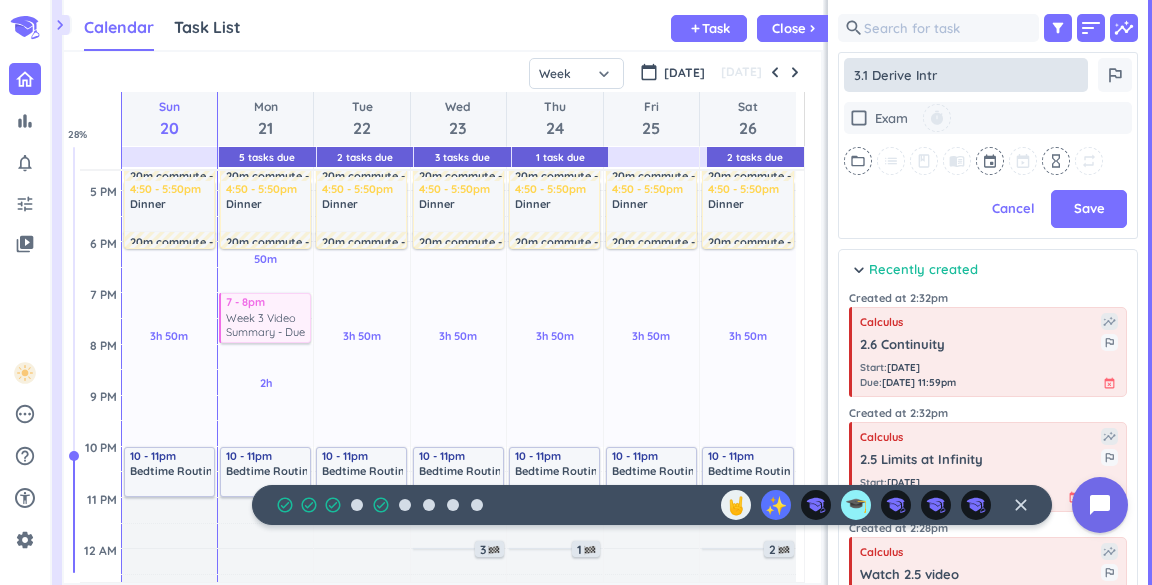 type on "x" 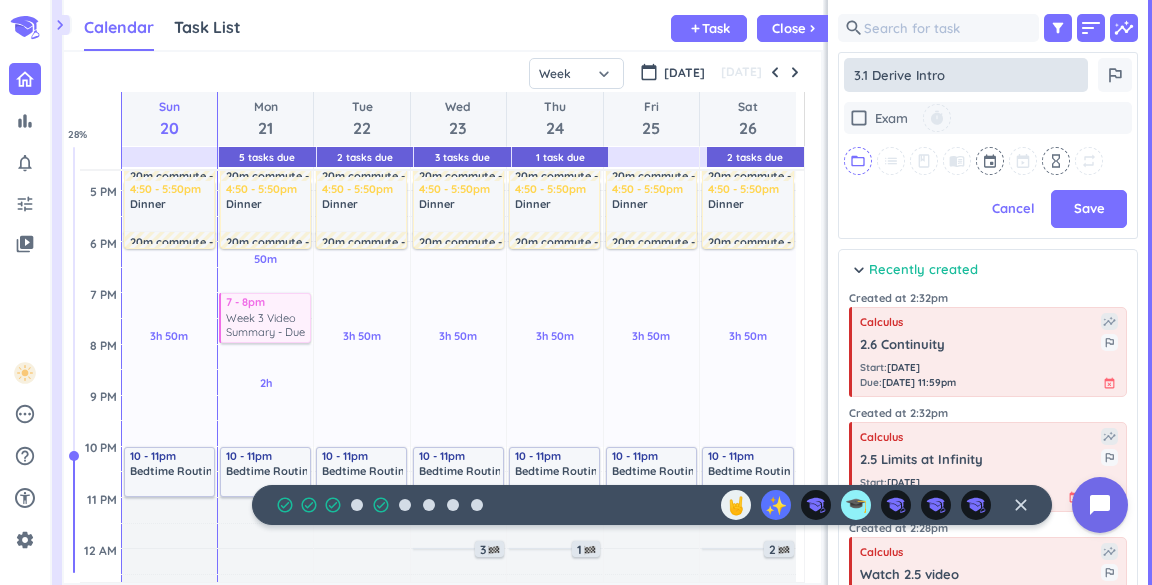 type on "3.1 Derive Intro" 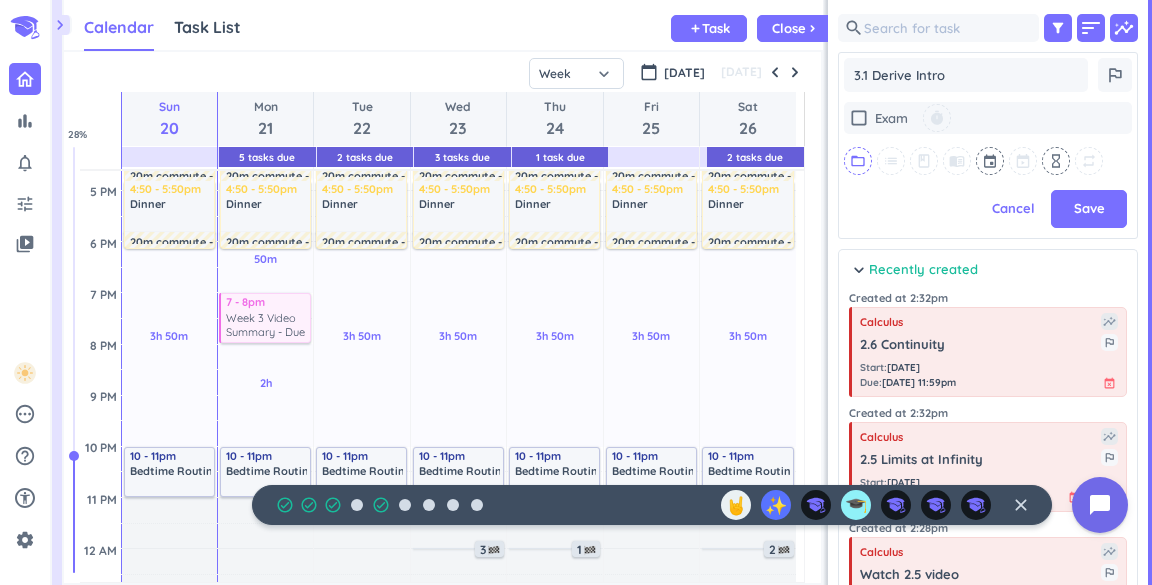 click on "folder_open" at bounding box center (858, 161) 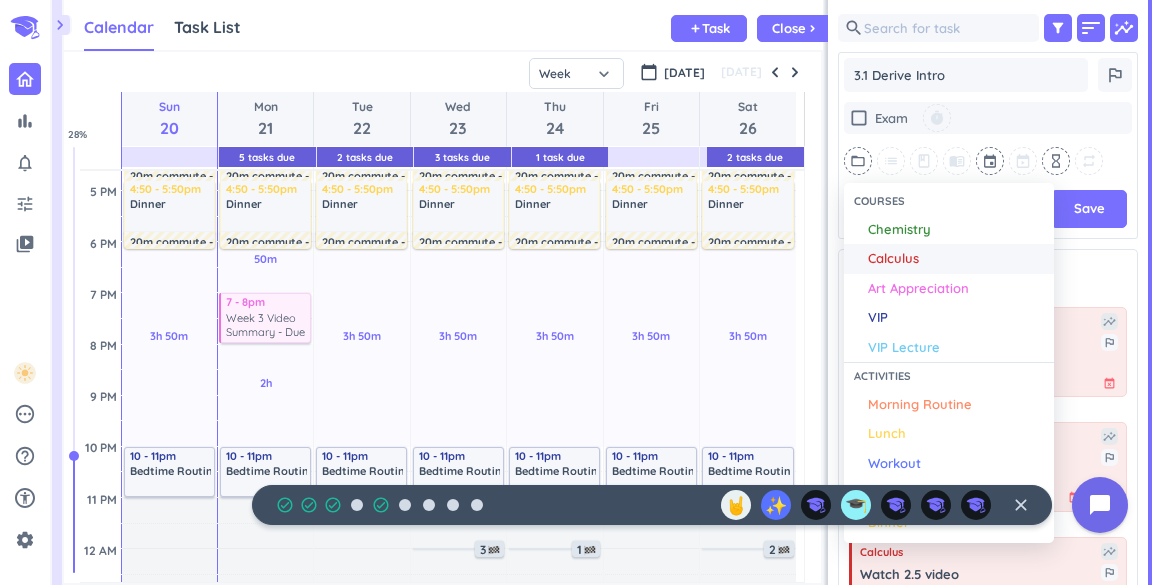 click on "Calculus" at bounding box center (893, 259) 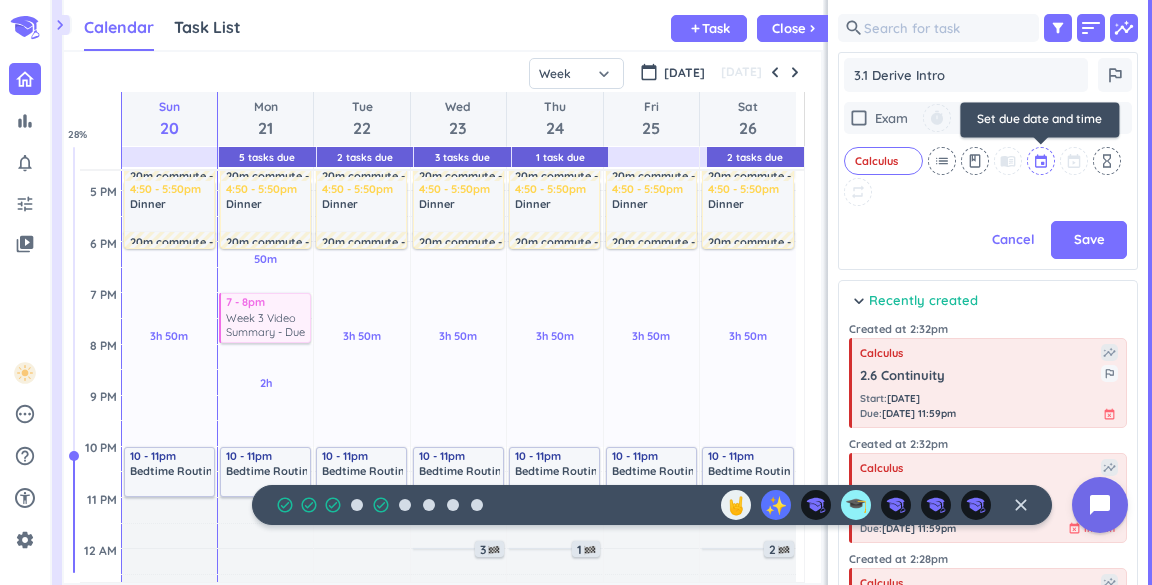 click at bounding box center [1042, 161] 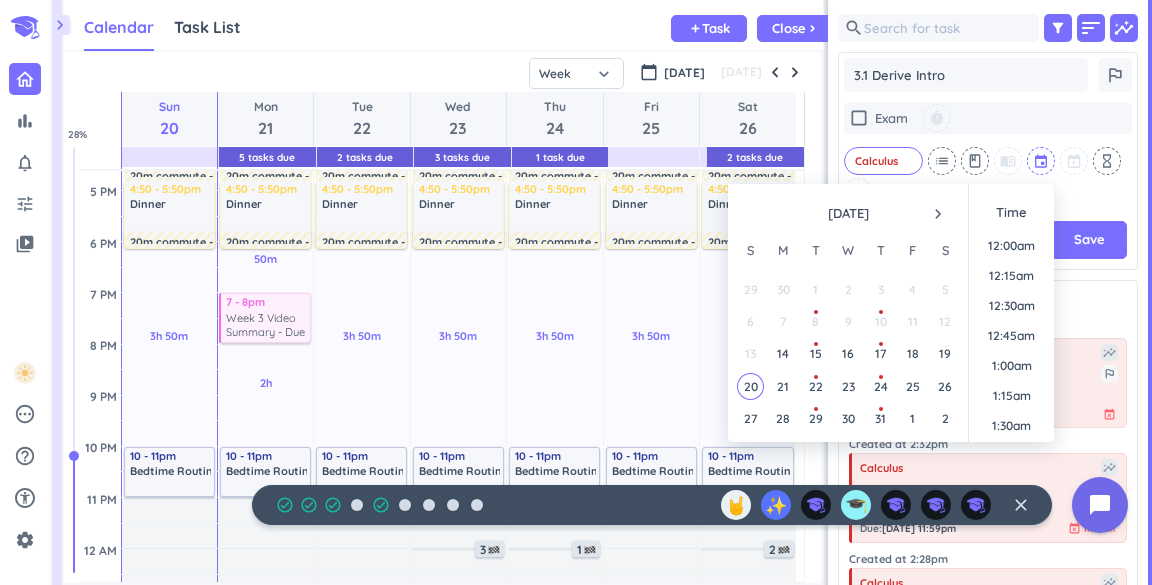 scroll, scrollTop: 1649, scrollLeft: 0, axis: vertical 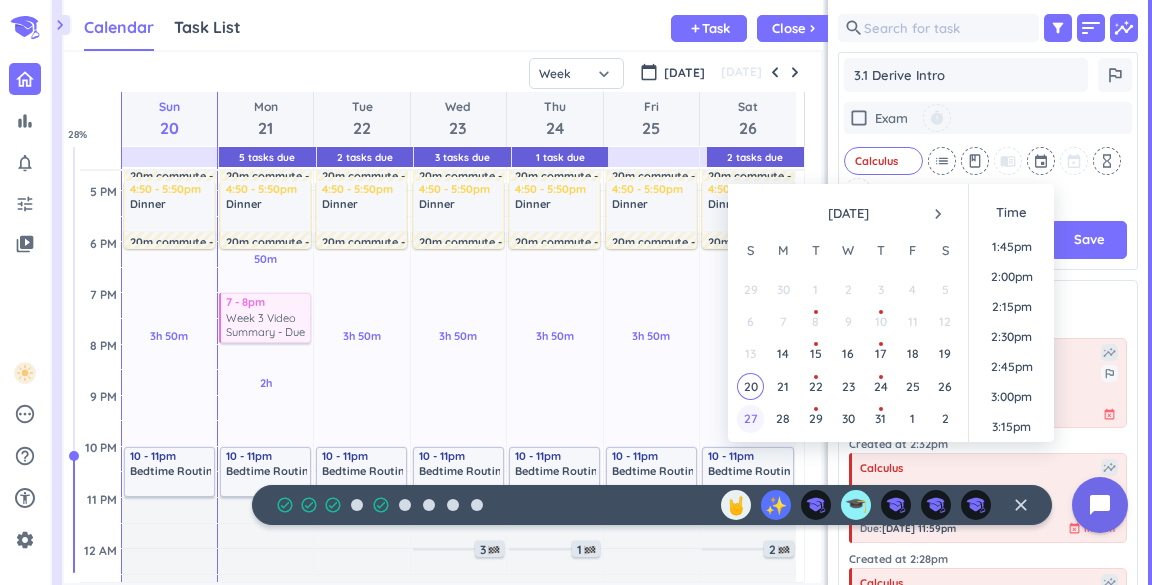 click on "27" at bounding box center [750, 418] 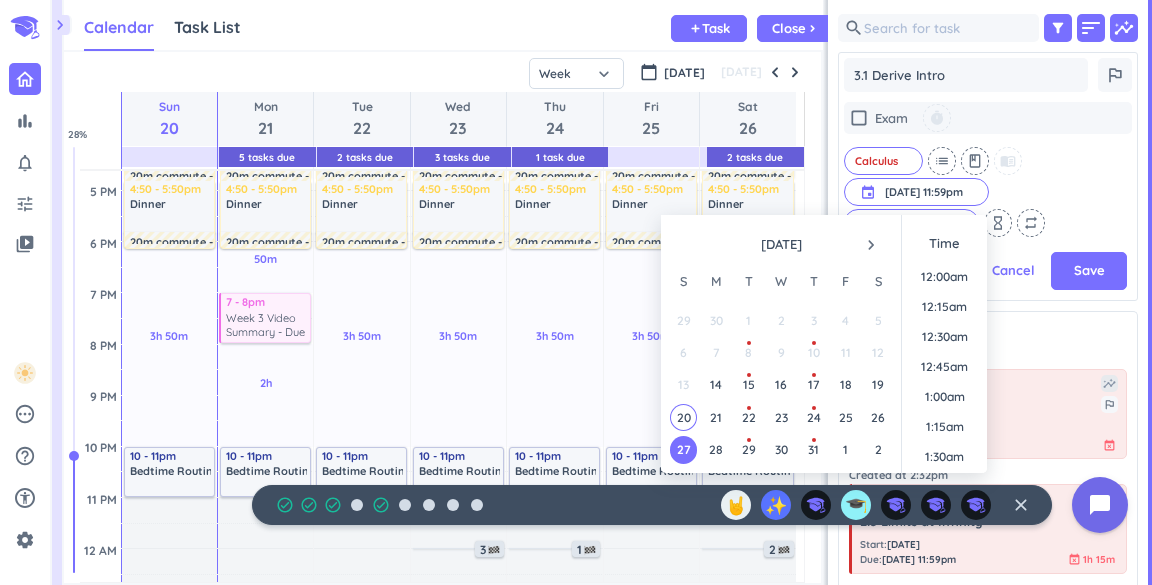 scroll, scrollTop: 267, scrollLeft: 292, axis: both 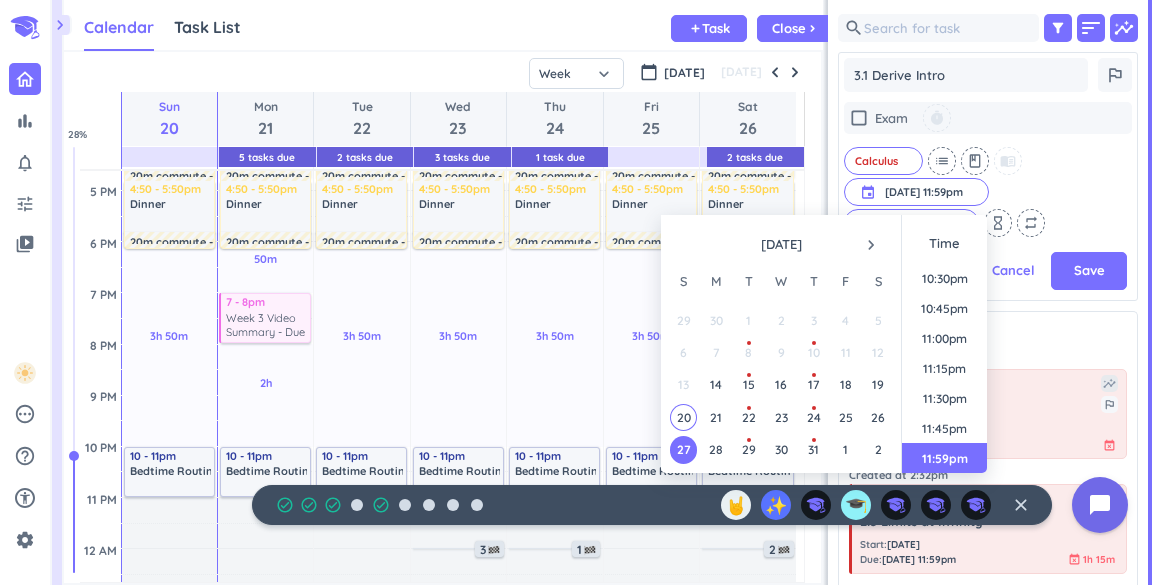 click on "check_box_outline_blank Exam timer Calculus cancel list class menu_book event [DATE] 11:59pm [DATE] 11:59pm cancel 3 days ahead cancel hourglass_empty repeat" at bounding box center (988, 169) 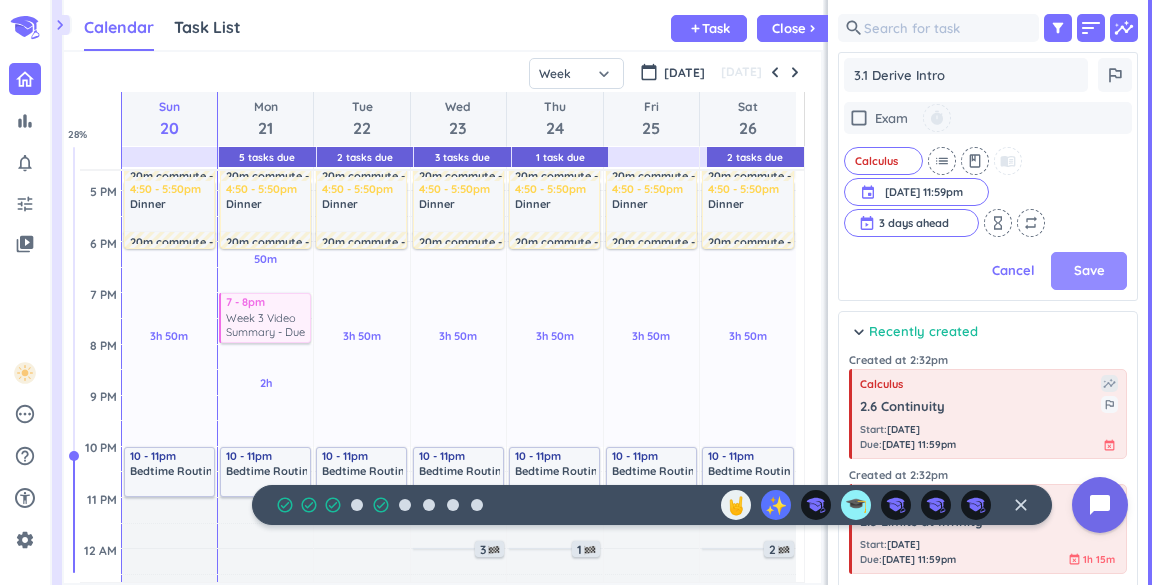click on "Save" at bounding box center (1089, 271) 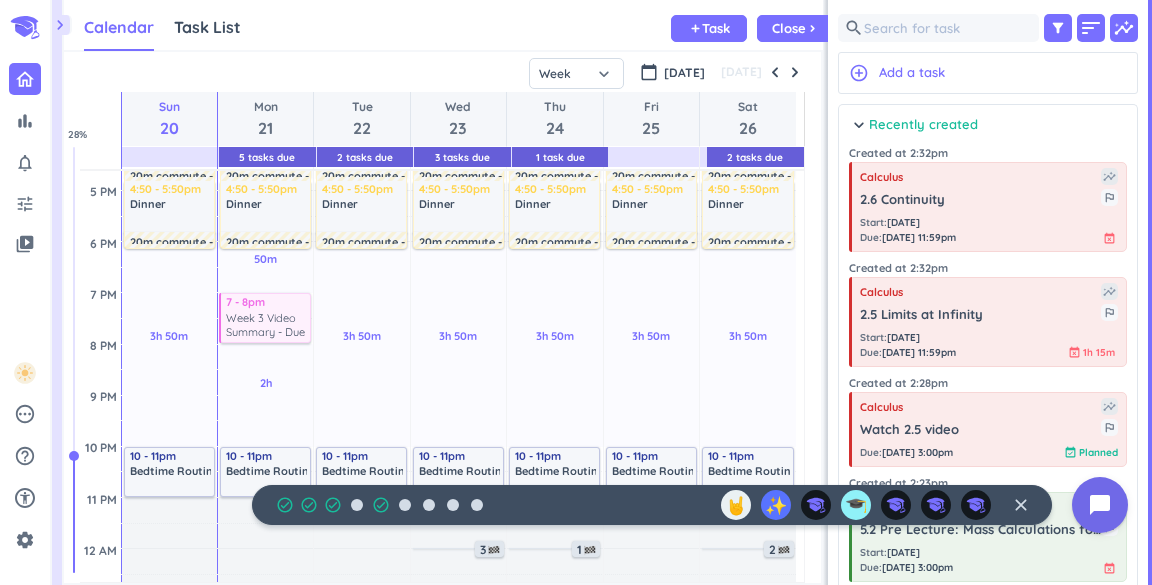 scroll, scrollTop: 8, scrollLeft: 9, axis: both 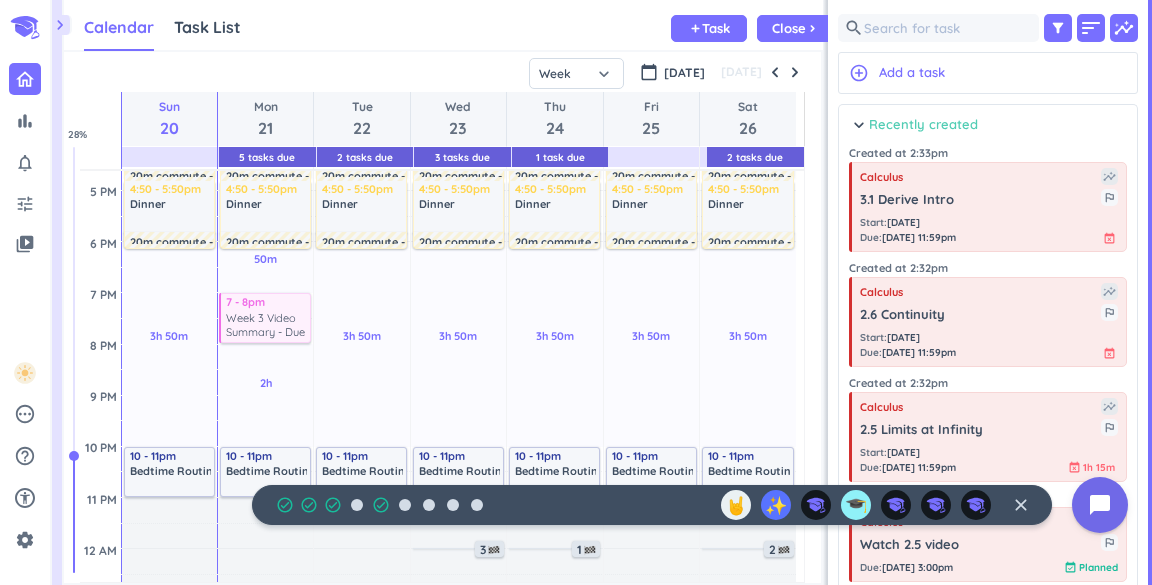 click on "chevron_right" at bounding box center [859, 125] 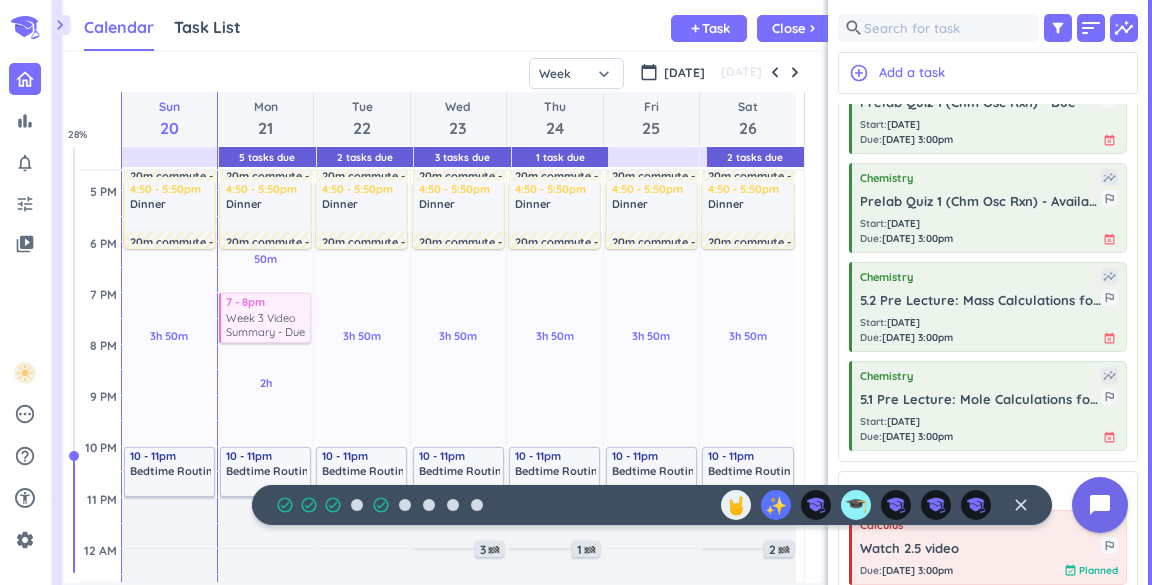scroll, scrollTop: 284, scrollLeft: 0, axis: vertical 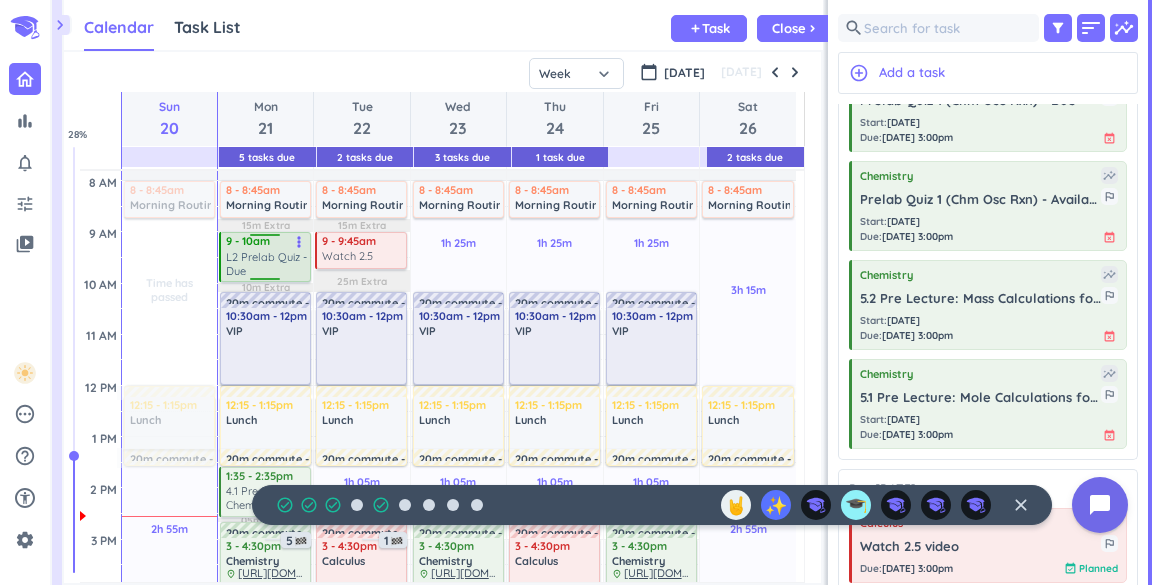 click on "L2 Prelab Quiz - Due" at bounding box center (266, 264) 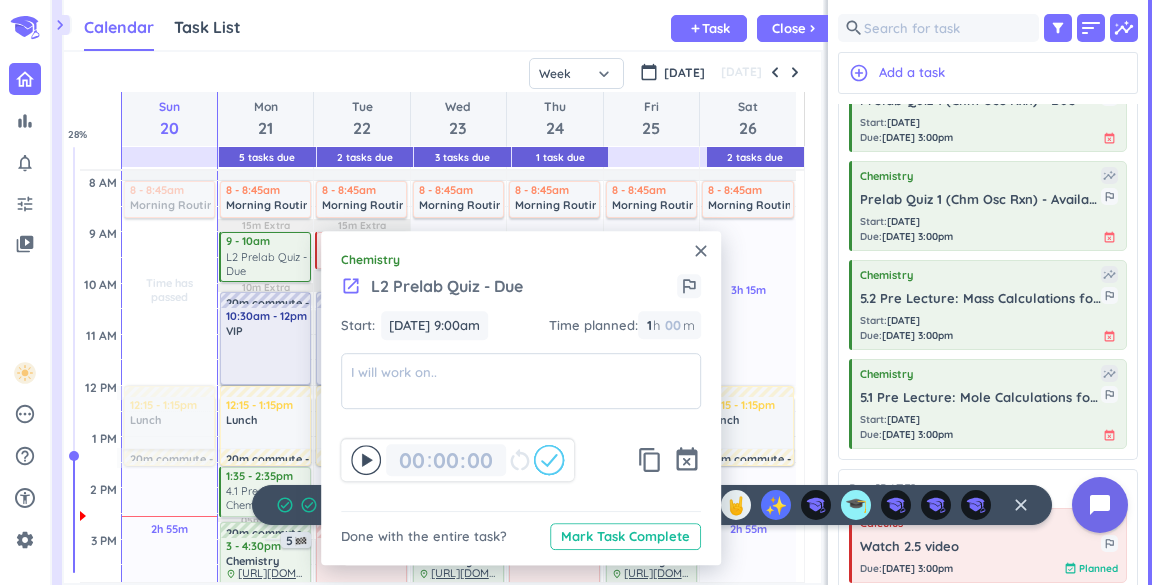 click on "close" at bounding box center (701, 251) 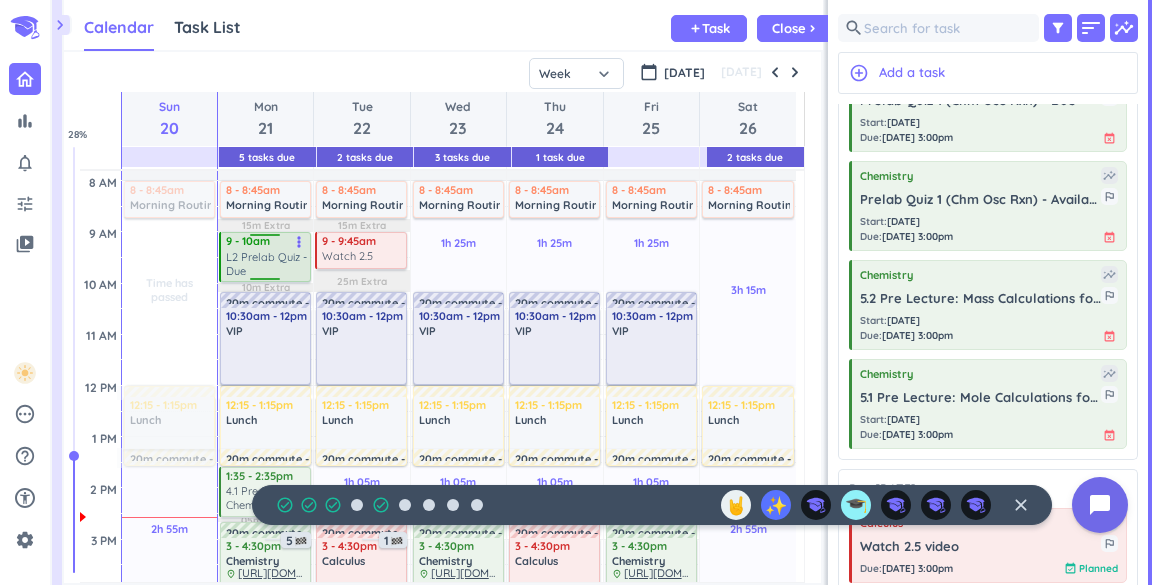 click on "L2 Prelab Quiz - Due" at bounding box center (266, 264) 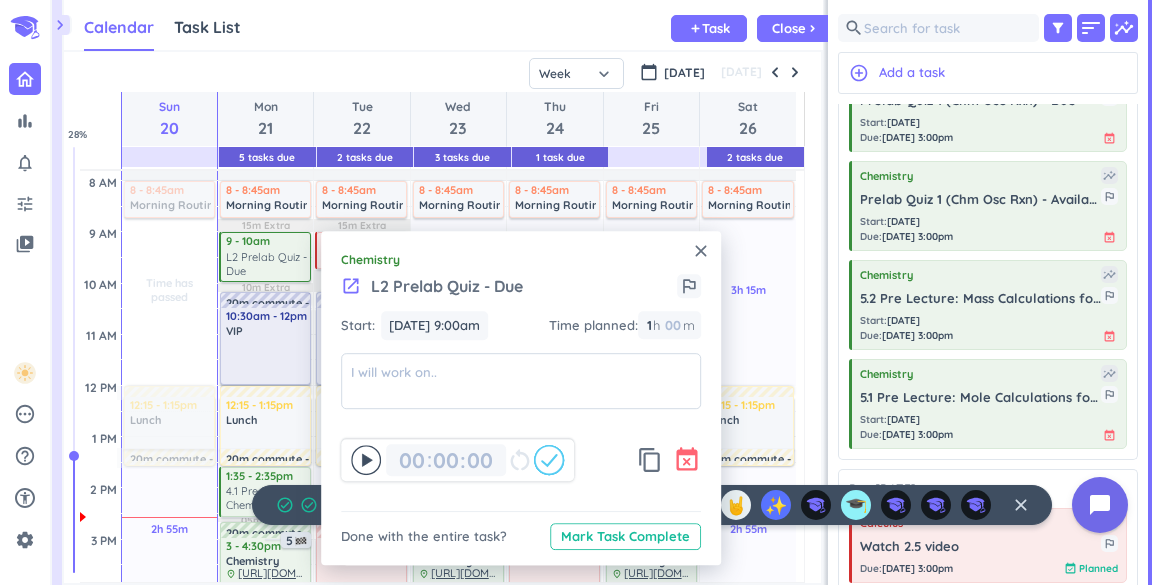 click on "event_busy" at bounding box center [687, 460] 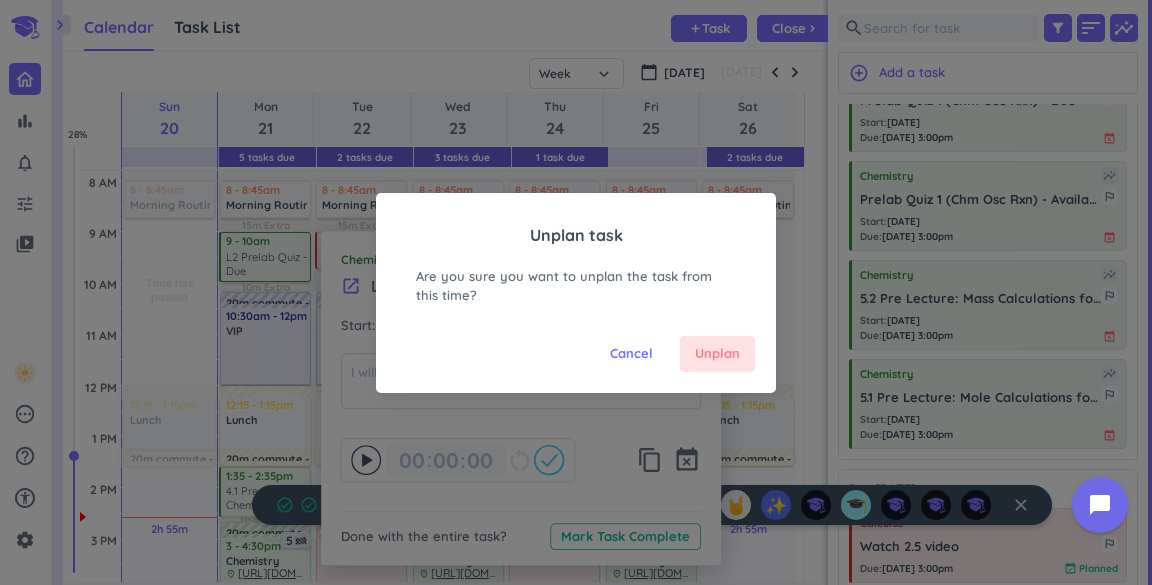 click on "Unplan" at bounding box center (717, 354) 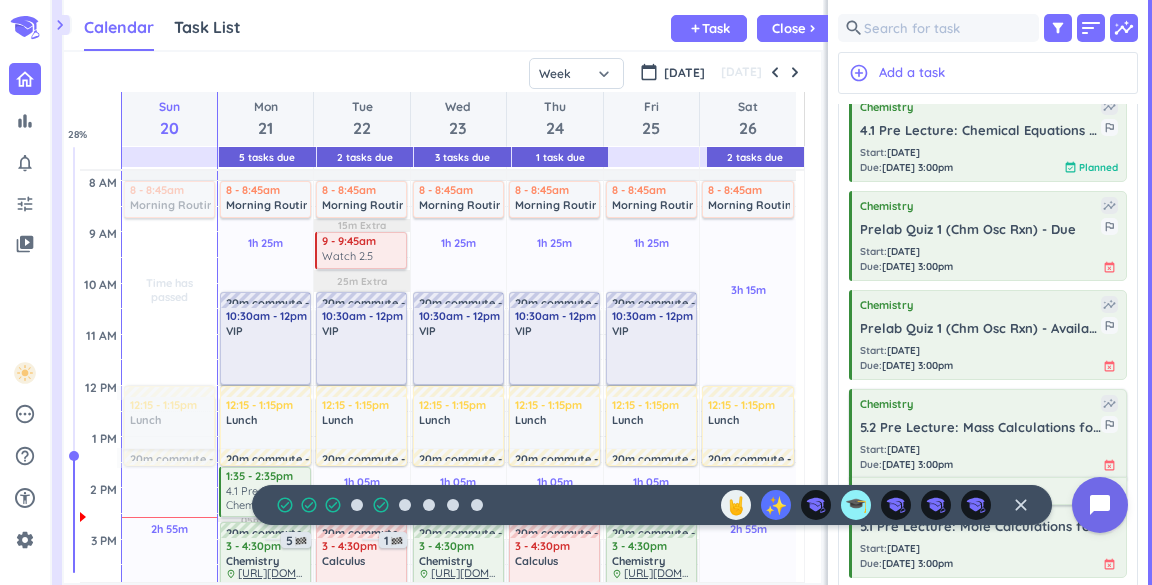 scroll, scrollTop: 155, scrollLeft: 0, axis: vertical 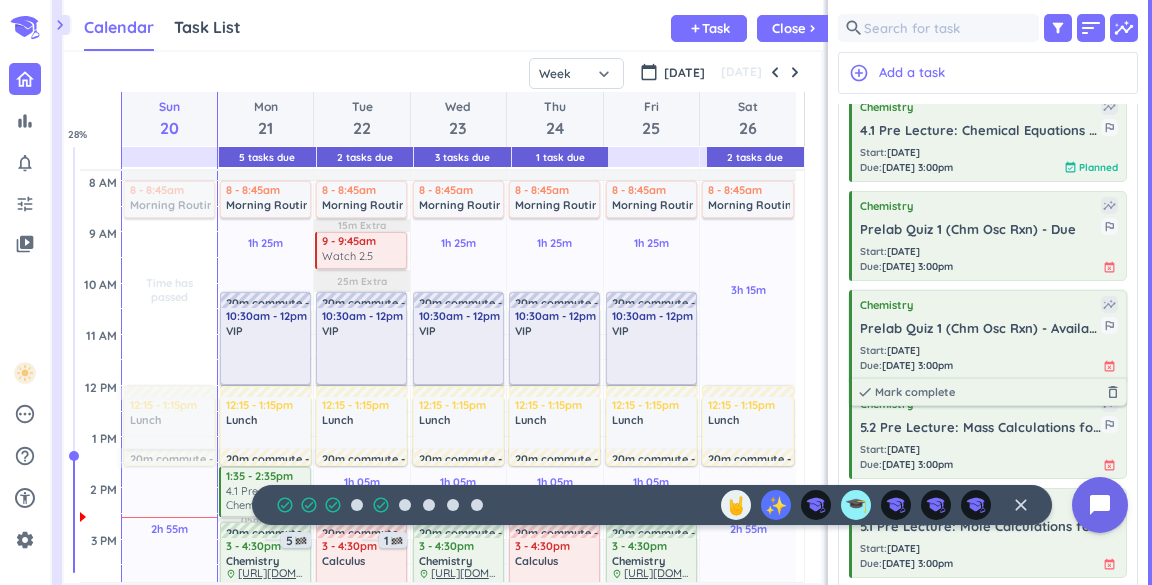 click on "Prelab Quiz 1 (Chm Osc Rxn) - Availability Ends" at bounding box center (980, 329) 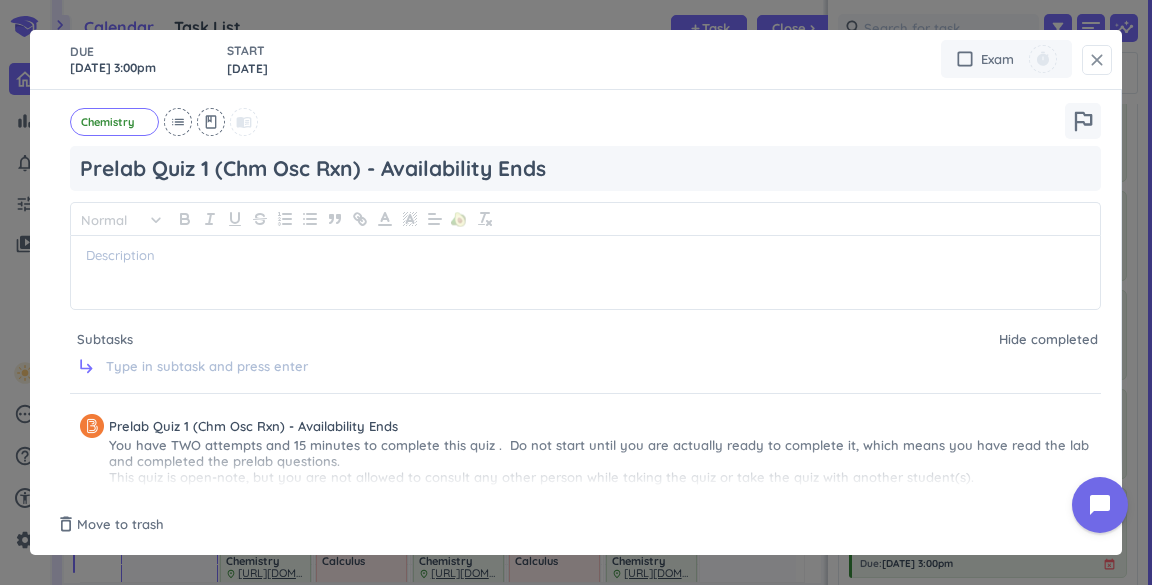 click on "close" at bounding box center [1097, 60] 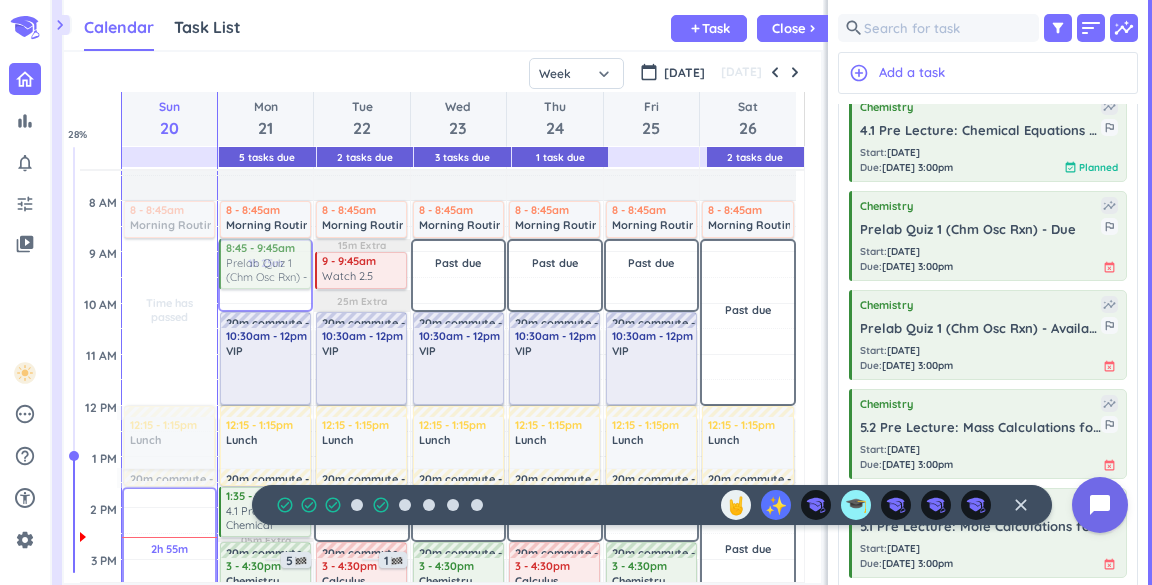 scroll, scrollTop: 174, scrollLeft: 0, axis: vertical 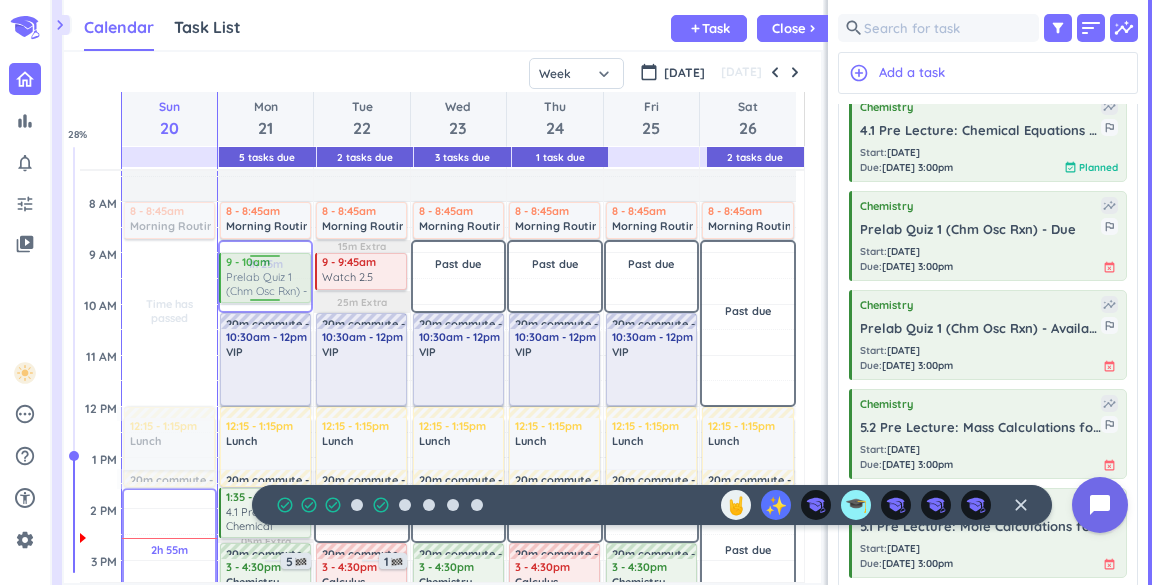 drag, startPoint x: 950, startPoint y: 245, endPoint x: 247, endPoint y: 255, distance: 703.0711 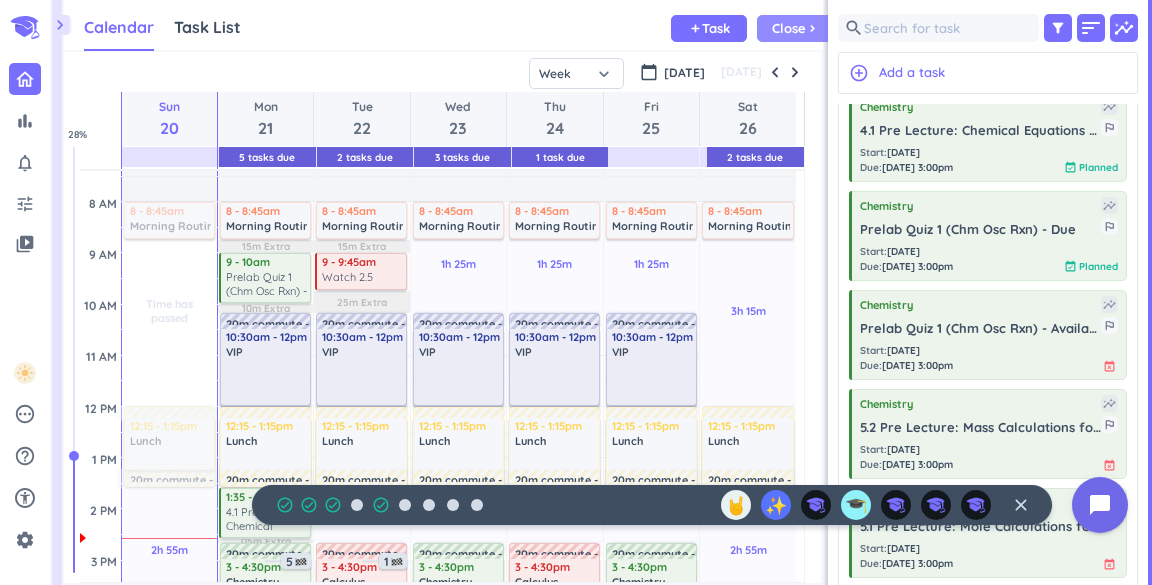click on "Close" at bounding box center (789, 28) 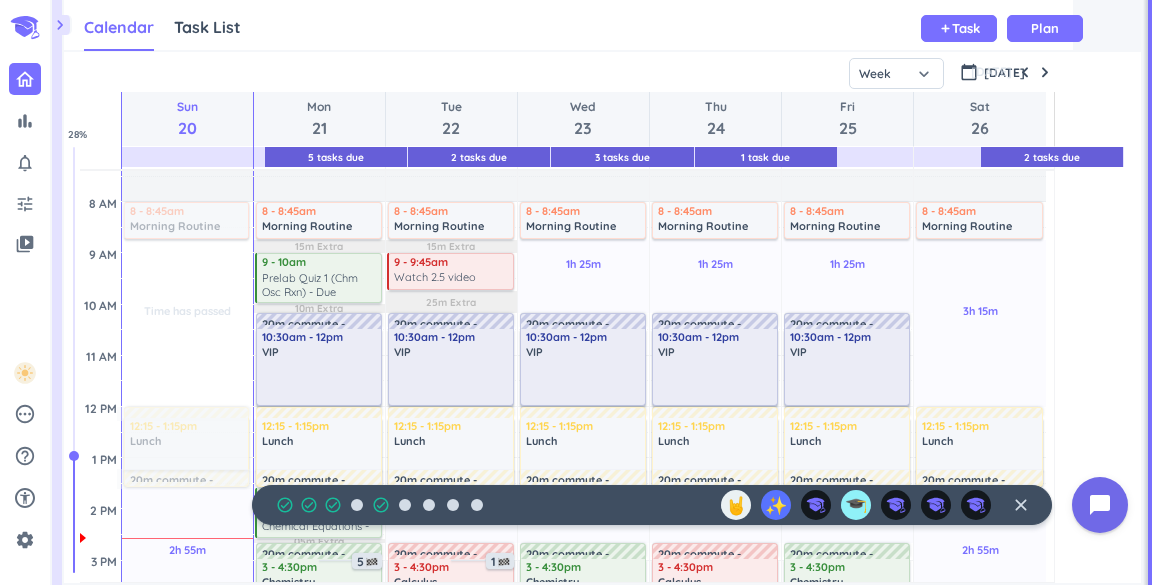 scroll, scrollTop: 9, scrollLeft: 9, axis: both 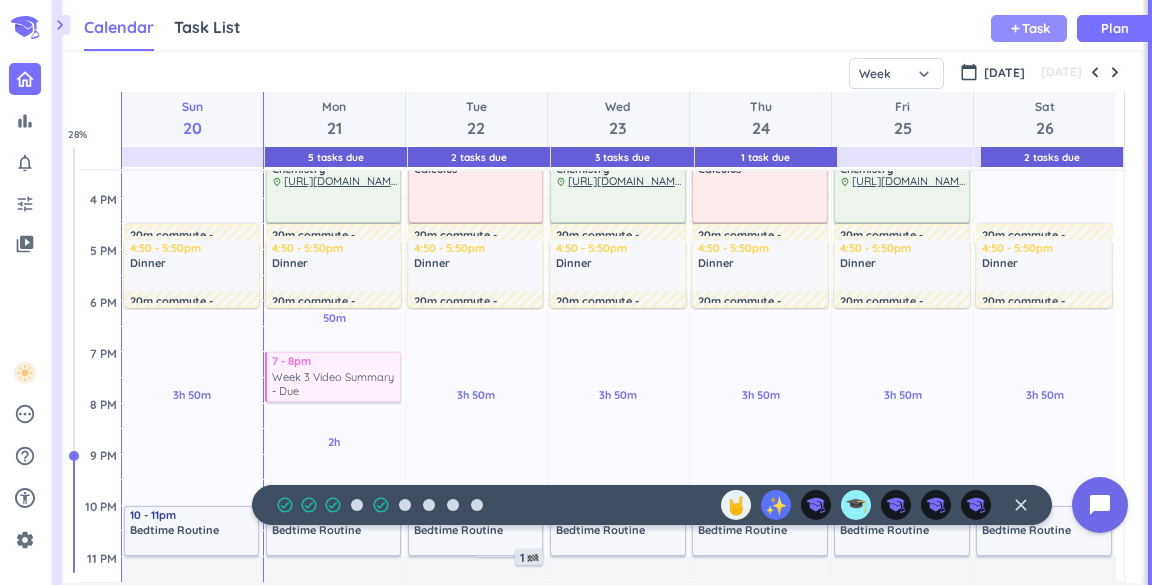 click on "add" at bounding box center (1015, 28) 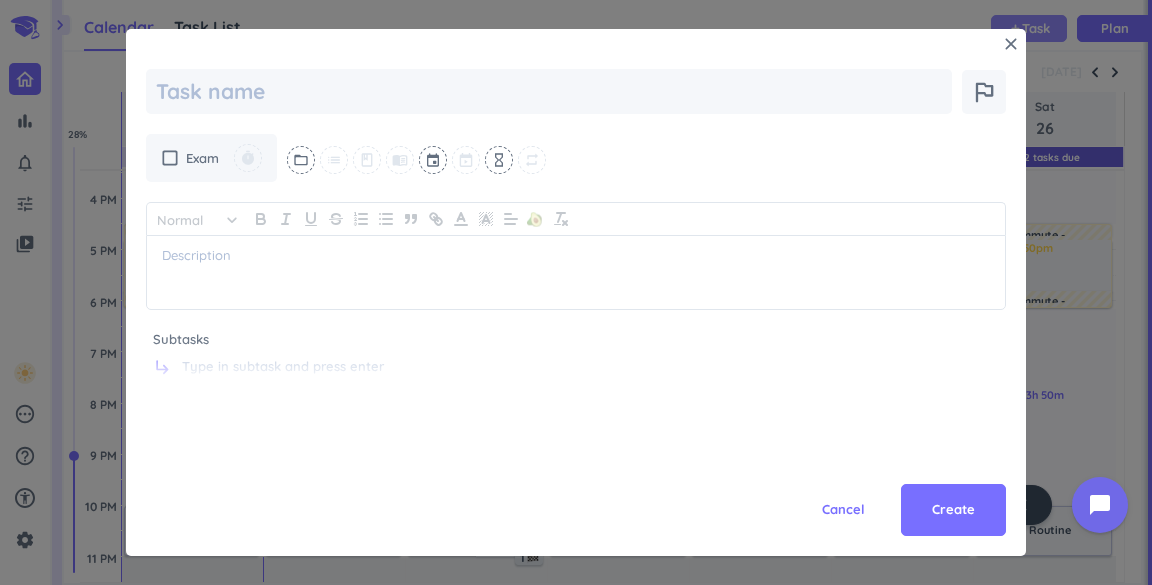 scroll, scrollTop: 0, scrollLeft: 0, axis: both 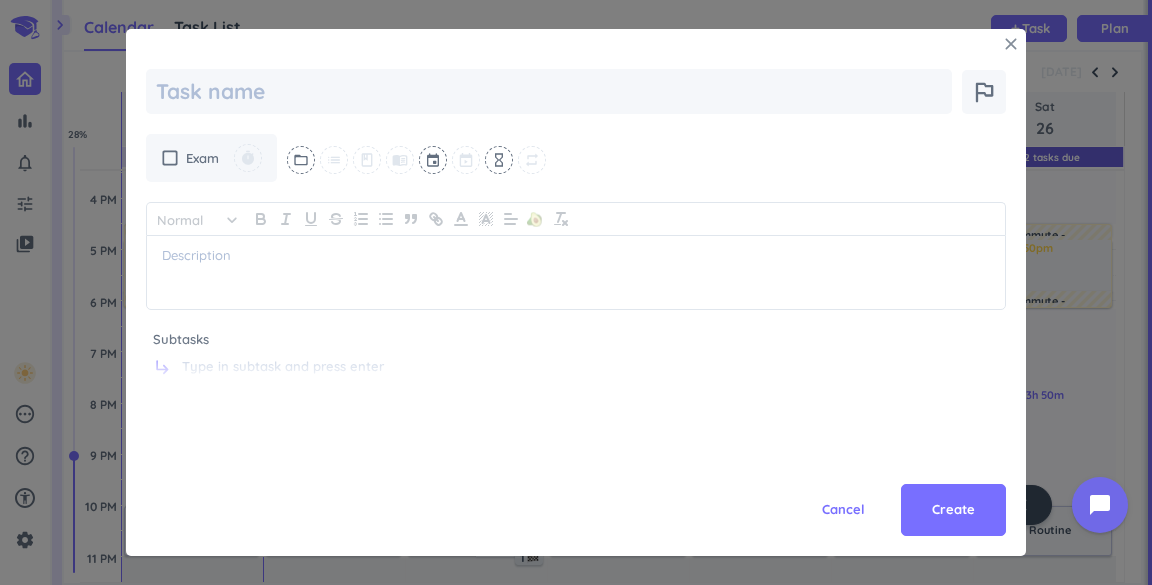 click on "close" at bounding box center (1011, 44) 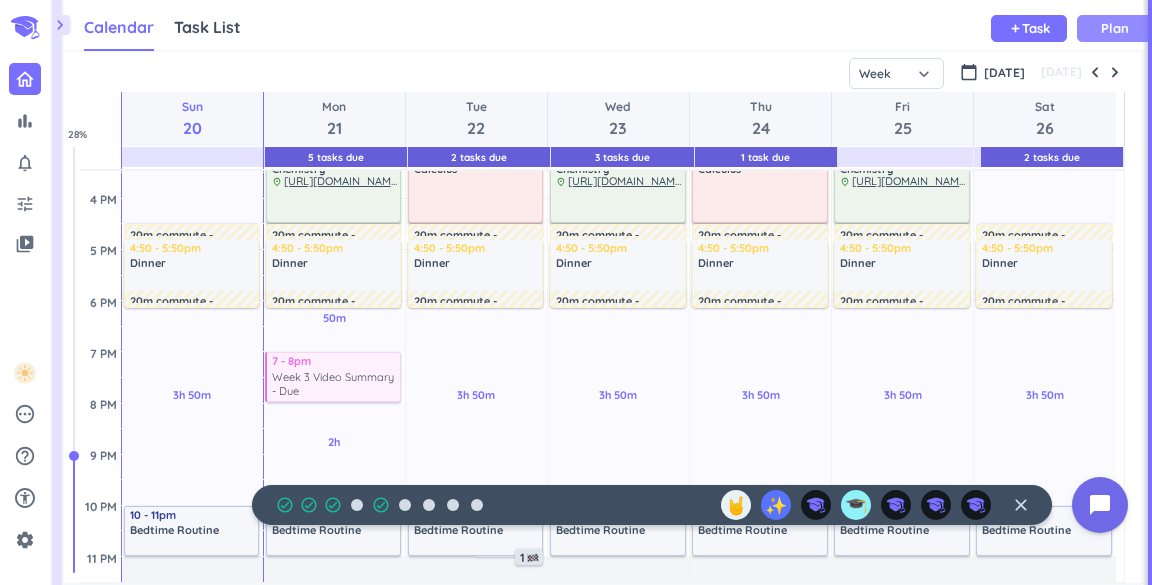 click on "Plan" at bounding box center [1115, 28] 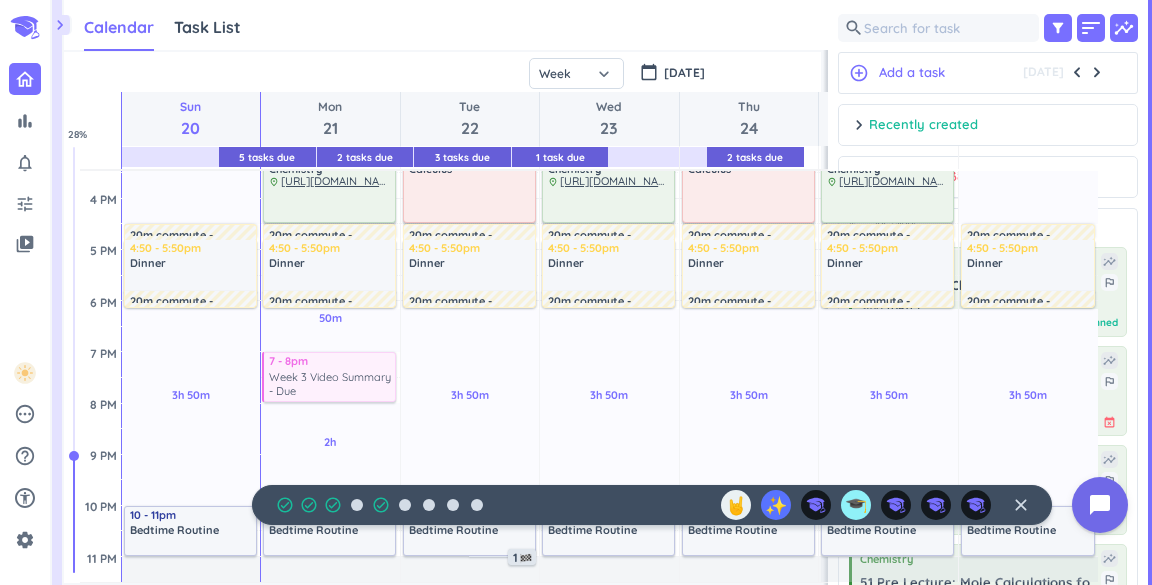 scroll, scrollTop: 8, scrollLeft: 9, axis: both 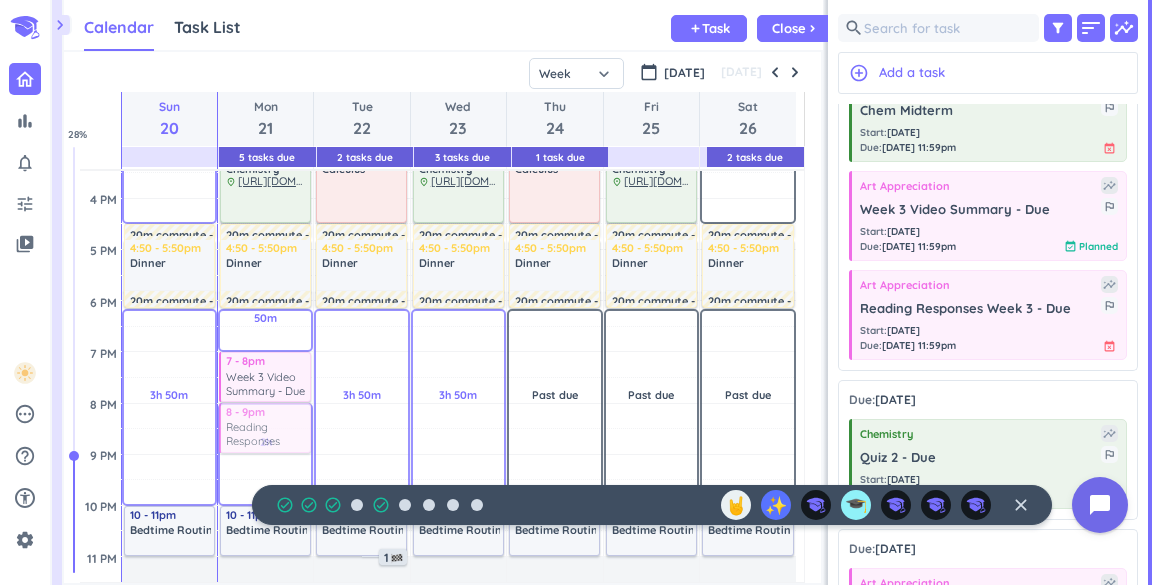 drag, startPoint x: 925, startPoint y: 304, endPoint x: 270, endPoint y: 406, distance: 662.8944 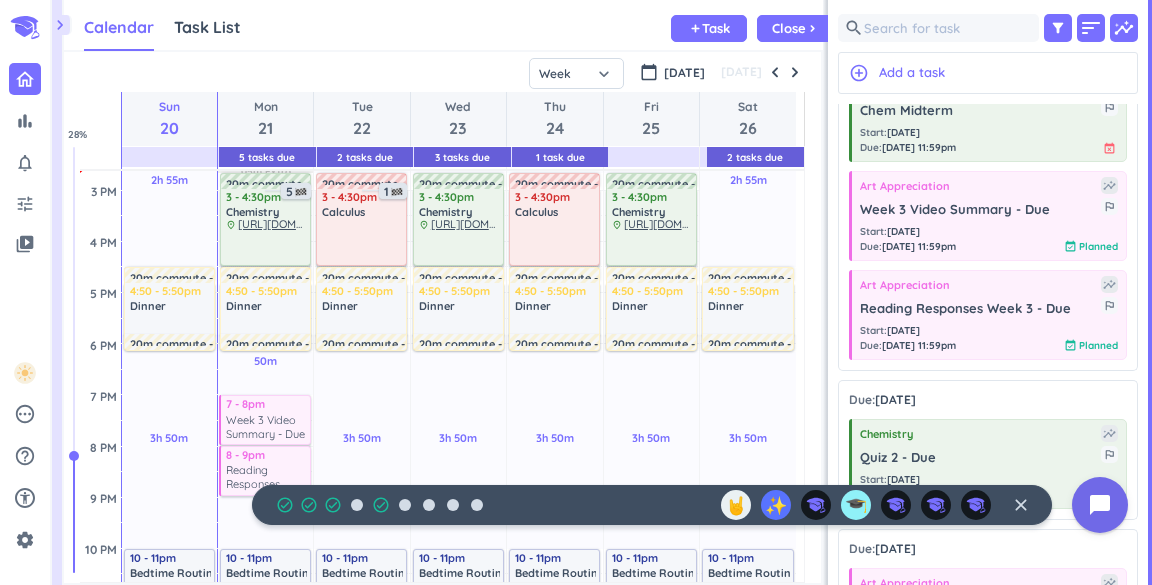scroll, scrollTop: 545, scrollLeft: 0, axis: vertical 